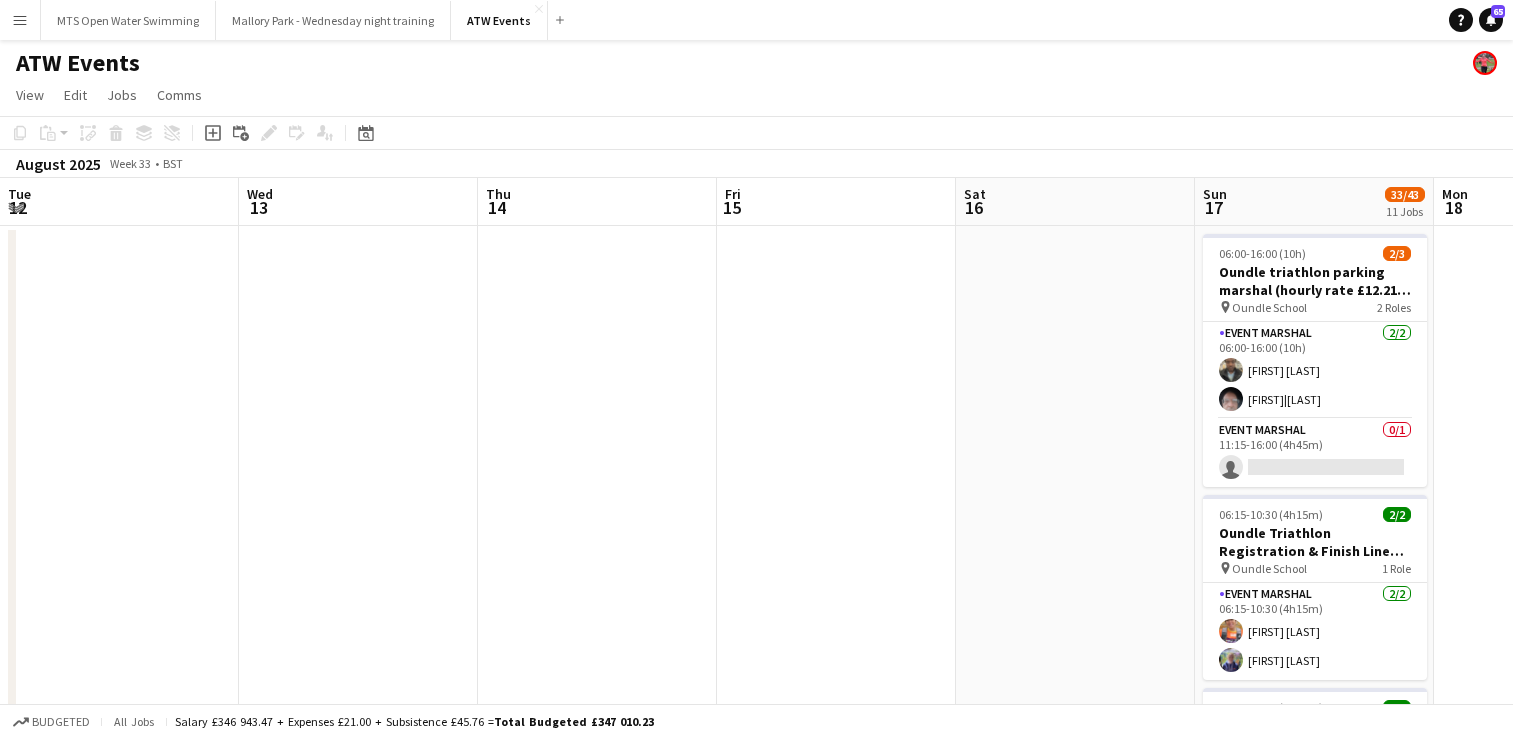 scroll, scrollTop: 0, scrollLeft: 0, axis: both 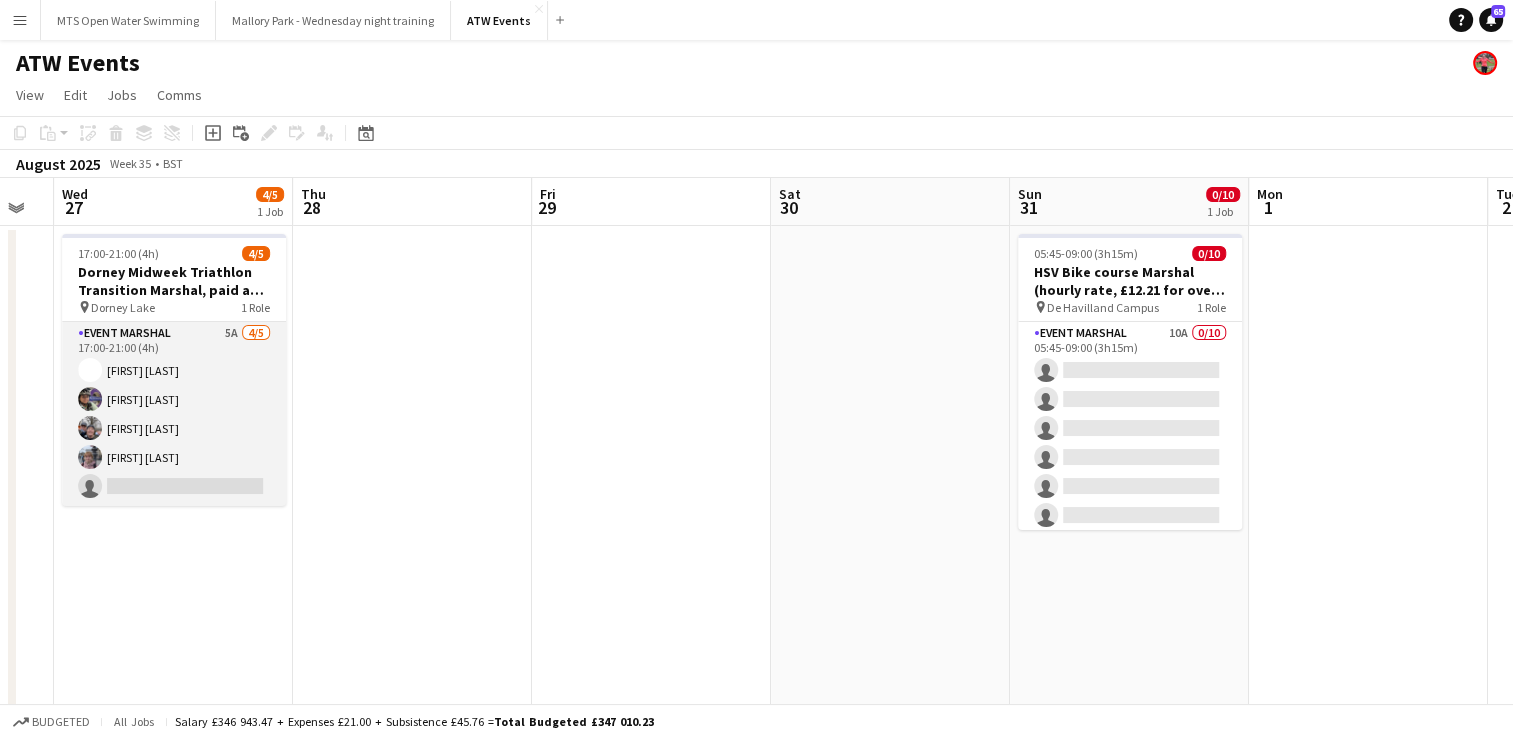click on "Event Marshal   5A   4/5   17:00-21:00 (4h)
[FIRST] [LAST] [FIRST] [LAST] [FIRST] [LAST] [FIRST] [LAST]
single-neutral-actions" at bounding box center (174, 414) 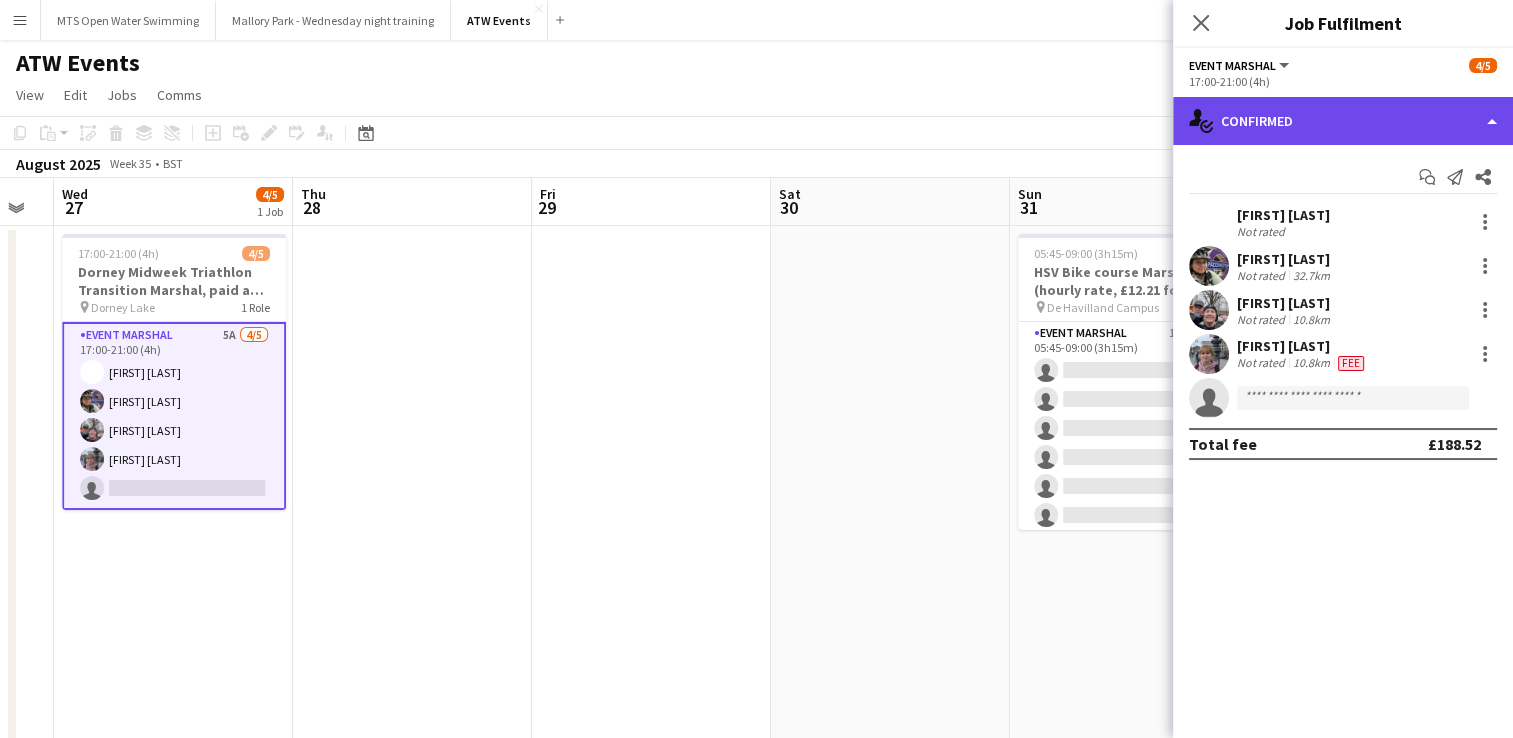 click on "single-neutral-actions-check-2
Confirmed" 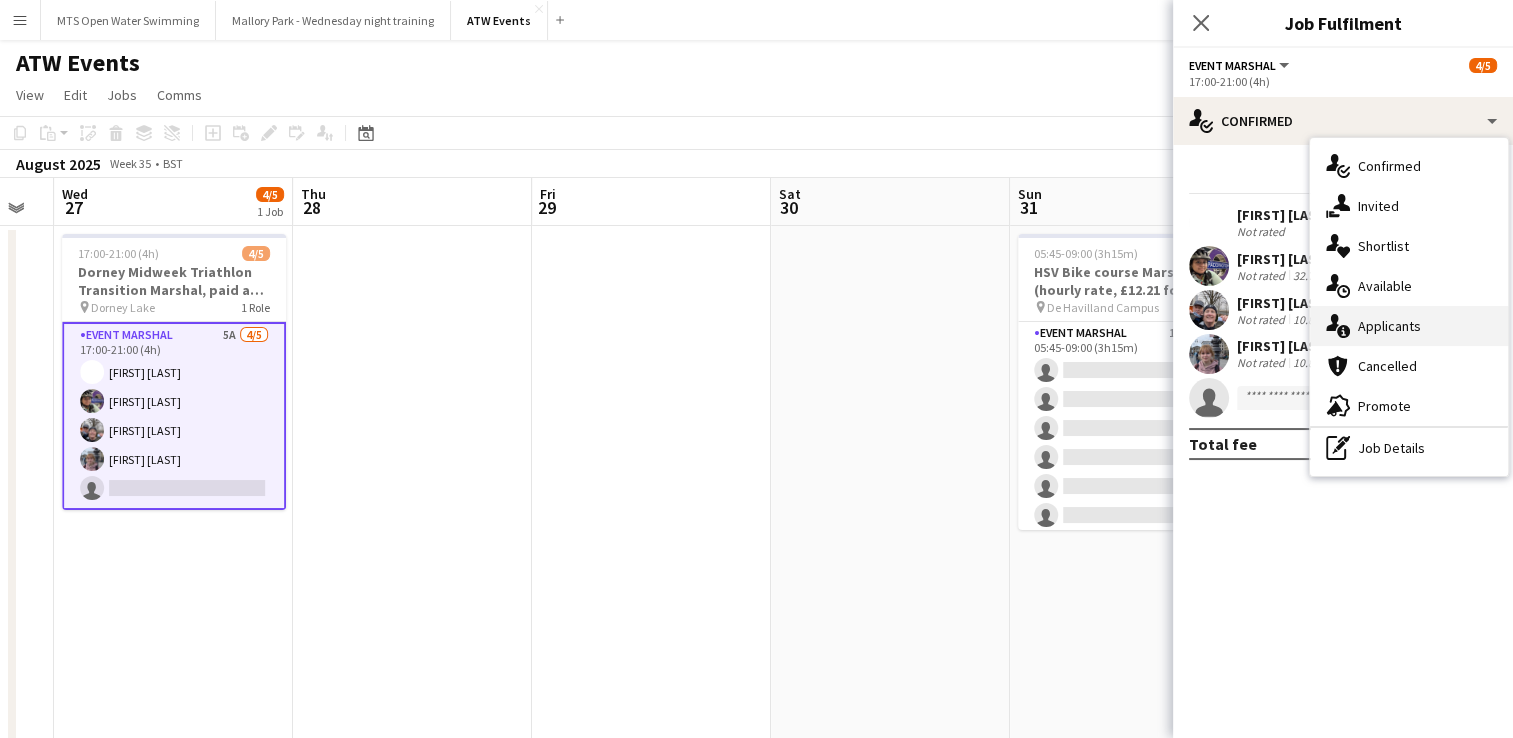click on "single-neutral-actions-information
Applicants" at bounding box center [1409, 326] 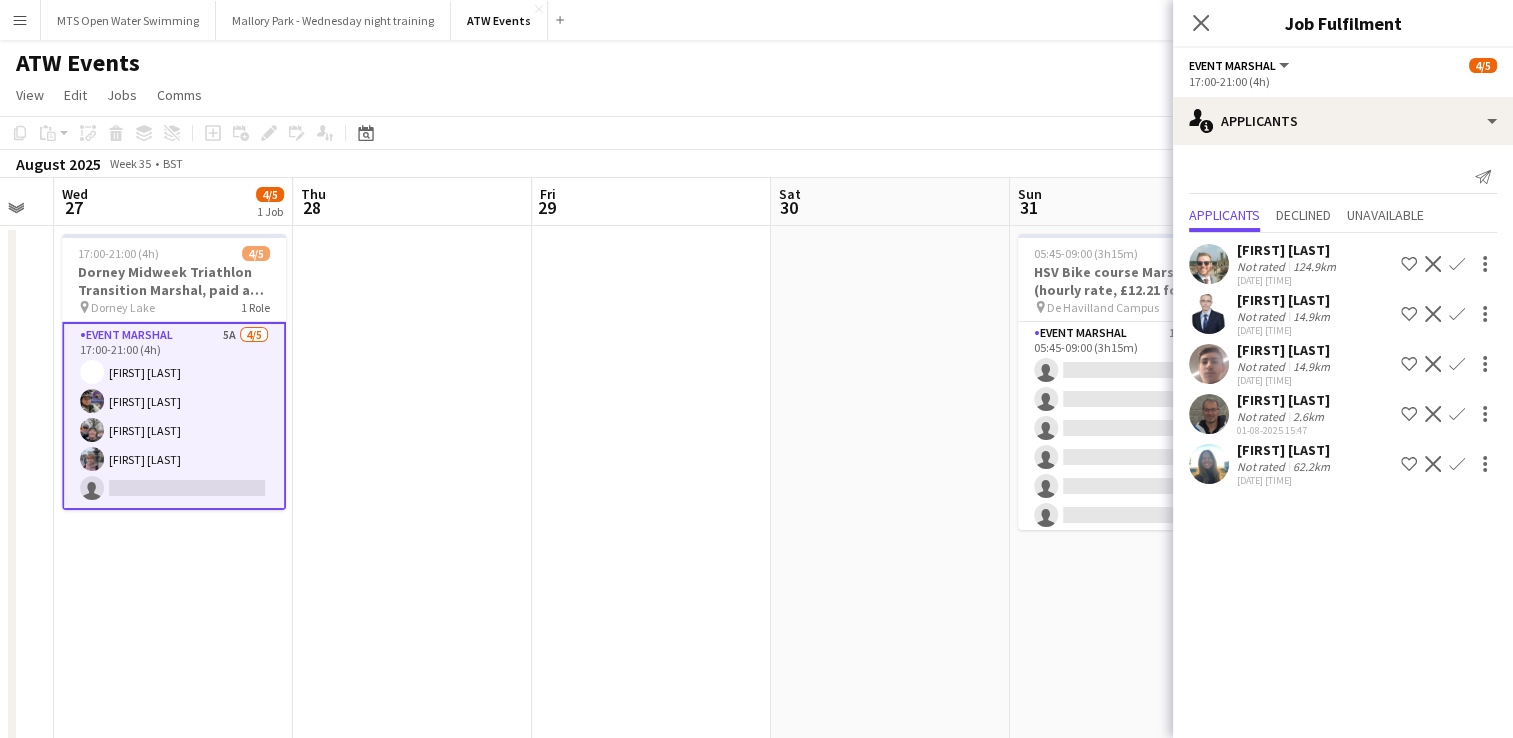 click on "Confirm" at bounding box center [1457, 464] 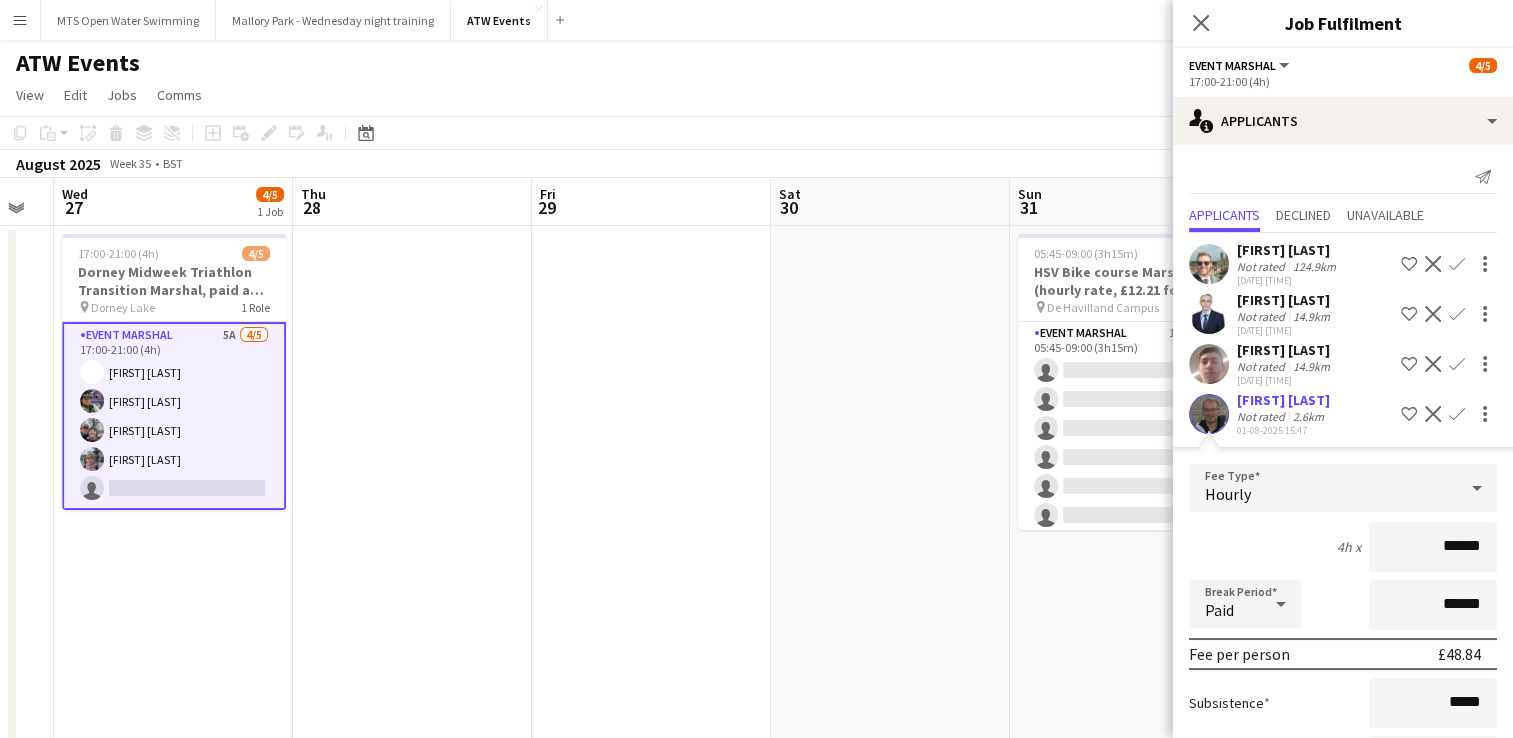 scroll, scrollTop: 158, scrollLeft: 0, axis: vertical 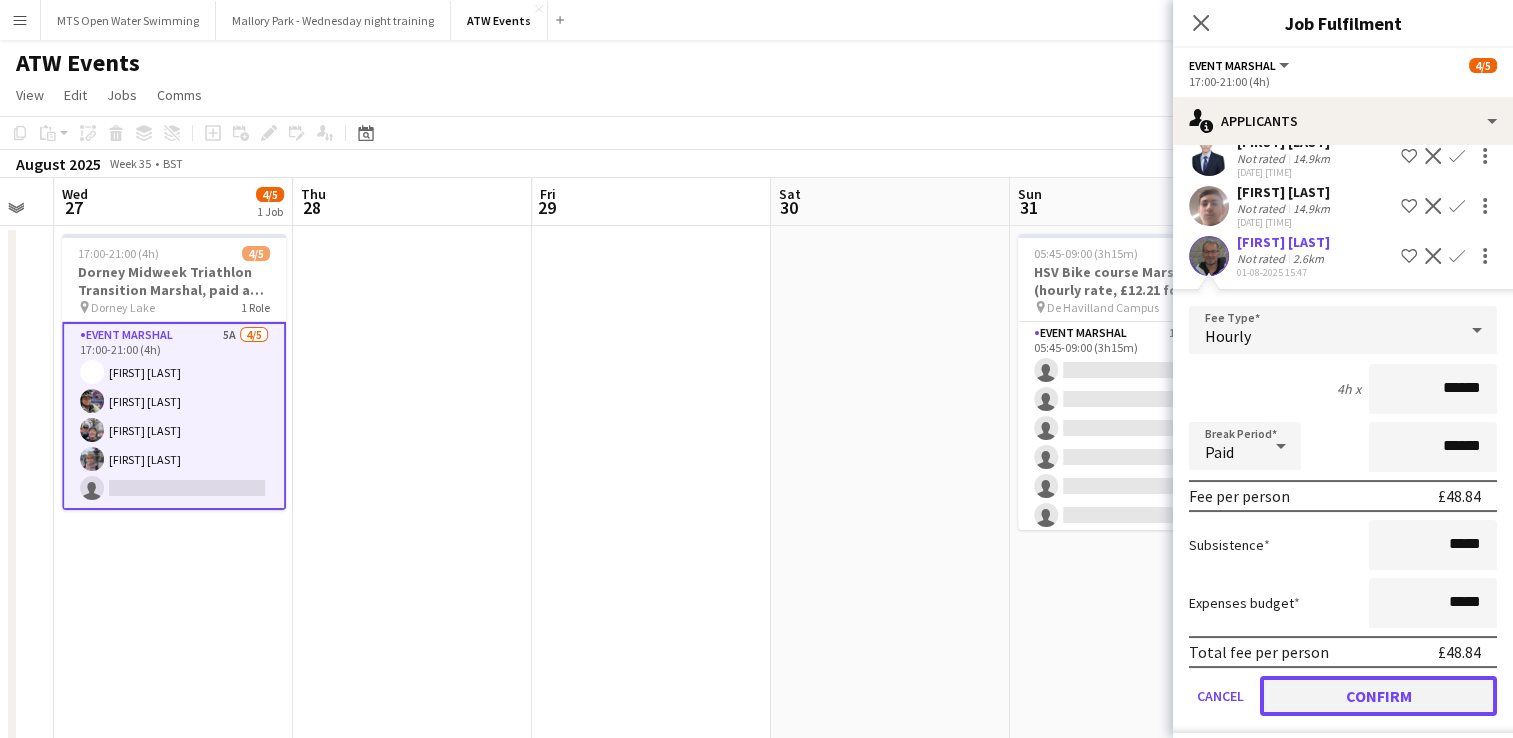 click on "Confirm" 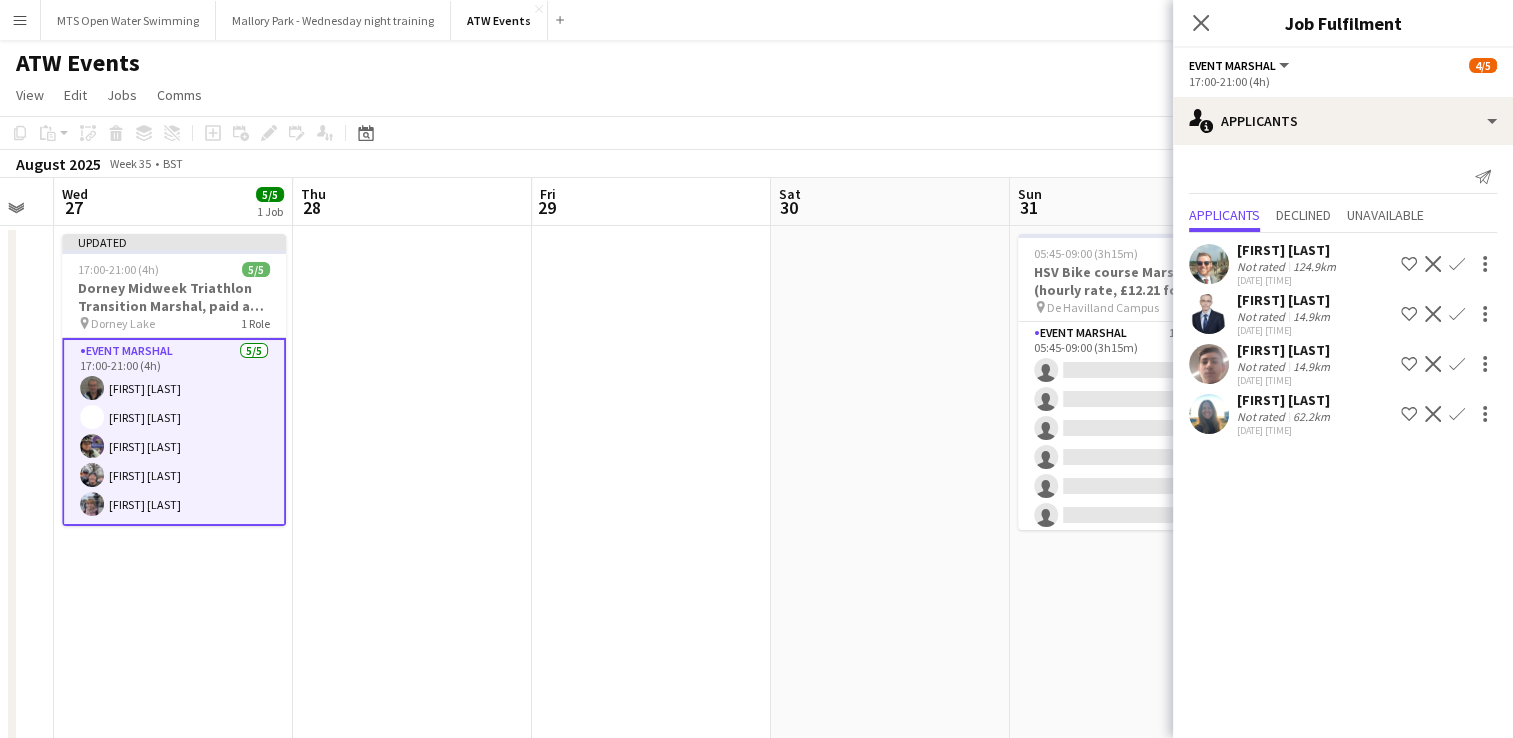 scroll, scrollTop: 0, scrollLeft: 0, axis: both 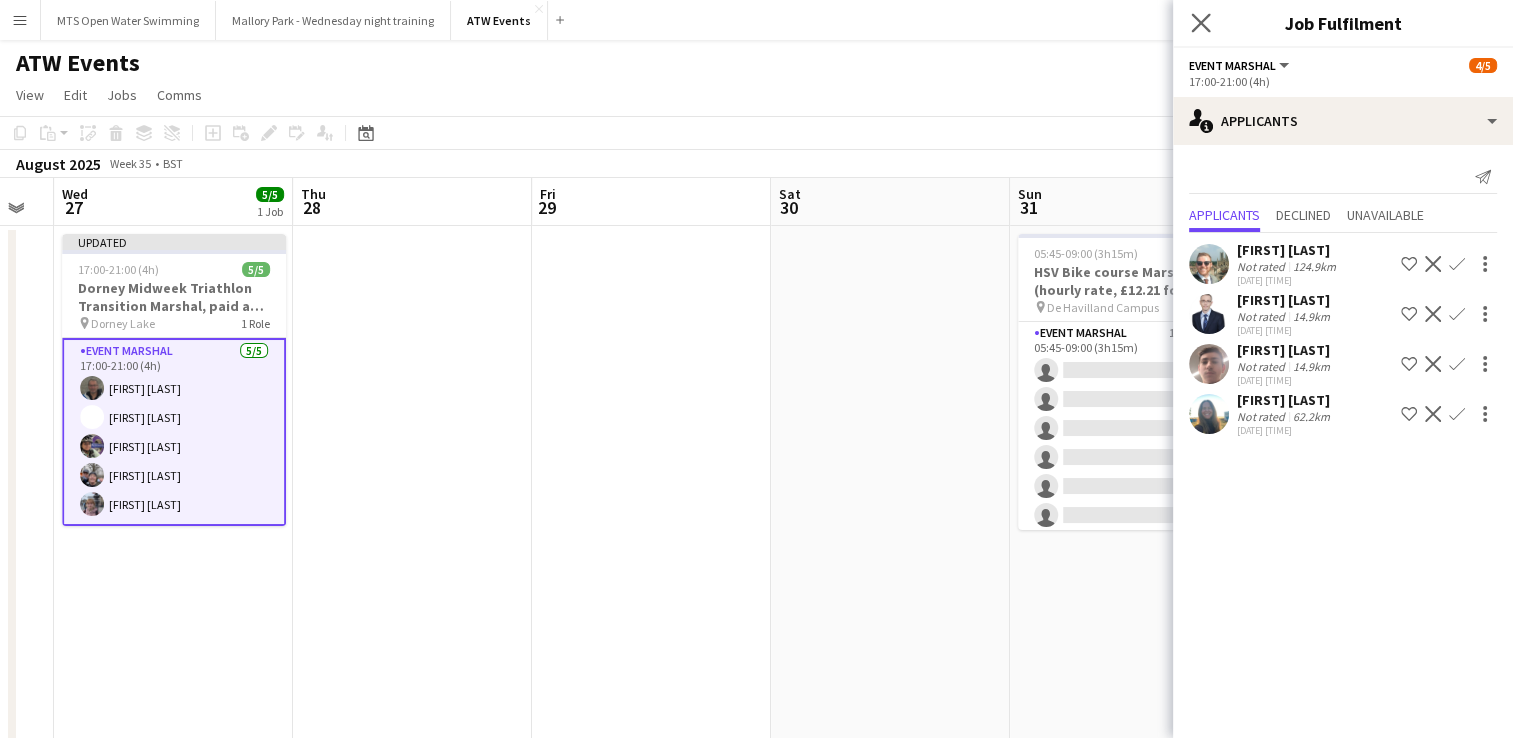 click on "Close pop-in" 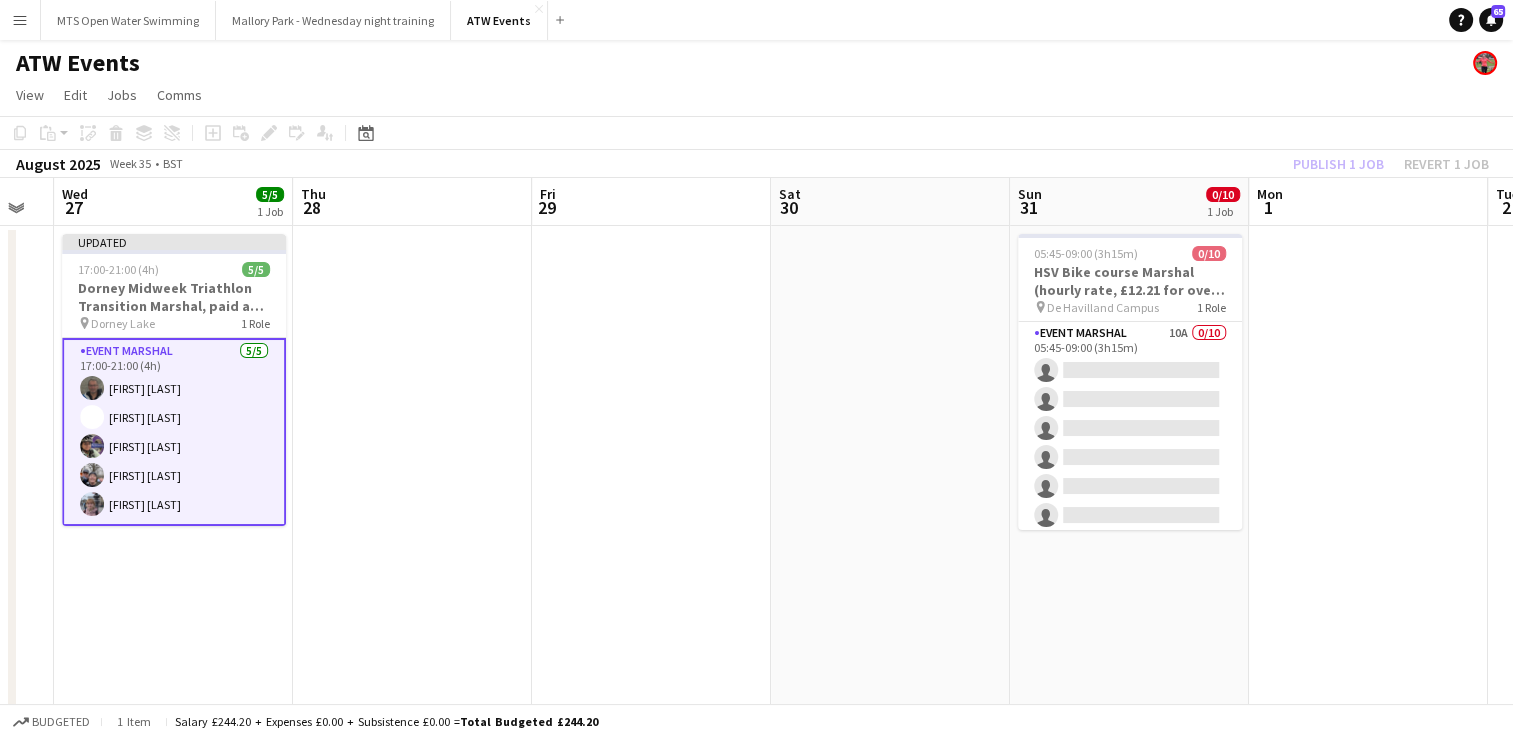 click on "Publish 1 job   Revert 1 job" 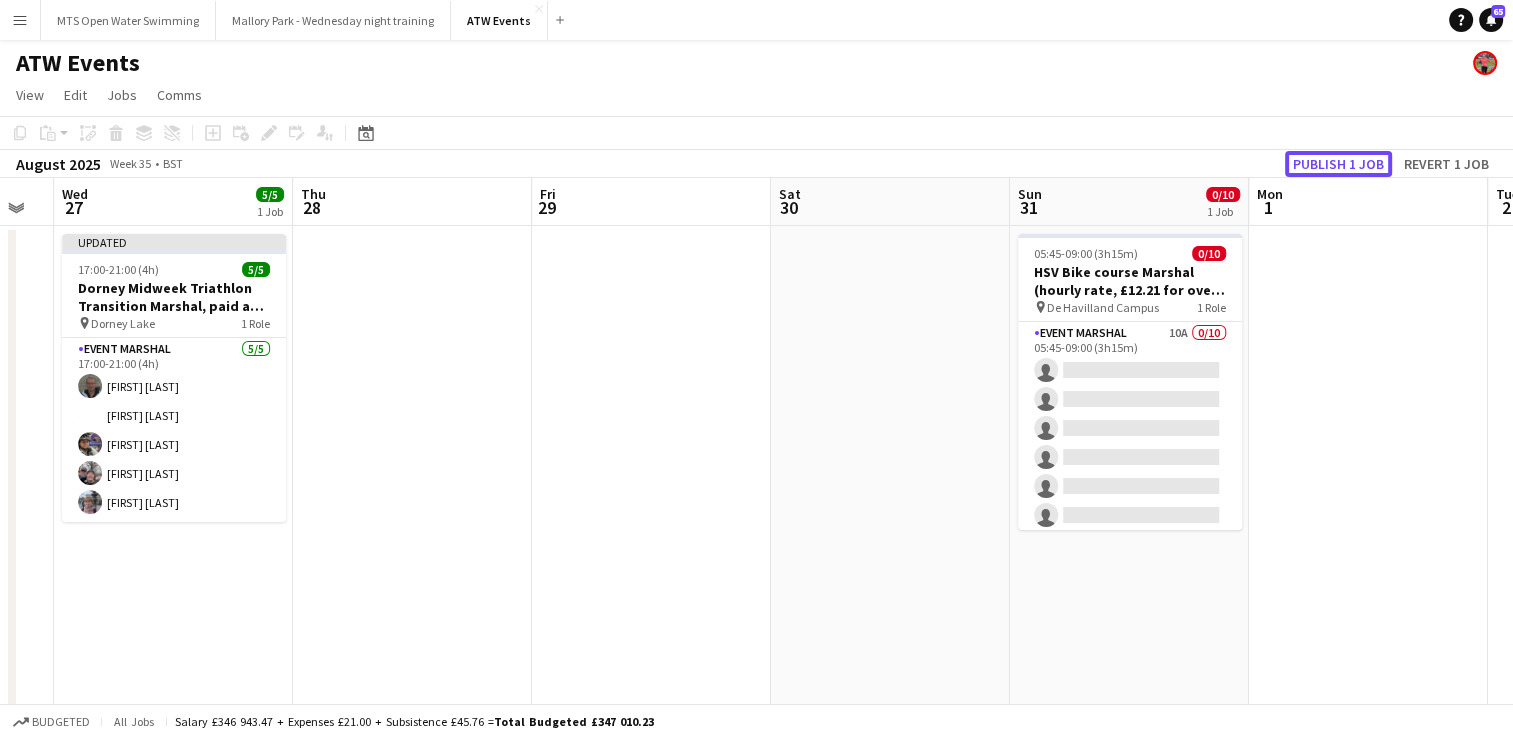 click on "Publish 1 job" 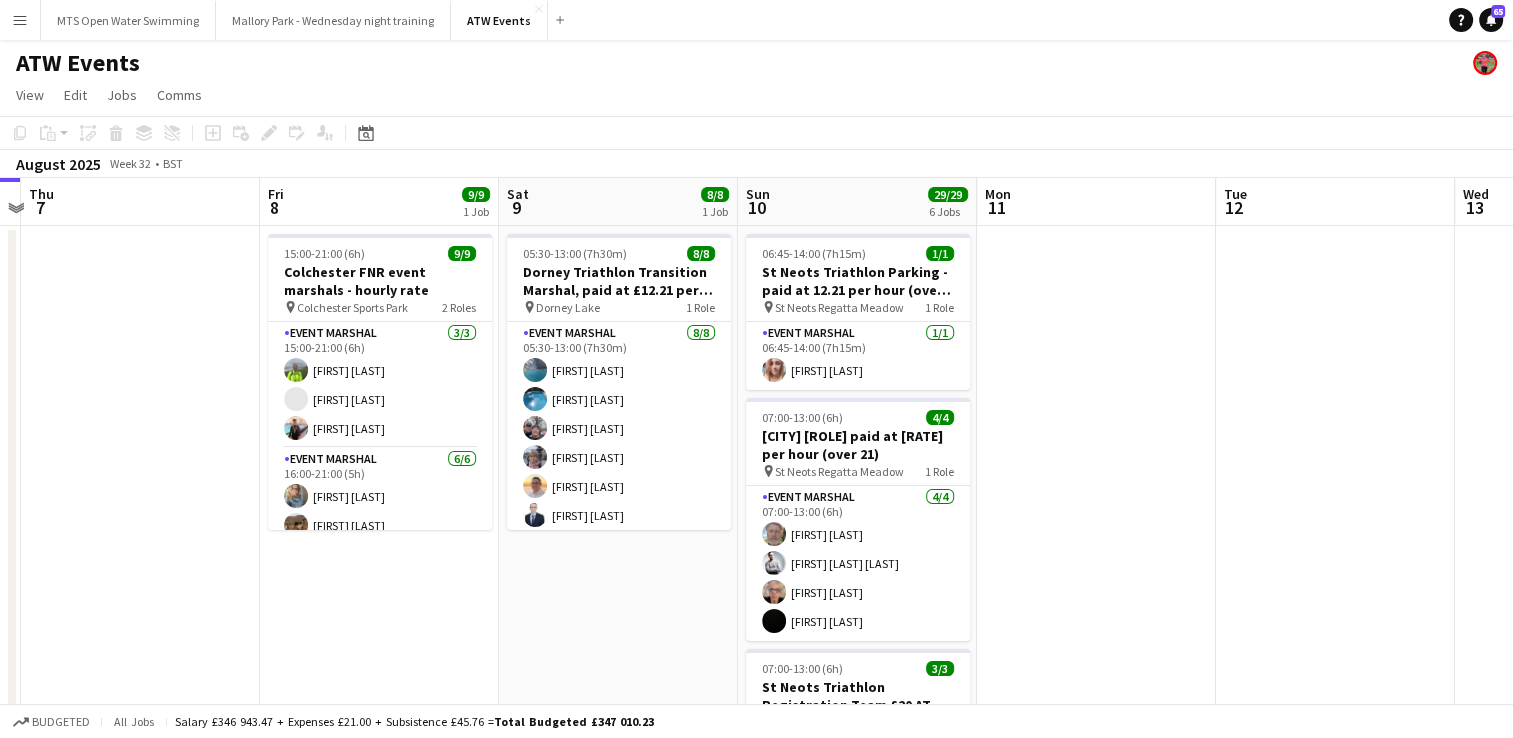 scroll, scrollTop: 0, scrollLeft: 709, axis: horizontal 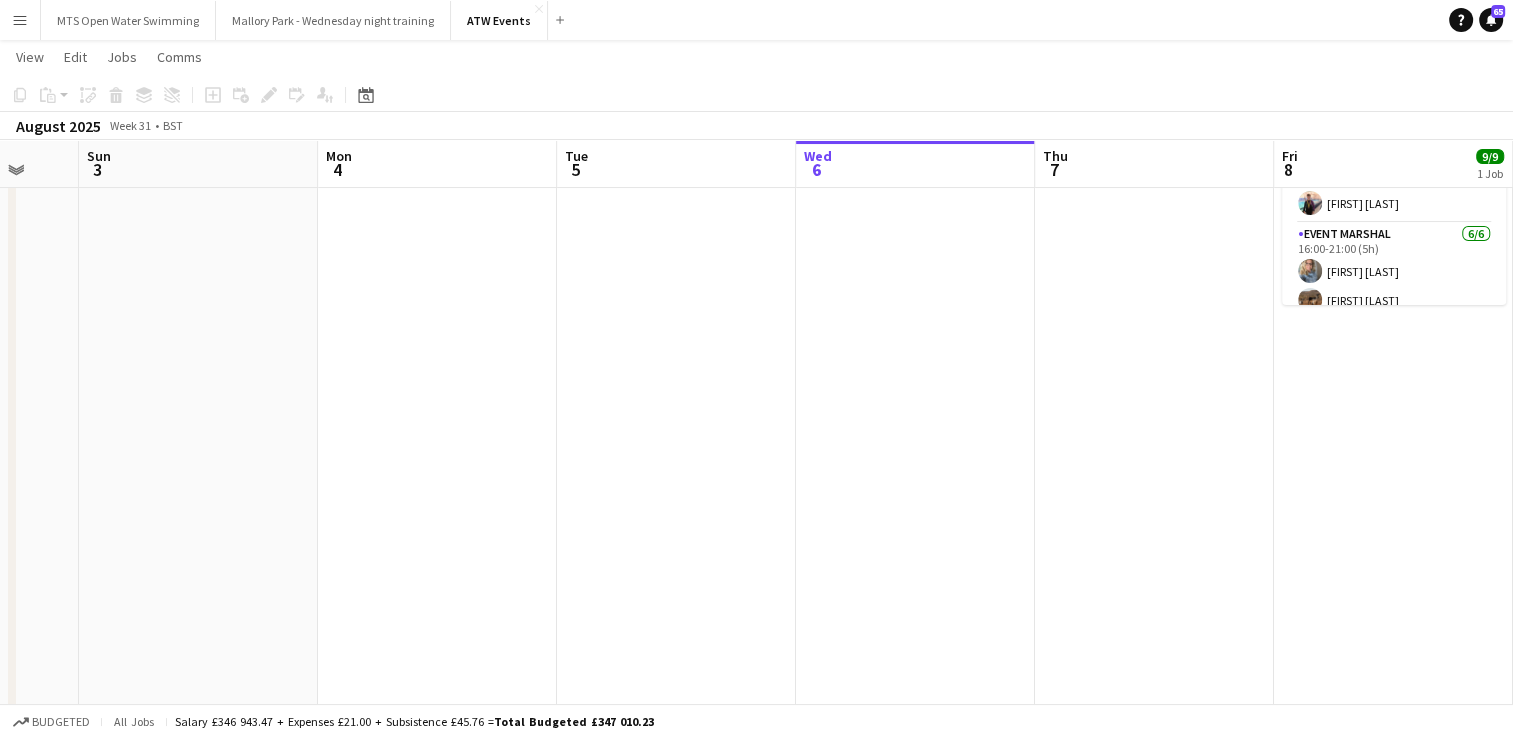 click at bounding box center [915, 1379] 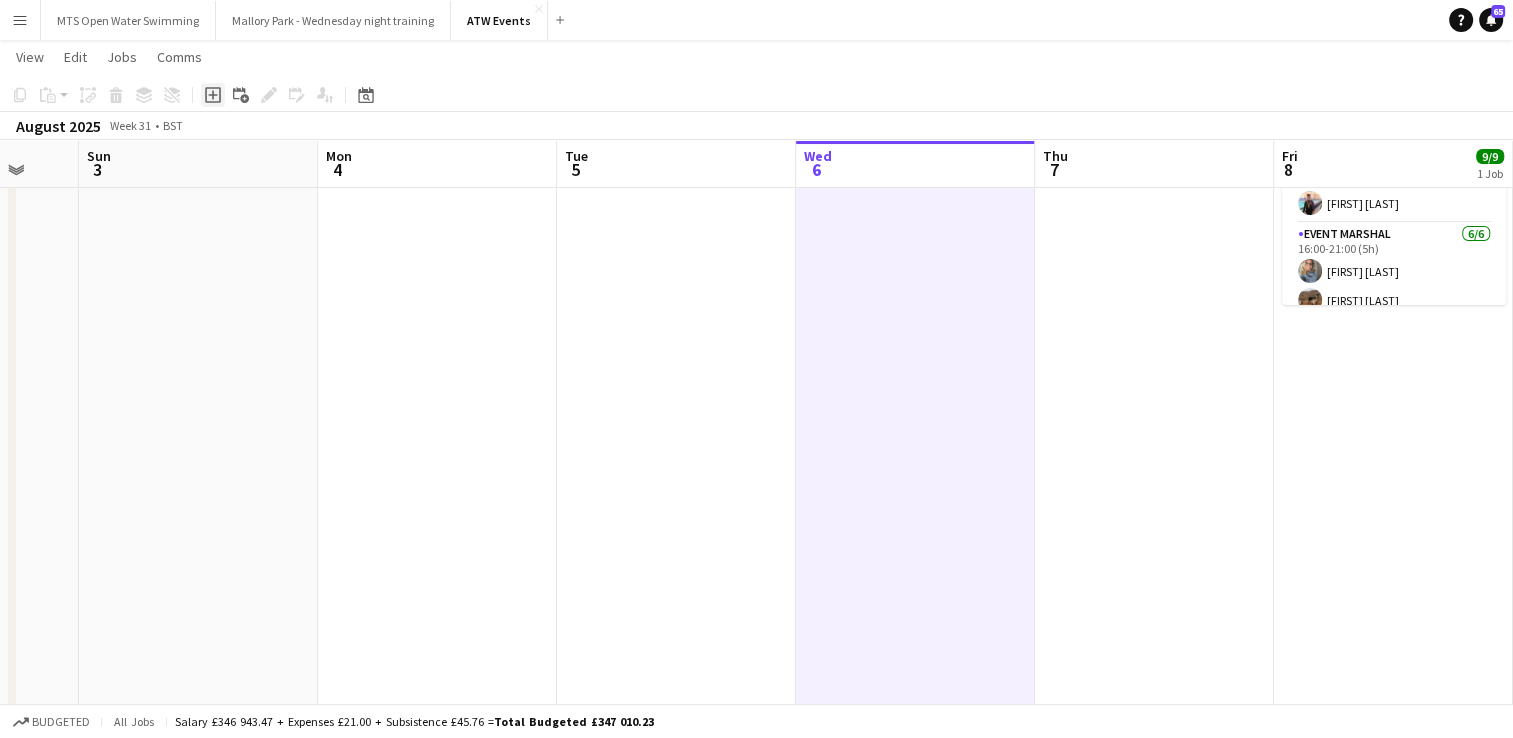 click 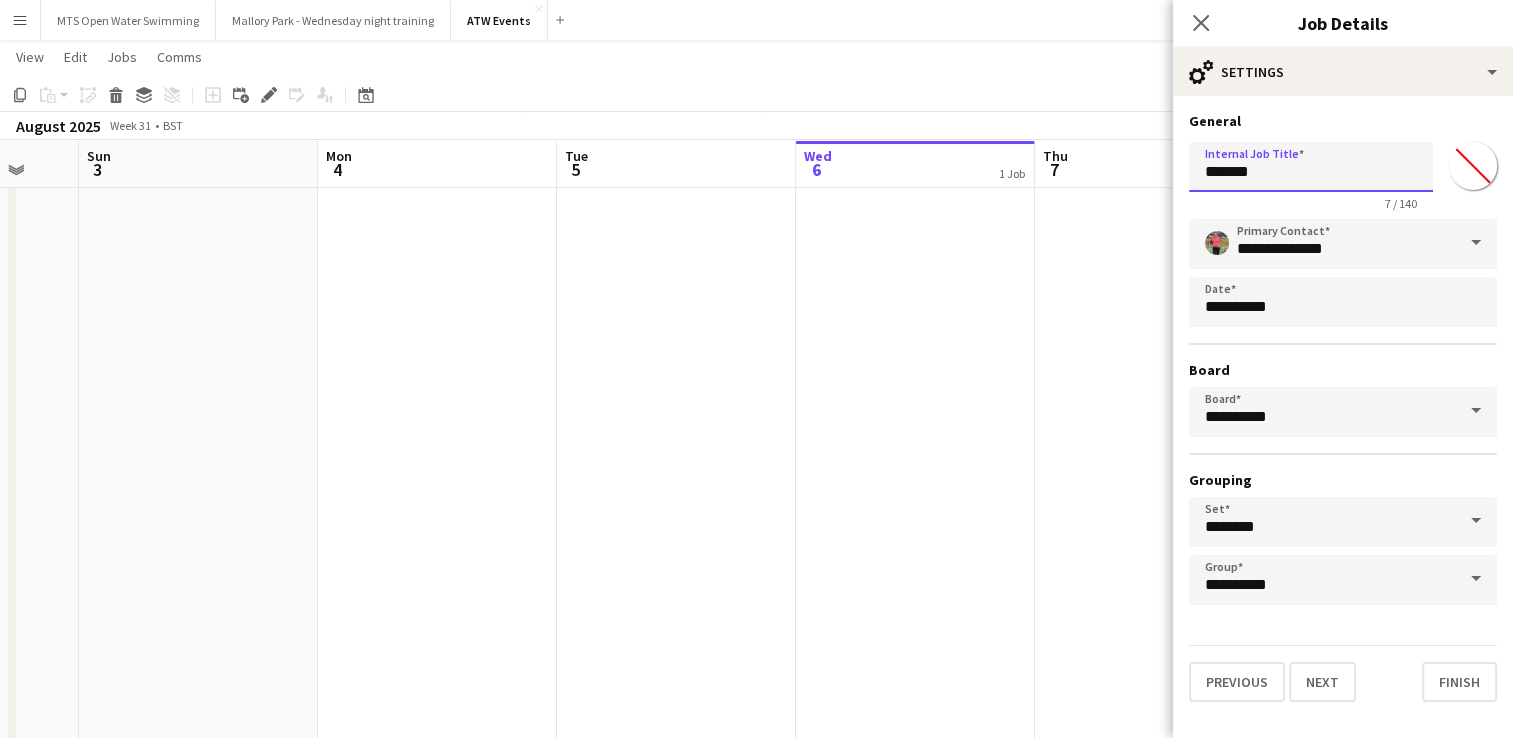 drag, startPoint x: 1296, startPoint y: 171, endPoint x: 1021, endPoint y: 155, distance: 275.46506 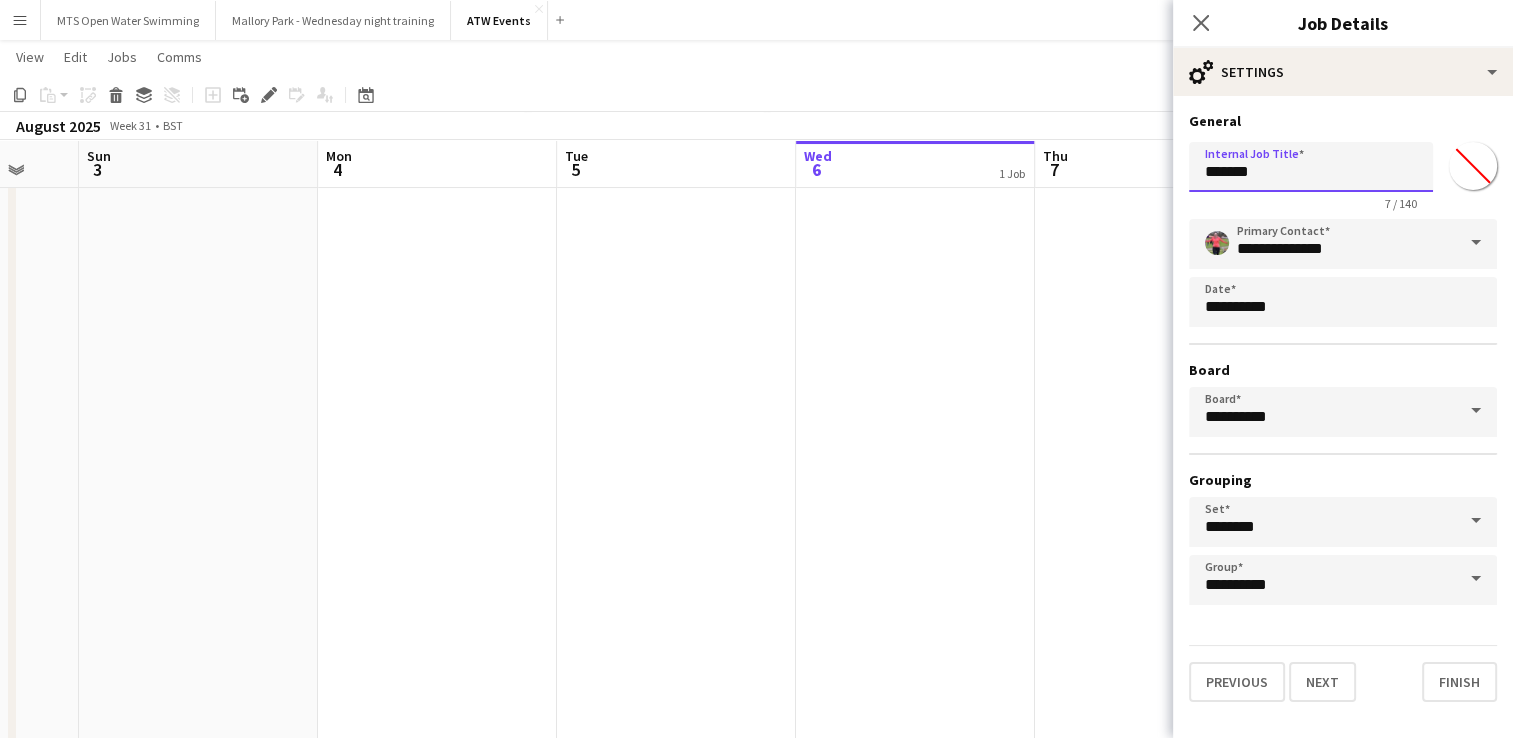 click on "Menu
Boards
Boards   Boards   All jobs   Status
Workforce
Workforce   My Workforce   Recruiting
Comms
Comms
Pay
Pay   Approvals   Payments   Reports
Platform Settings
Platform Settings   App settings   Your settings   Profiles
Training Academy
Training Academy
Knowledge Base
Knowledge Base
Product Updates
Product Updates   Log Out   Privacy   MTS Open Water Swimming
Close
Mallory Park - Wednesday night training
Close
ATW Events
Close
Add
Help
Notifications
65   ATW Events   View  Day view expanded  Edit" at bounding box center (756, 1438) 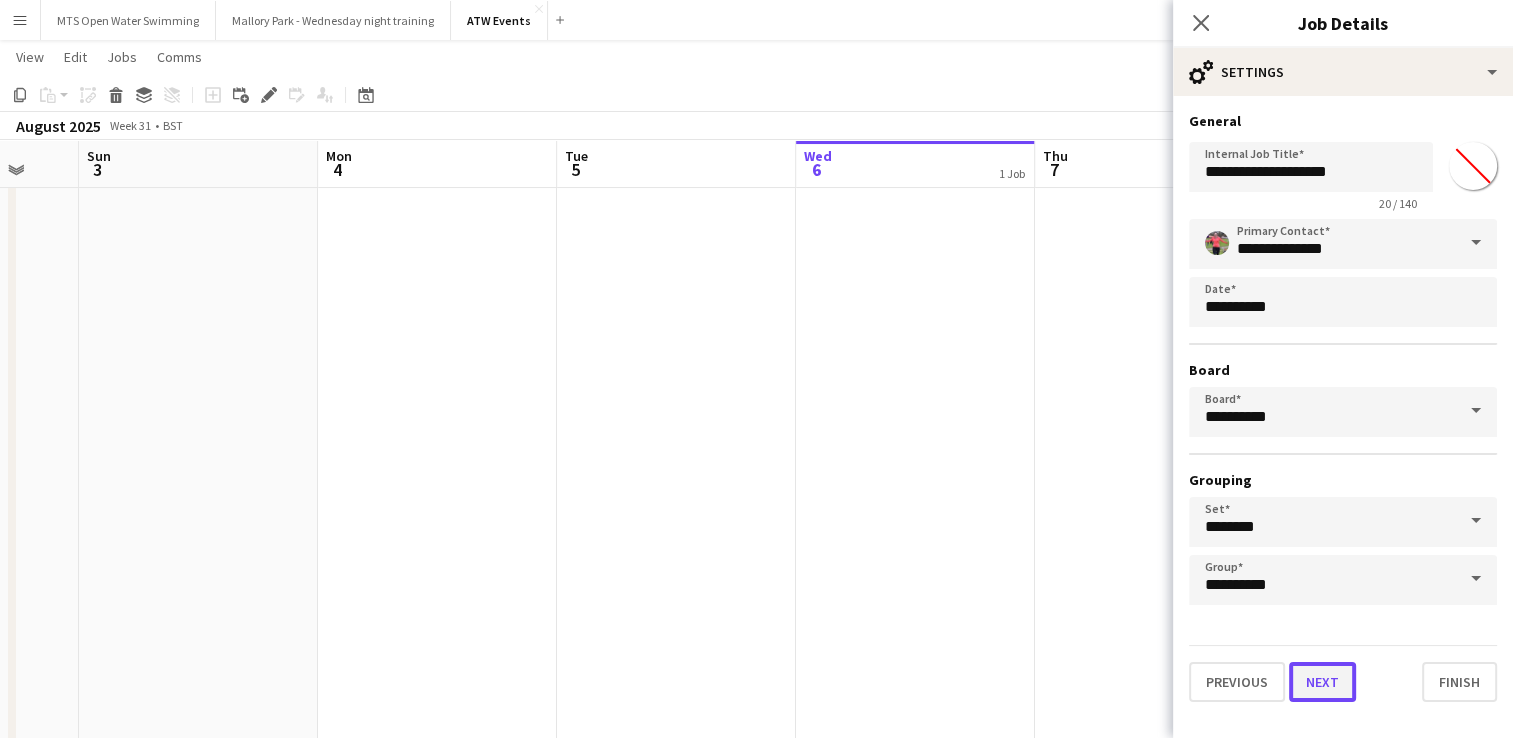 click on "Next" at bounding box center [1322, 682] 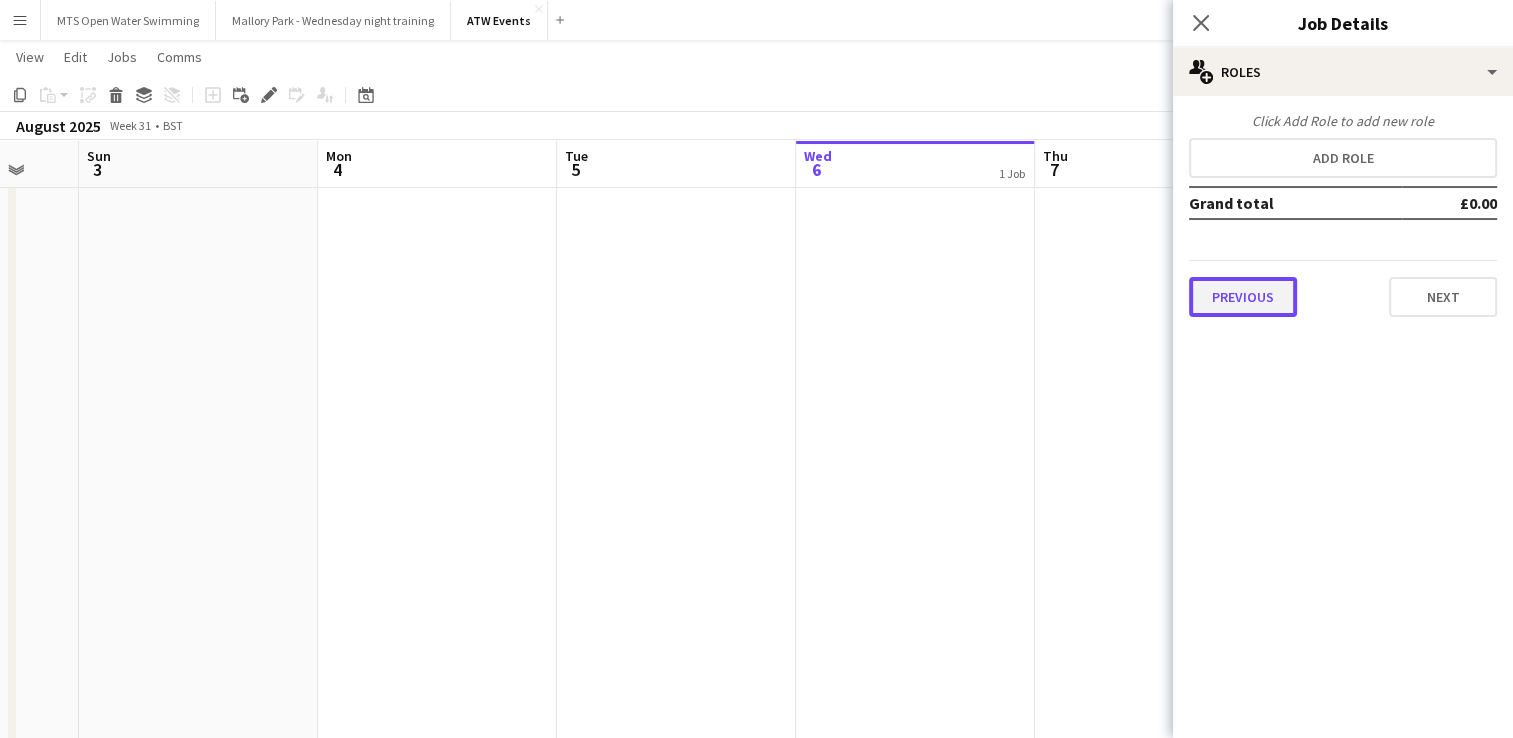 click on "Previous" at bounding box center [1243, 297] 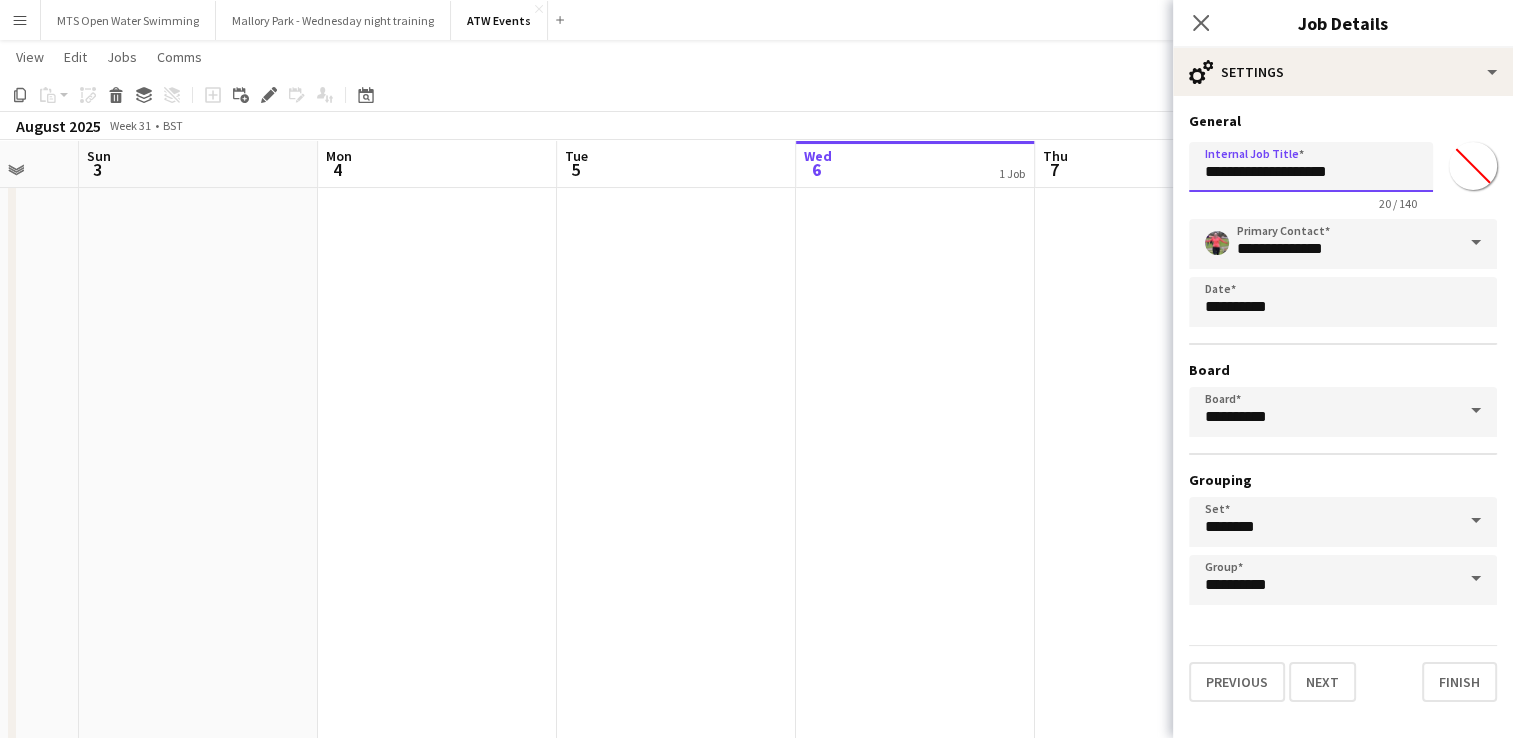 click on "**********" at bounding box center [1311, 167] 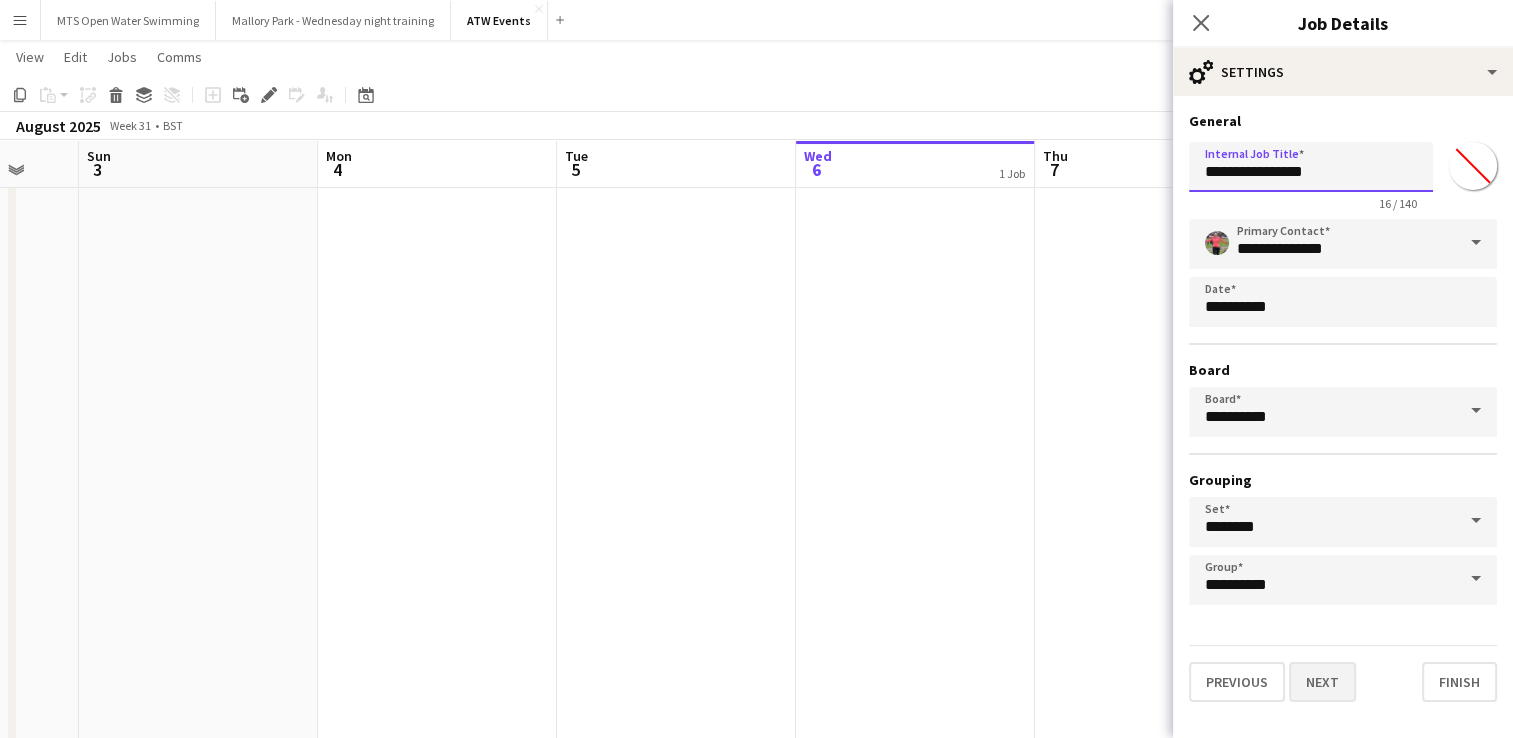 type on "**********" 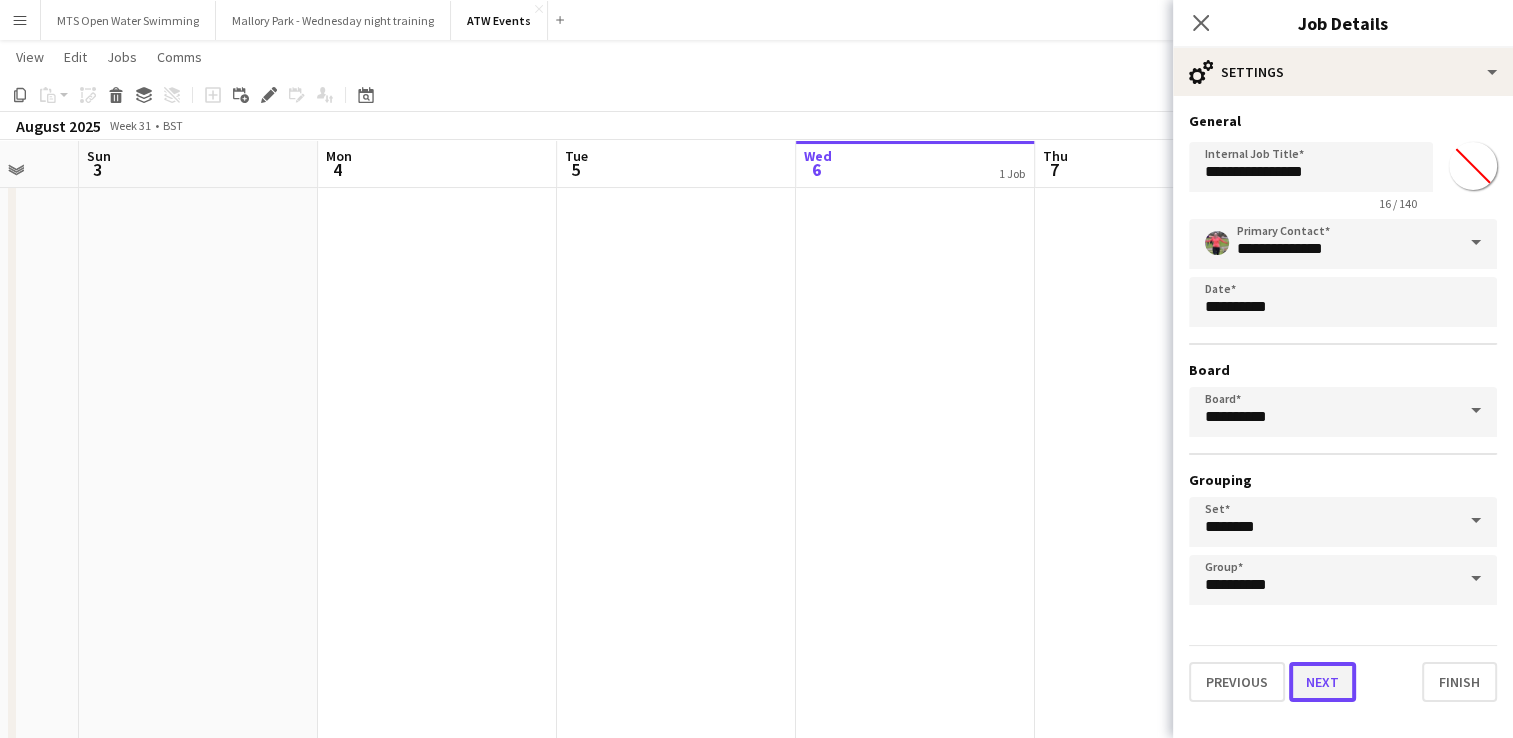click on "Next" at bounding box center (1322, 682) 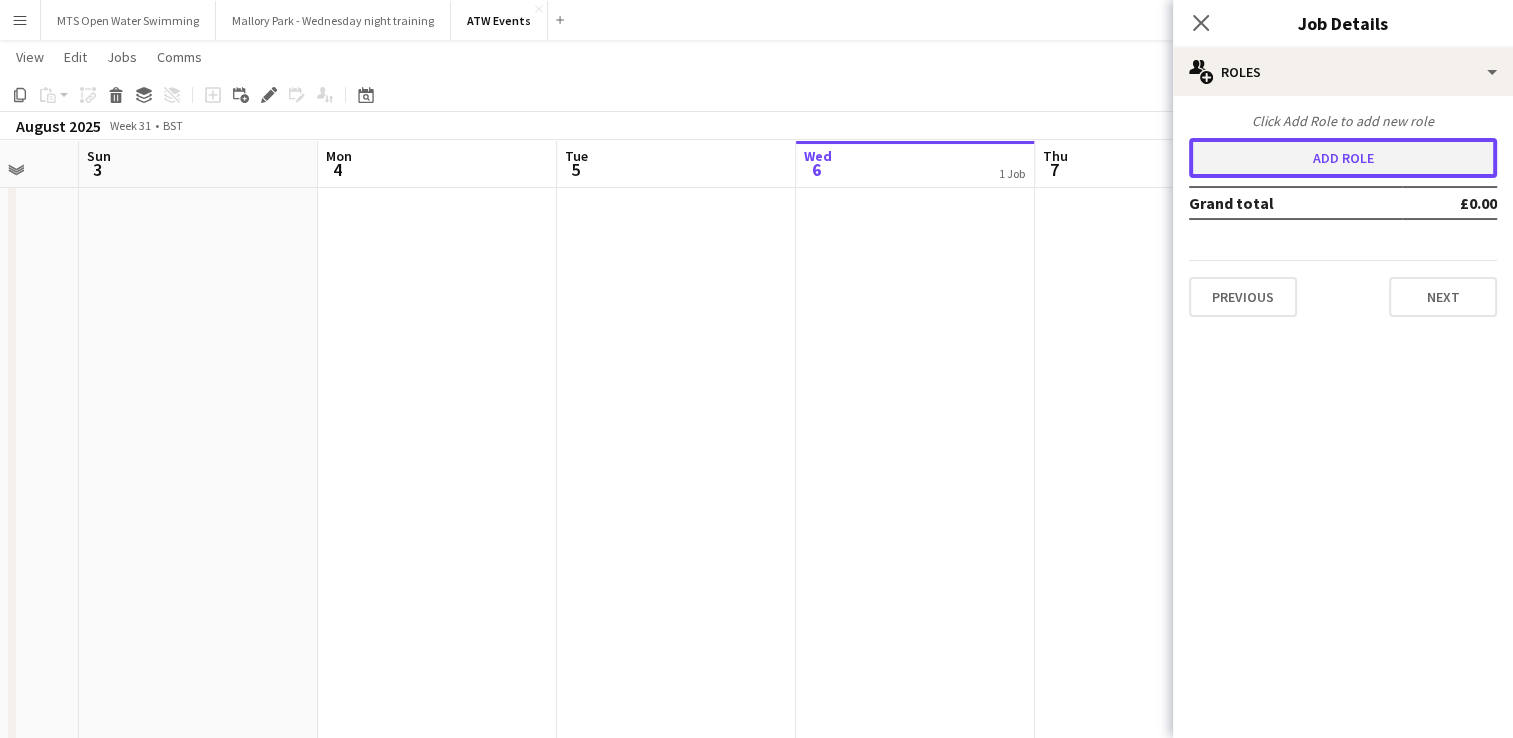 click on "Add role" at bounding box center [1343, 158] 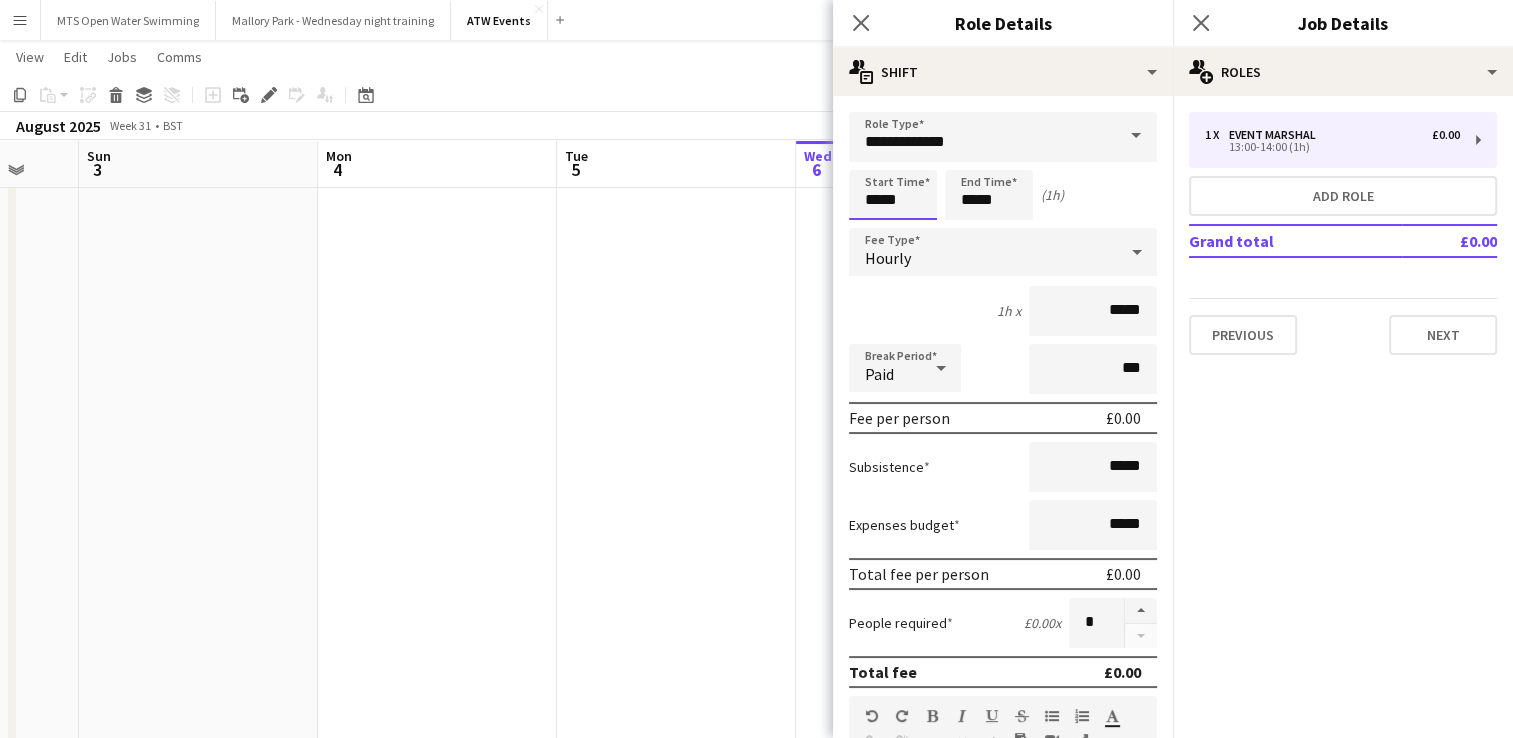 click on "*****" at bounding box center (893, 195) 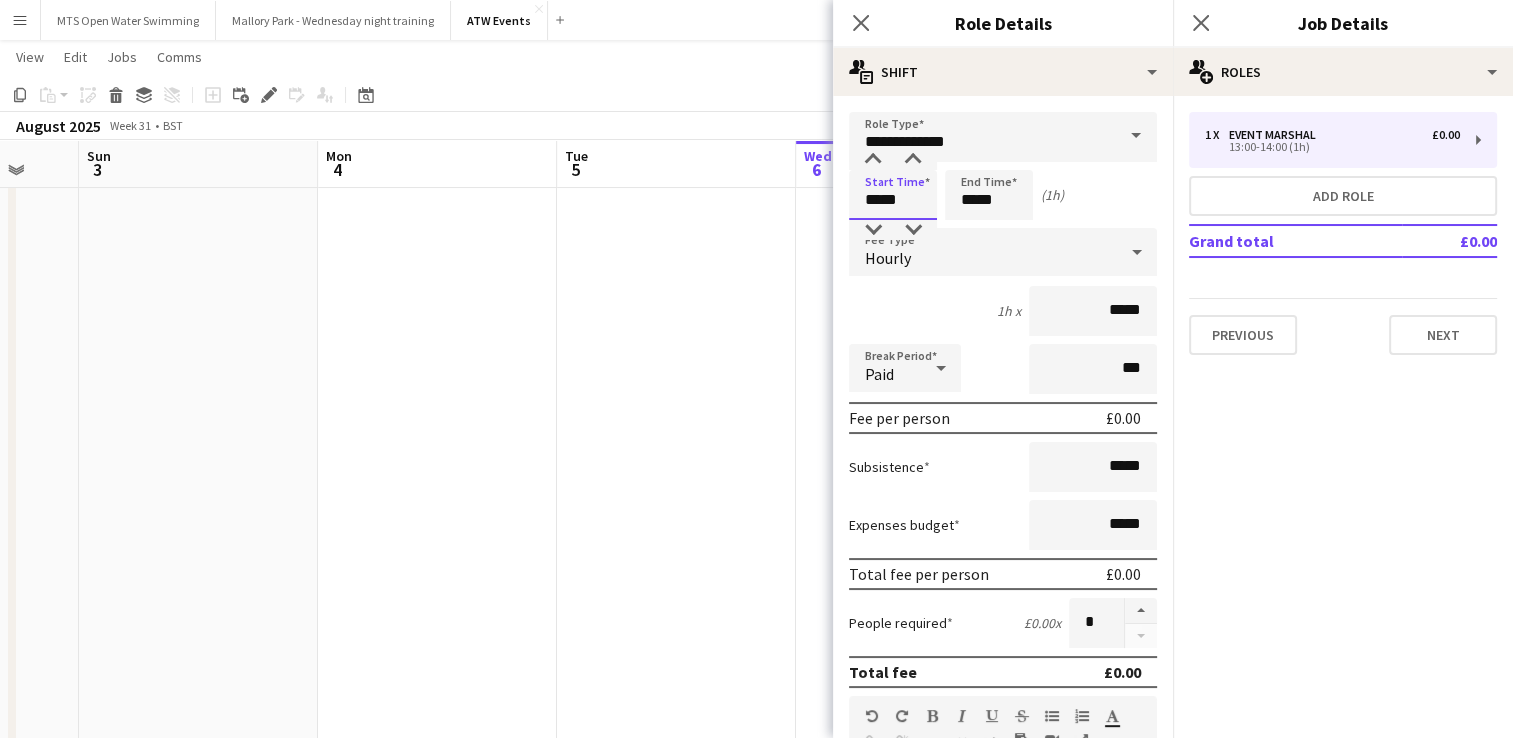 type on "*****" 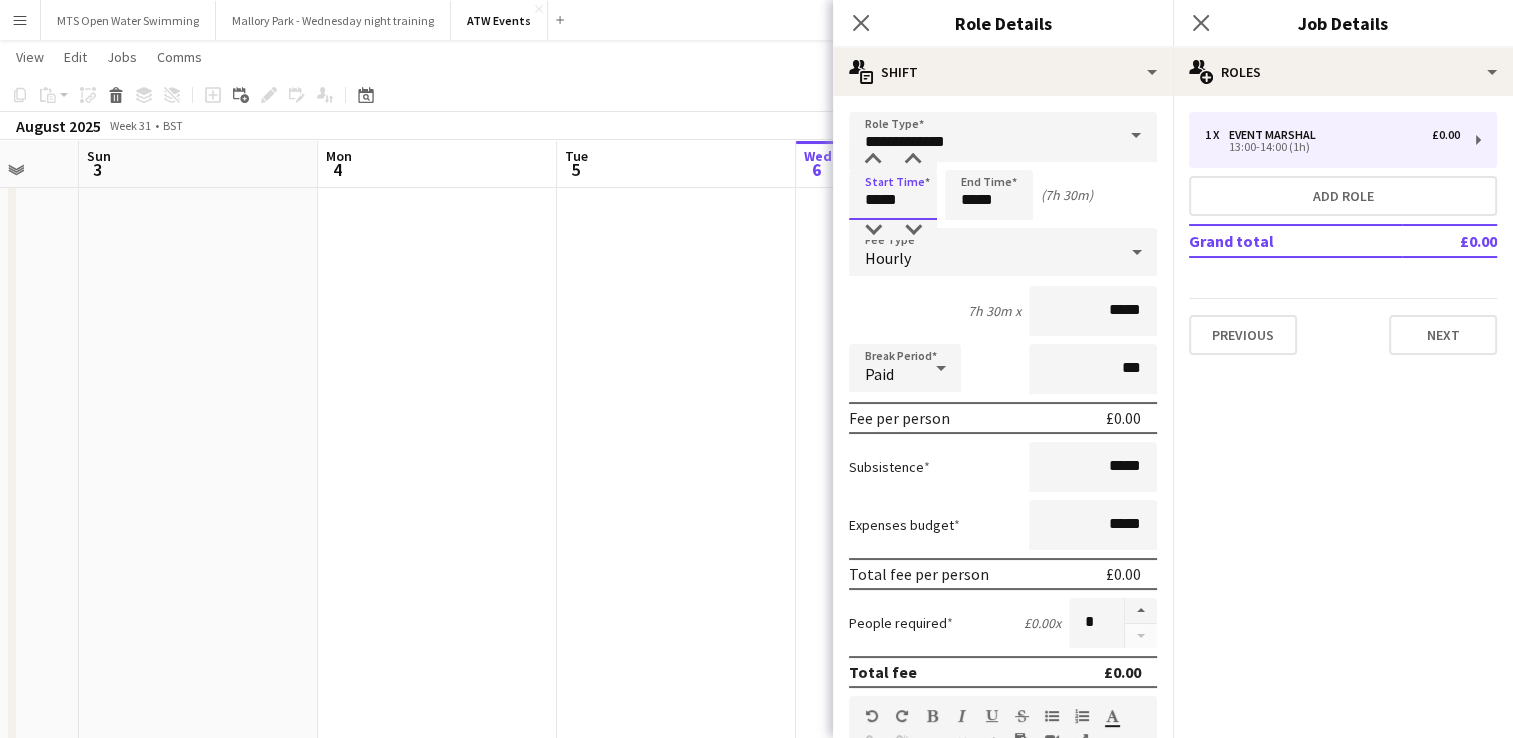 type on "*****" 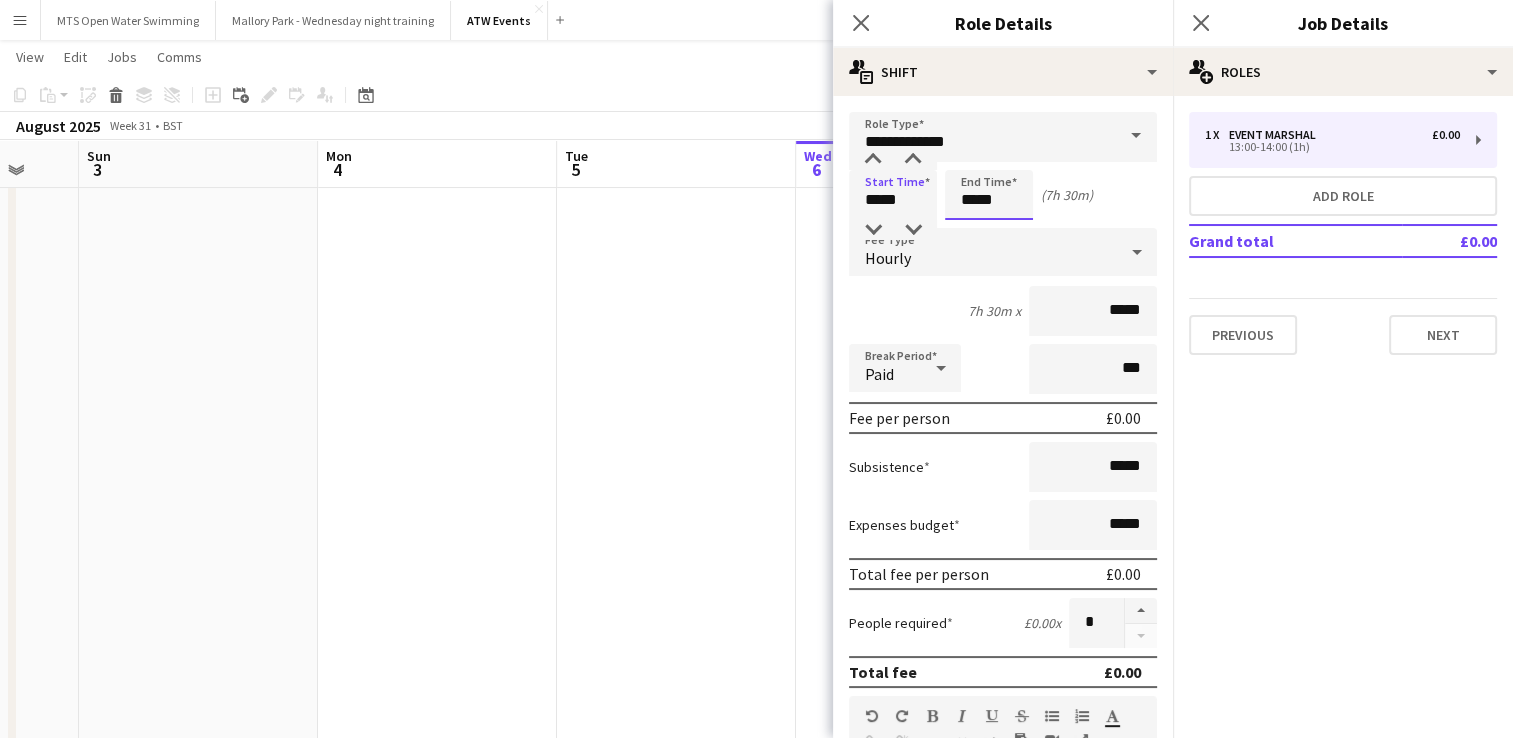 click on "*****" at bounding box center [989, 195] 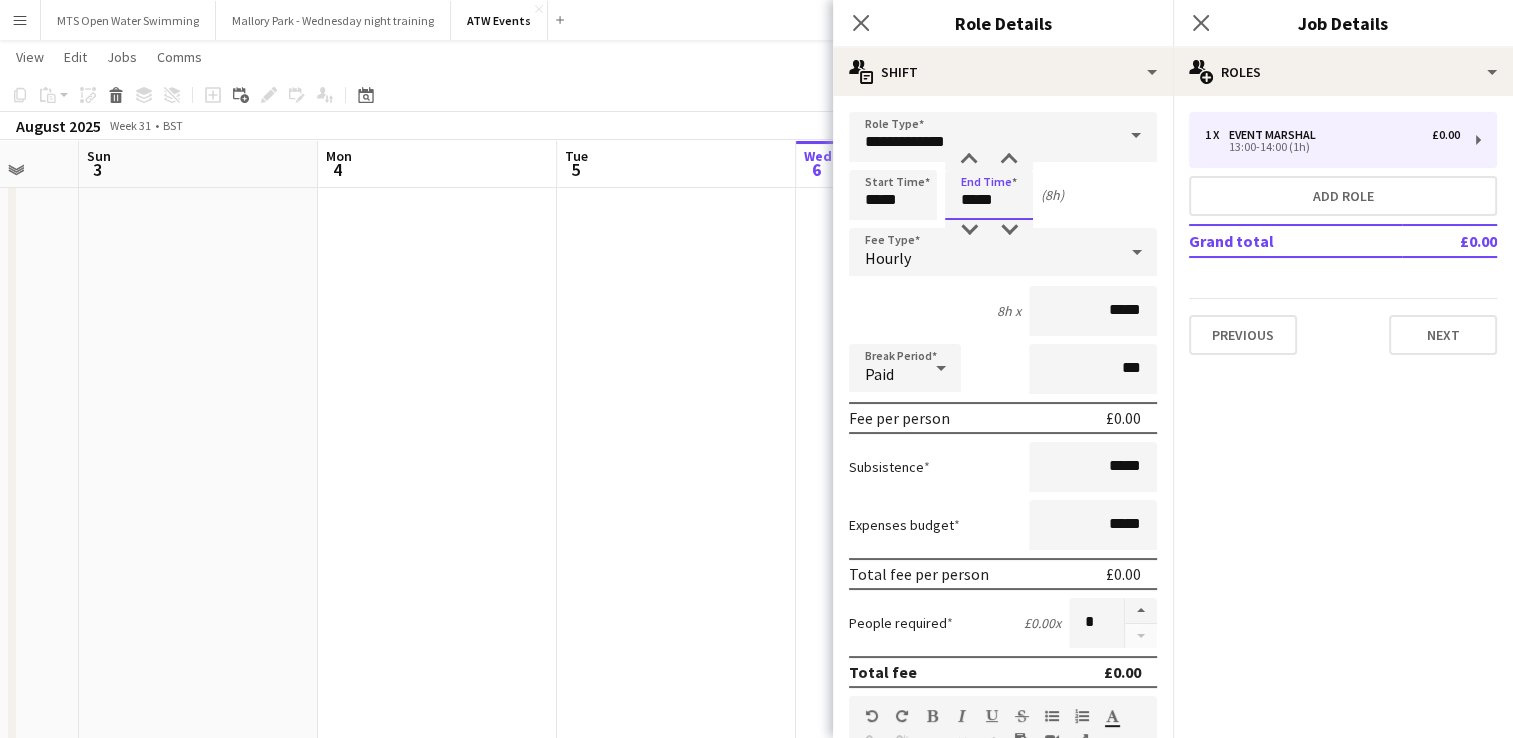 type on "*****" 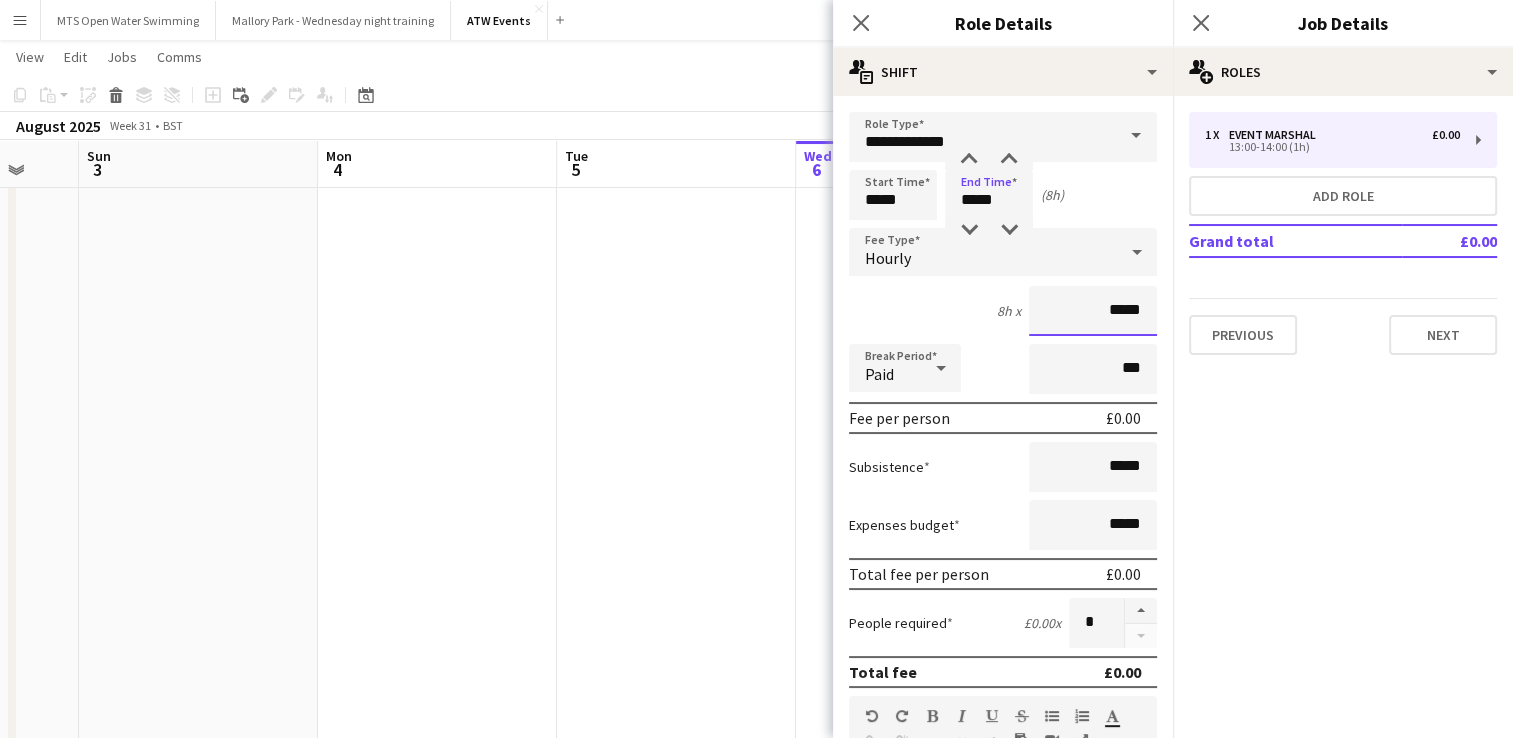 click on "*****" at bounding box center [1093, 311] 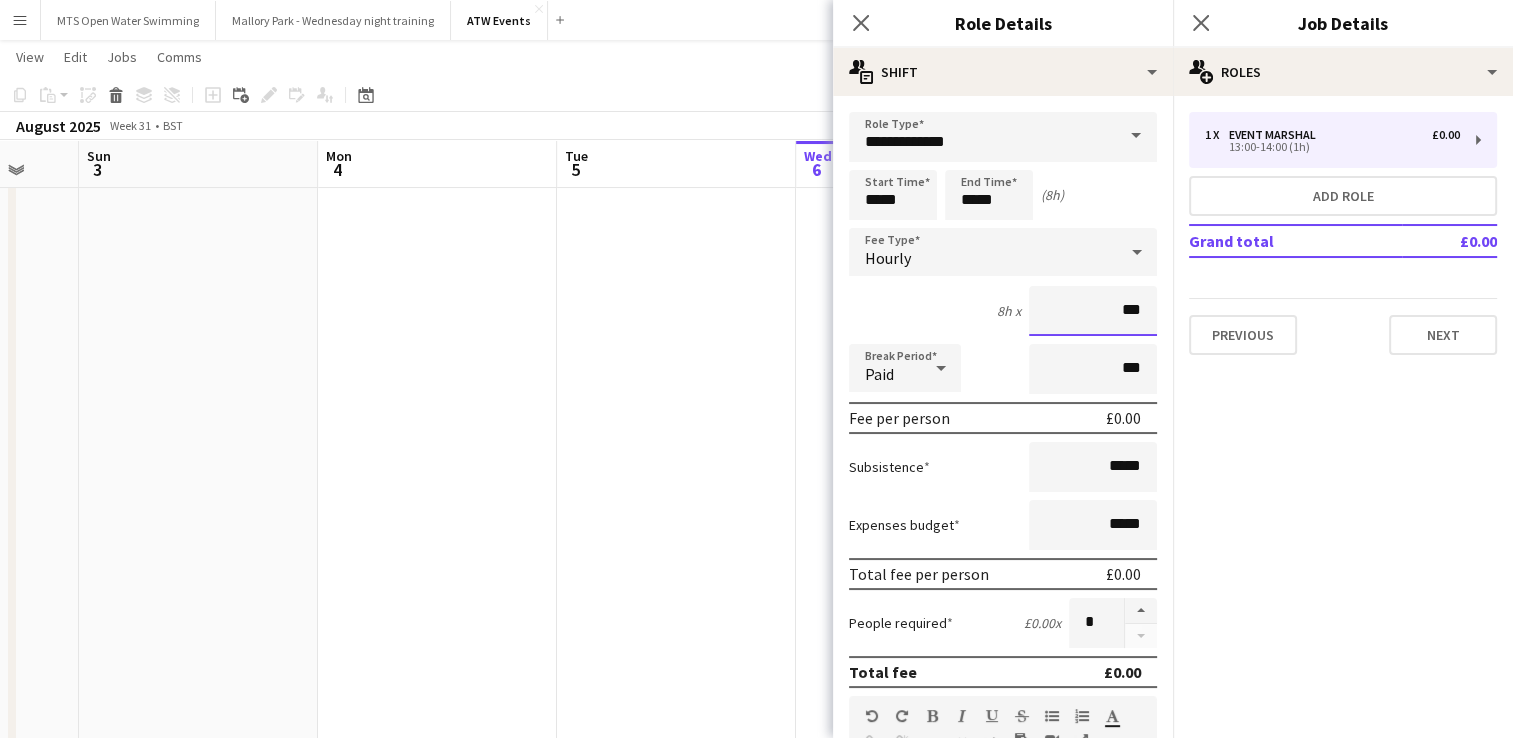 type on "**" 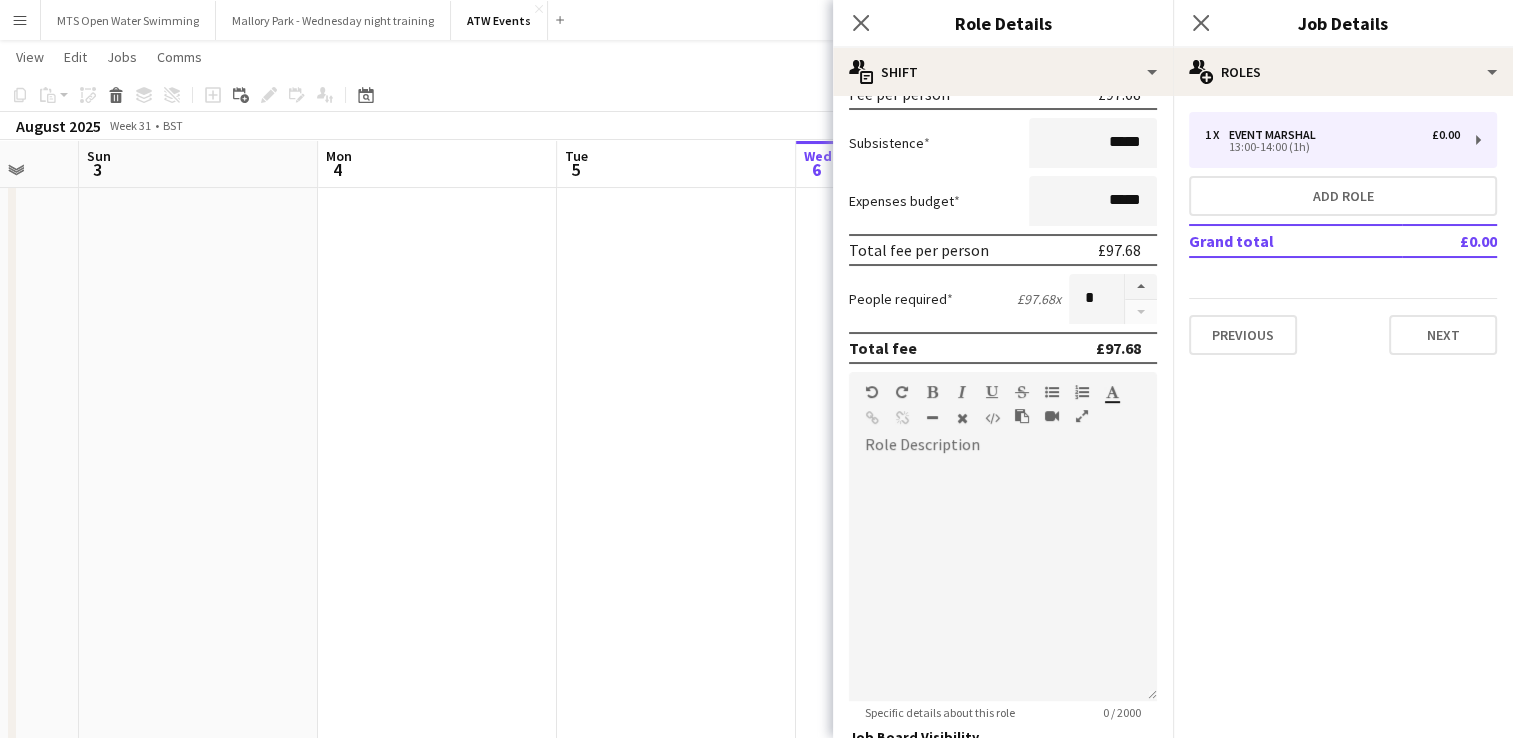 scroll, scrollTop: 324, scrollLeft: 0, axis: vertical 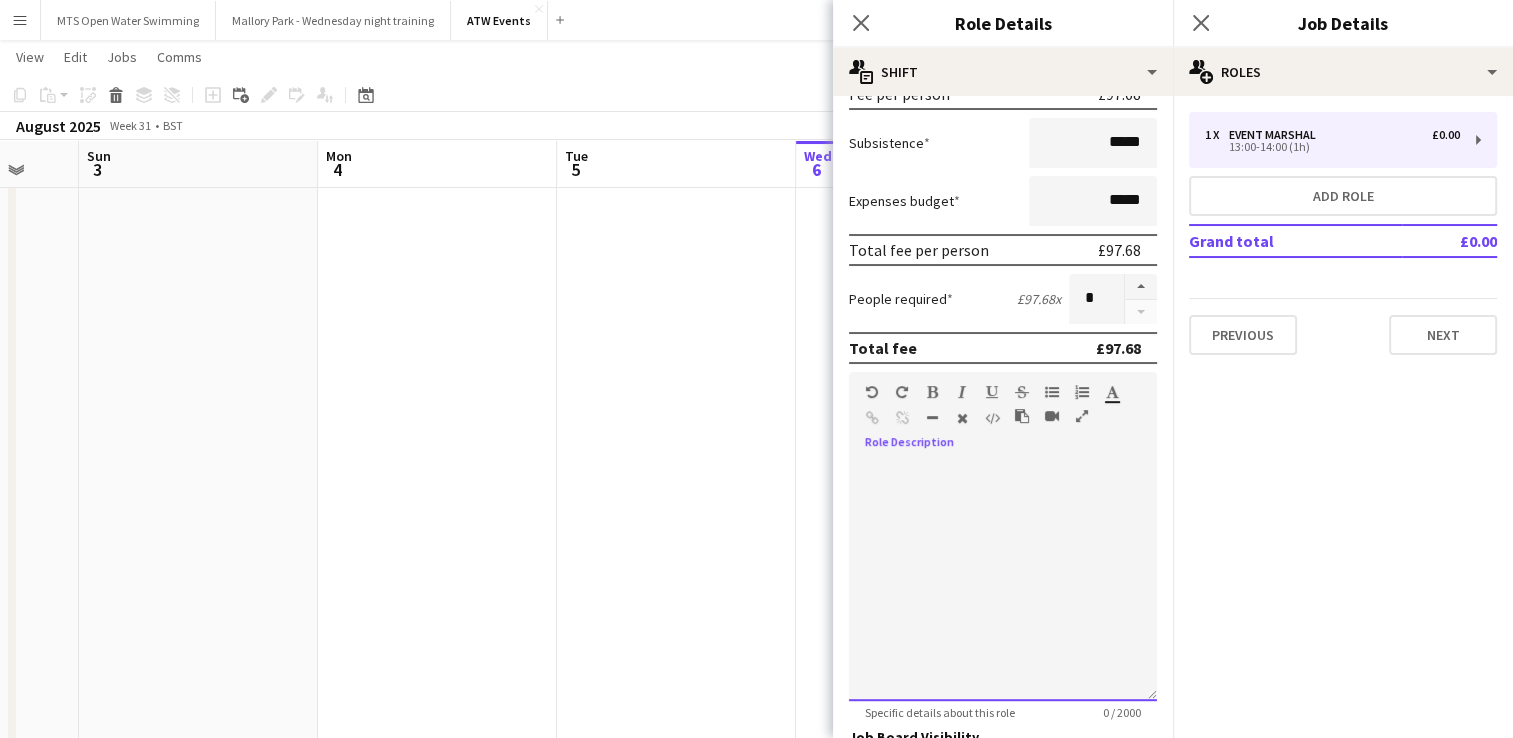 click at bounding box center (1003, 581) 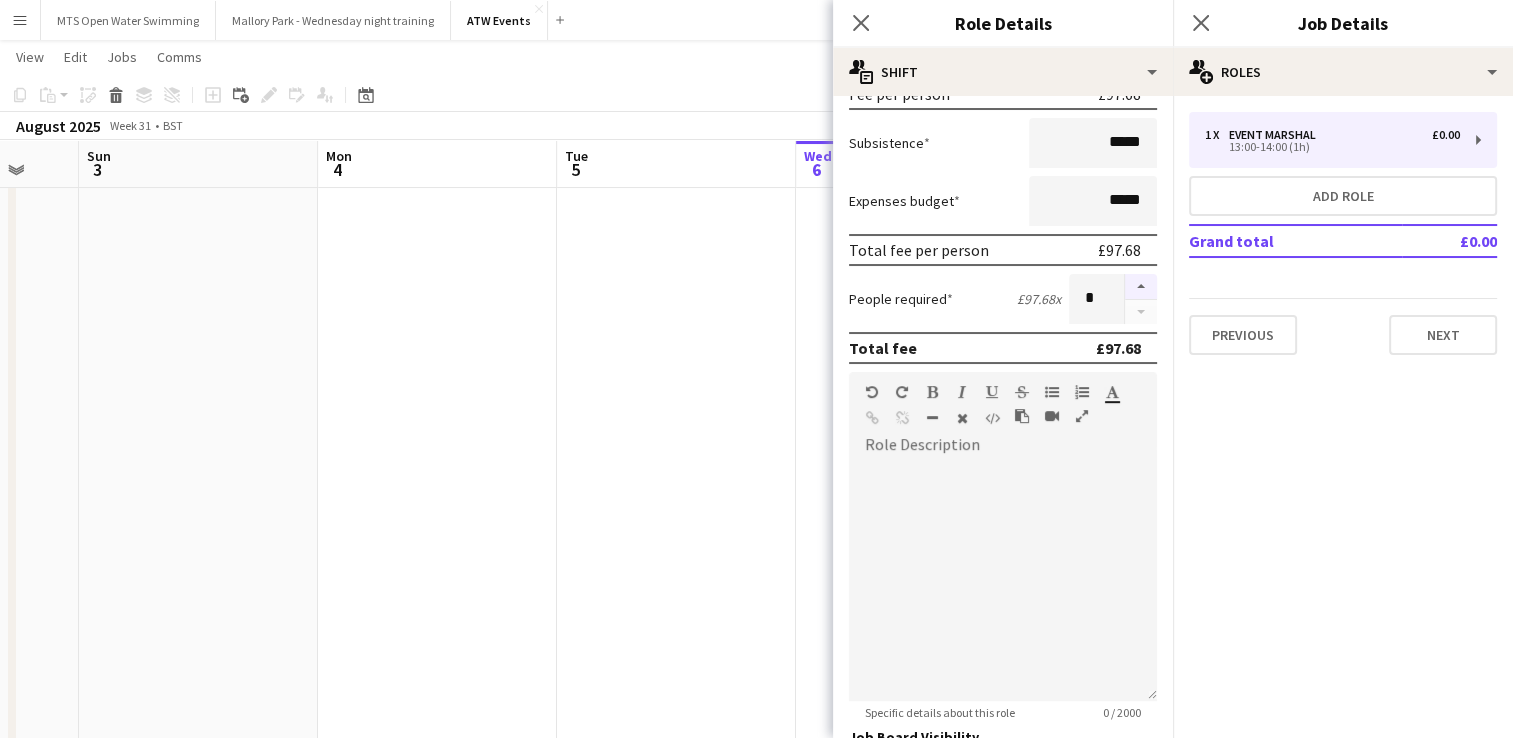 click at bounding box center (1141, 287) 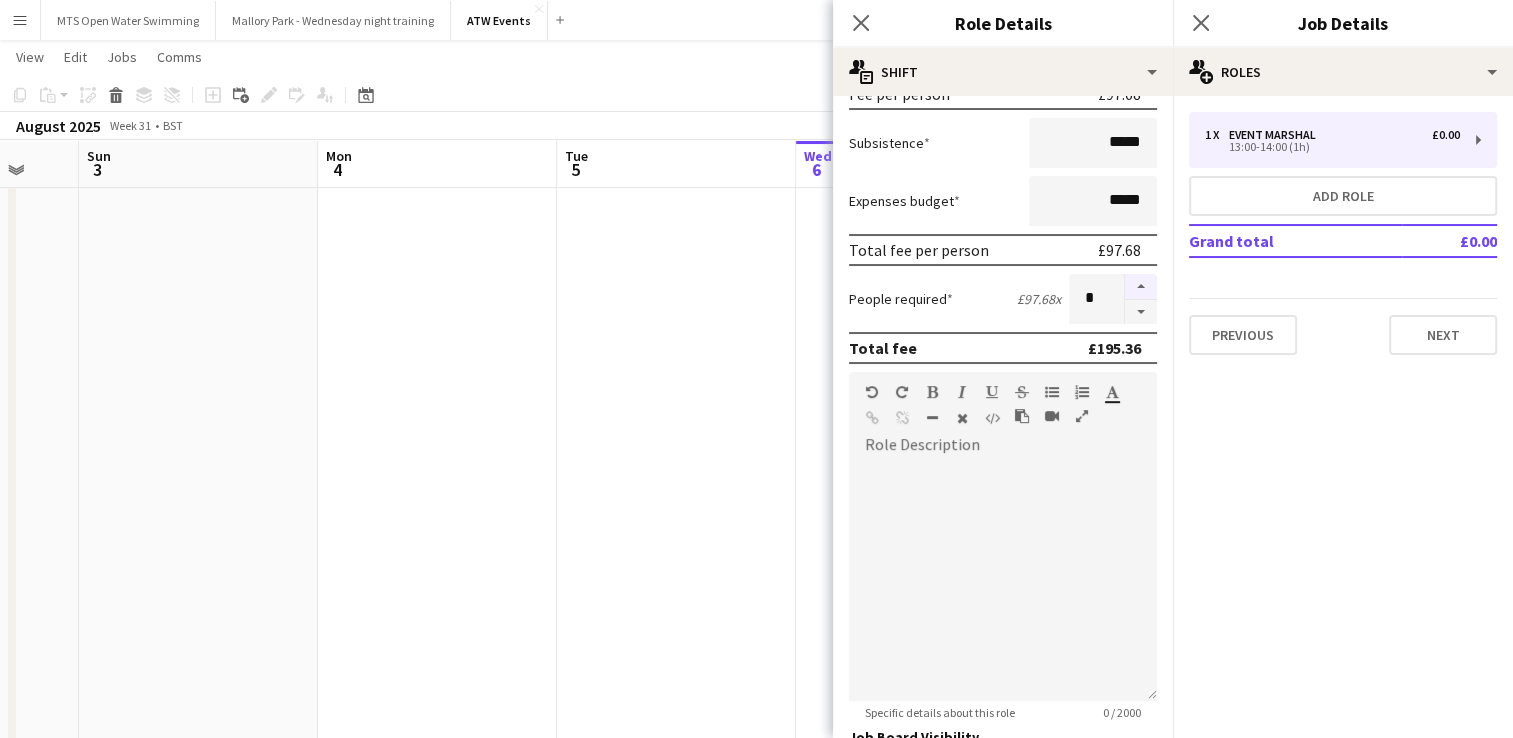 click at bounding box center [1141, 287] 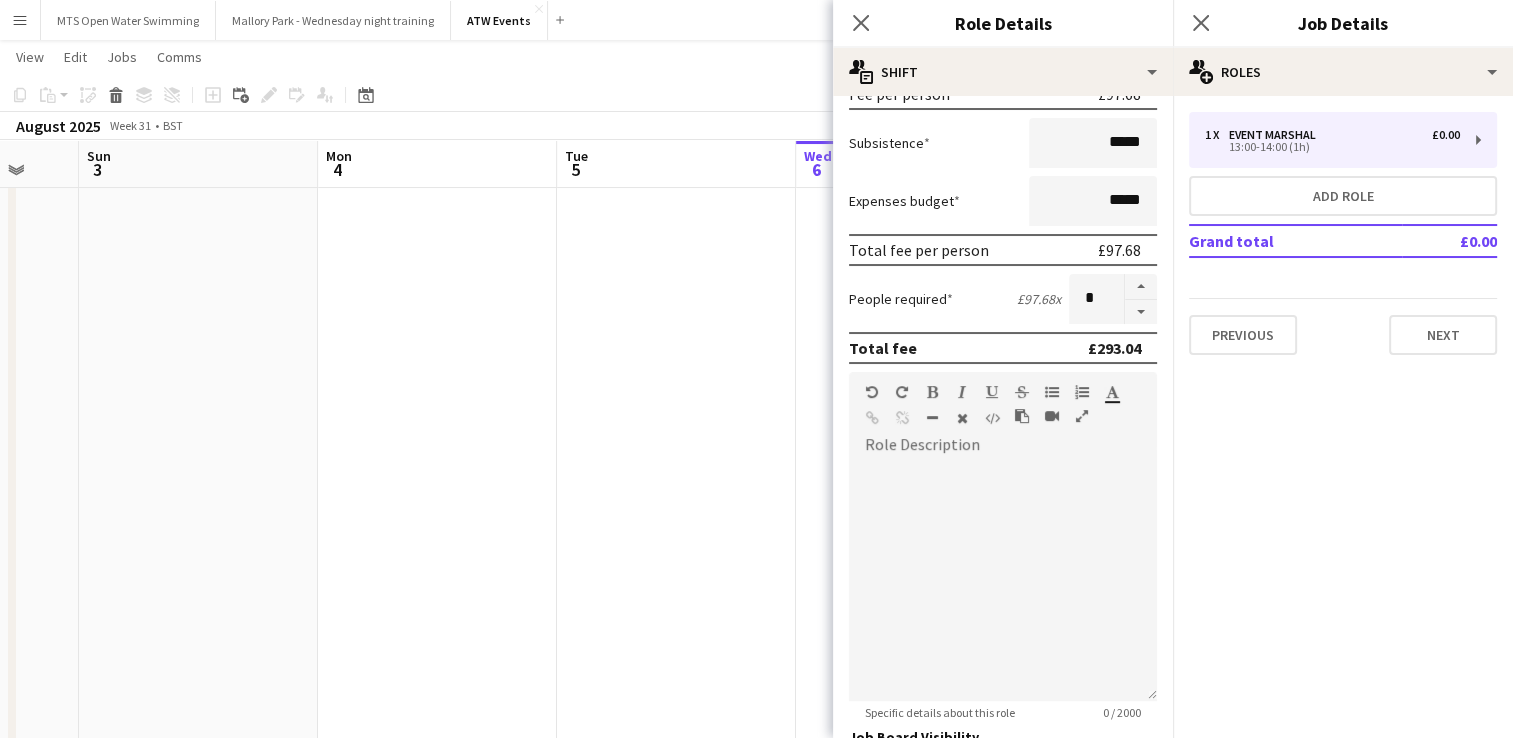 click at bounding box center [676, 1379] 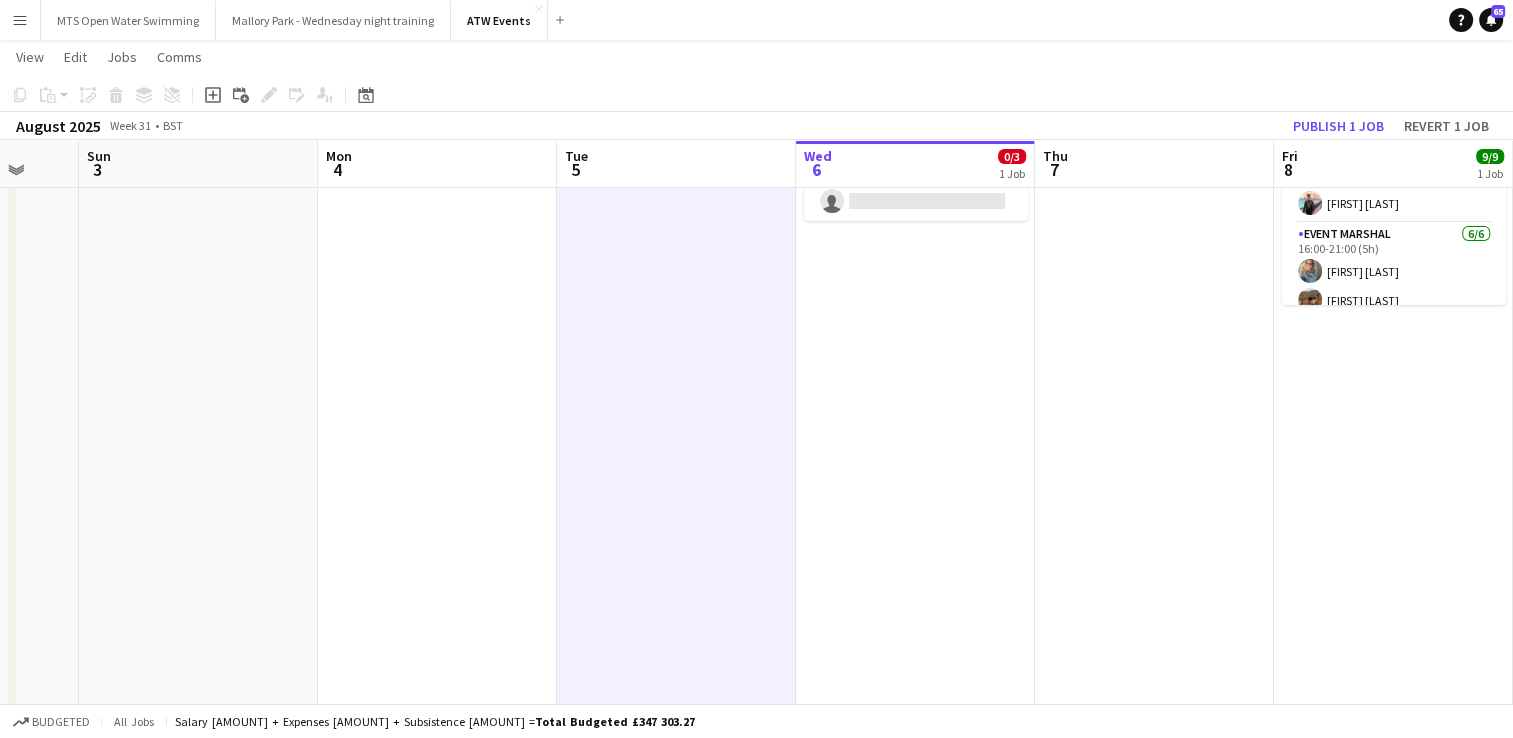scroll, scrollTop: 0, scrollLeft: 0, axis: both 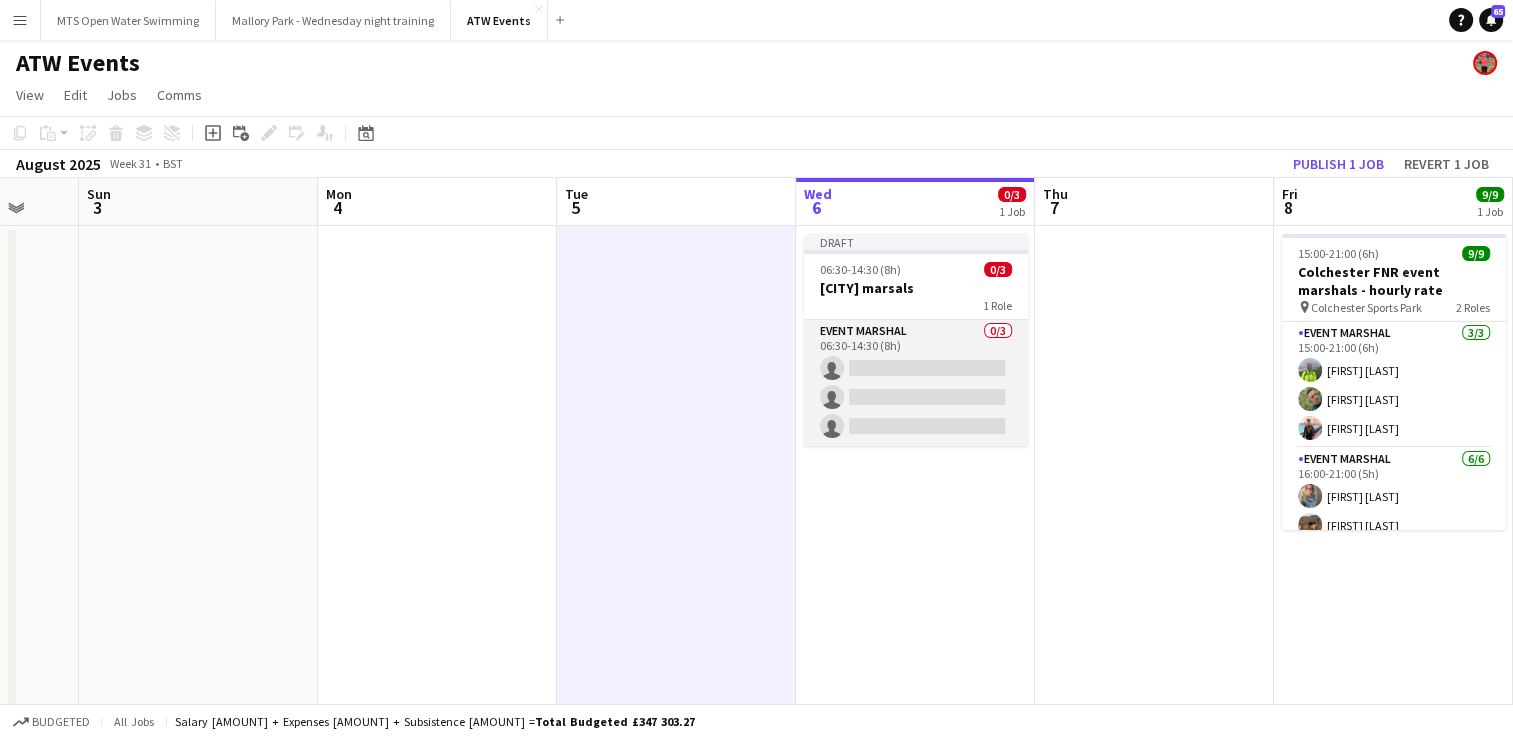 click on "Event Marshal   0/3   06:30-14:30 (8h)
single-neutral-actions
single-neutral-actions
single-neutral-actions" at bounding box center (916, 383) 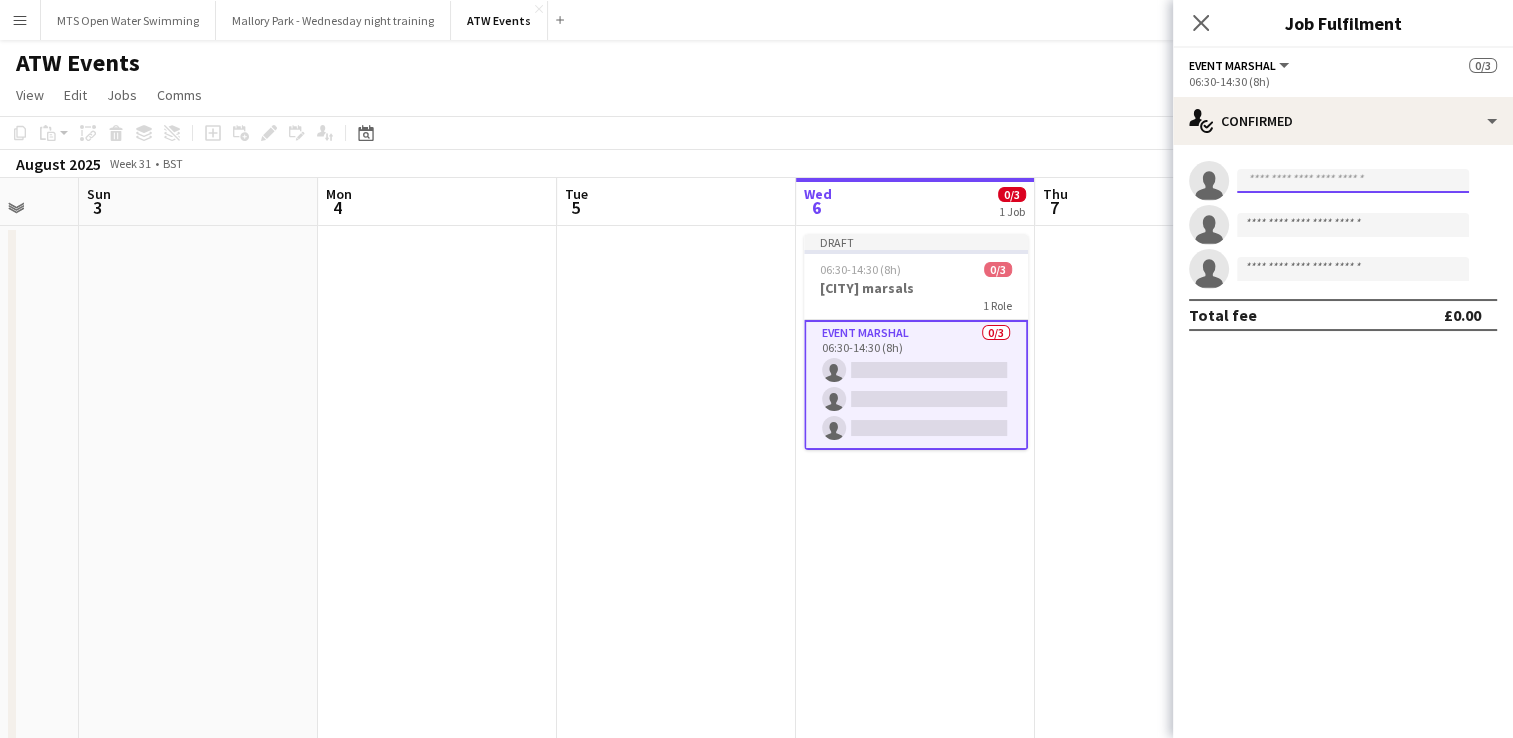 click at bounding box center [1353, 181] 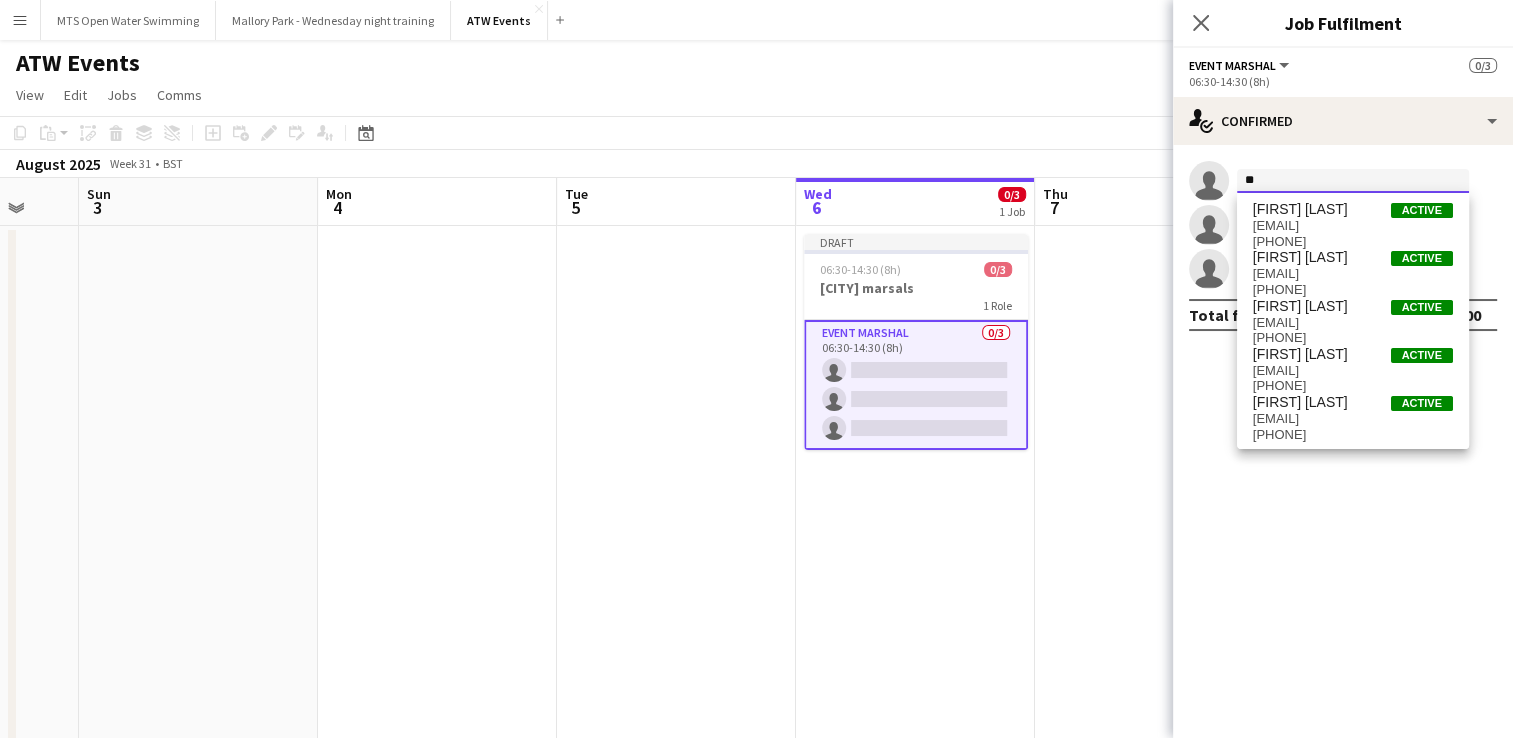 type on "*" 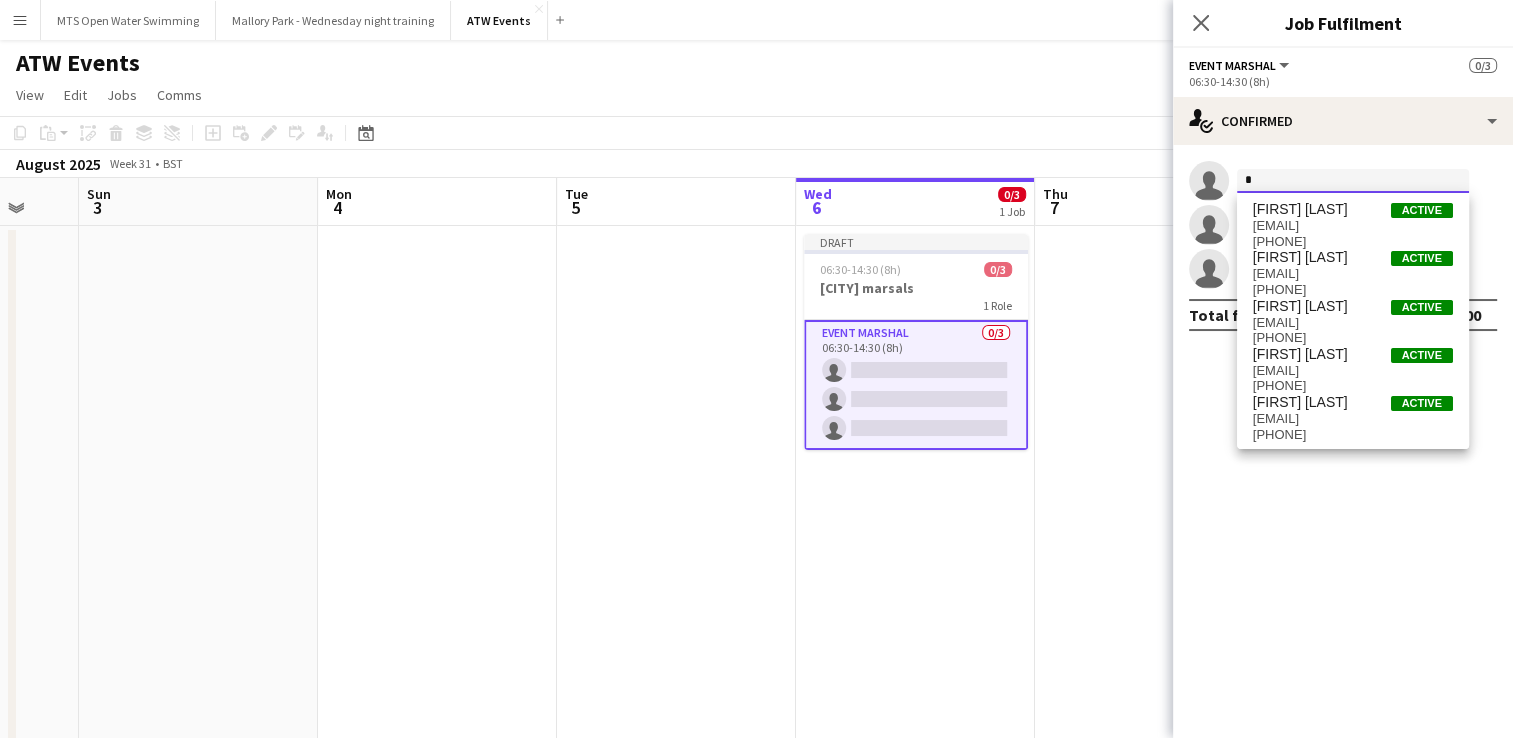 type 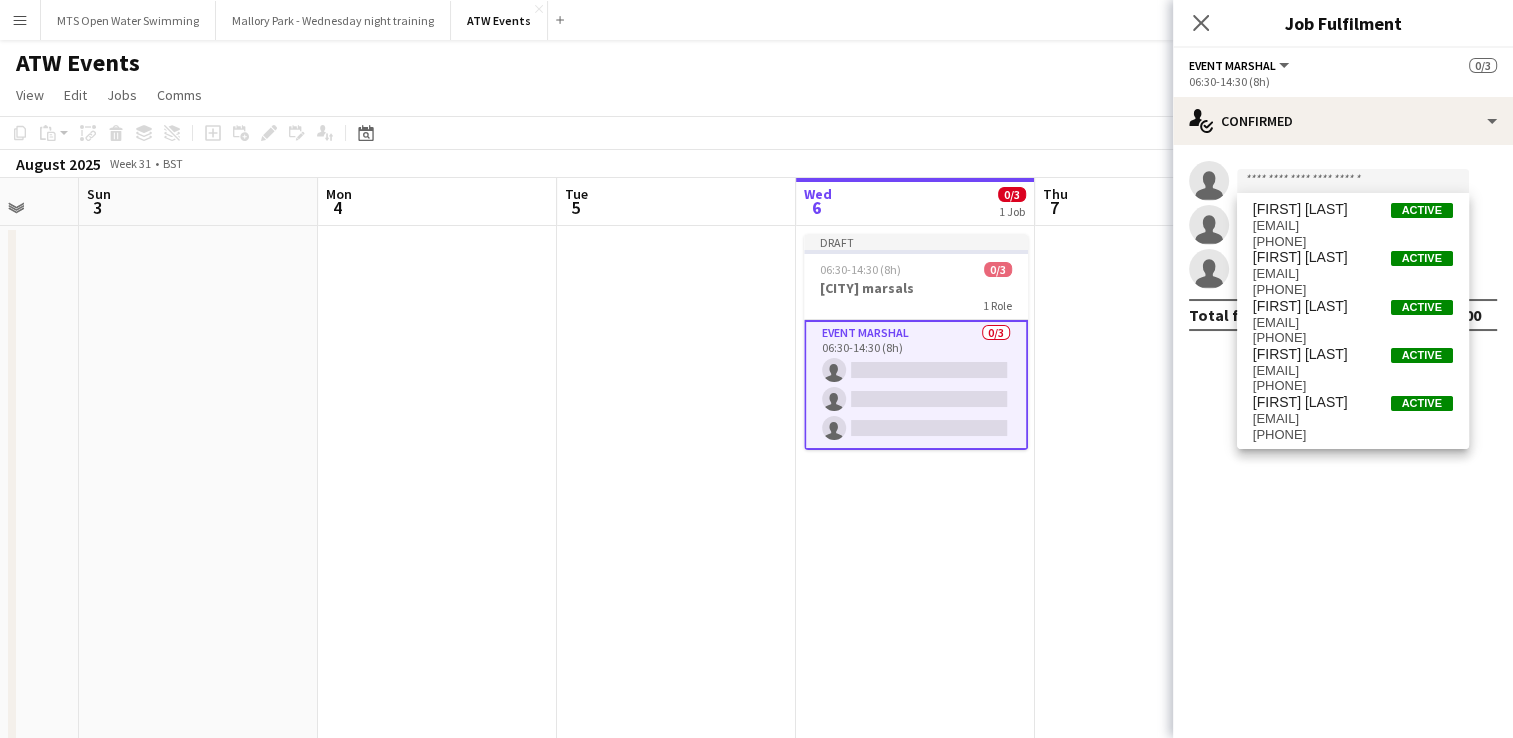 click on "Event Marshal   0/3   06:30-14:30 (8h)
single-neutral-actions
single-neutral-actions
single-neutral-actions" at bounding box center (916, 385) 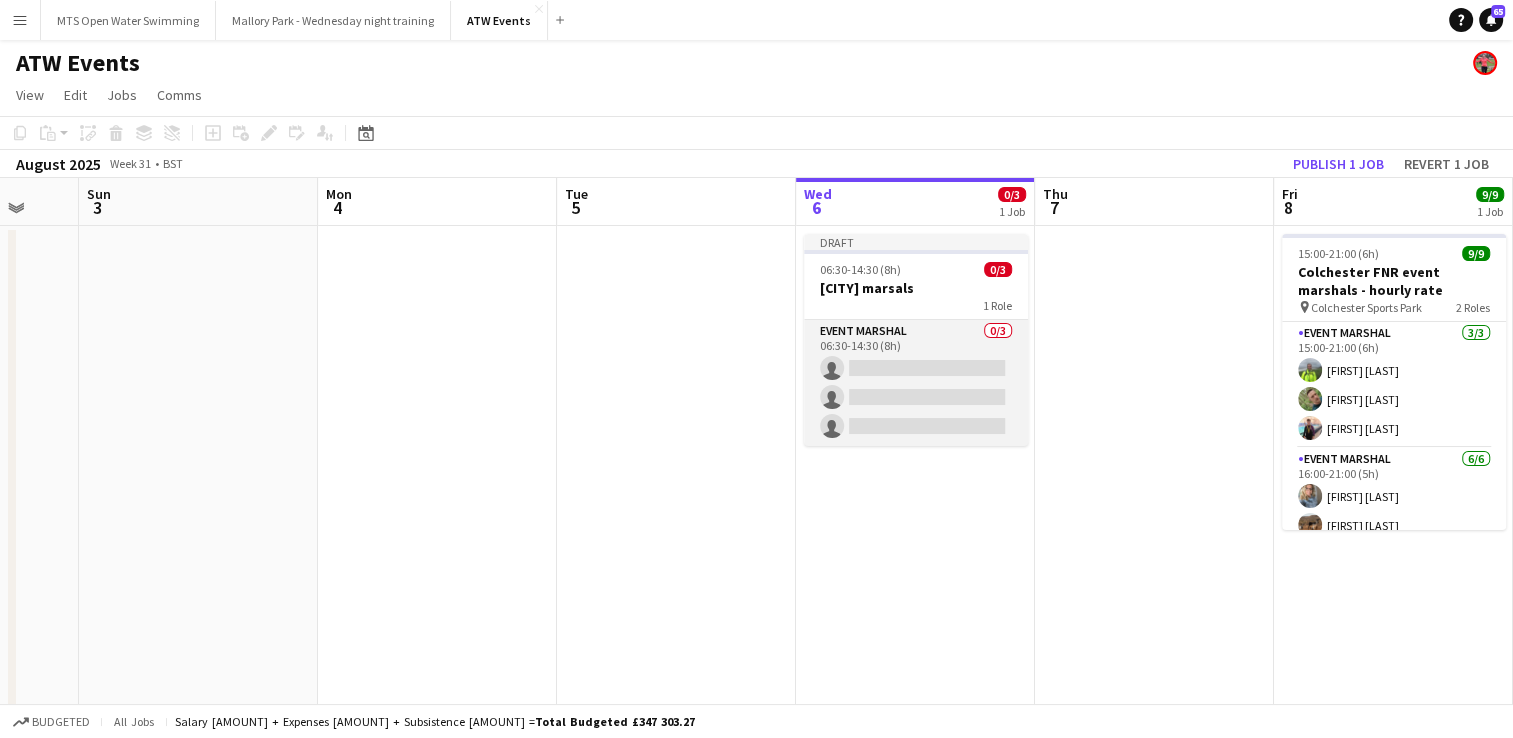 click on "Event Marshal   0/3   06:30-14:30 (8h)
single-neutral-actions
single-neutral-actions
single-neutral-actions" at bounding box center (916, 383) 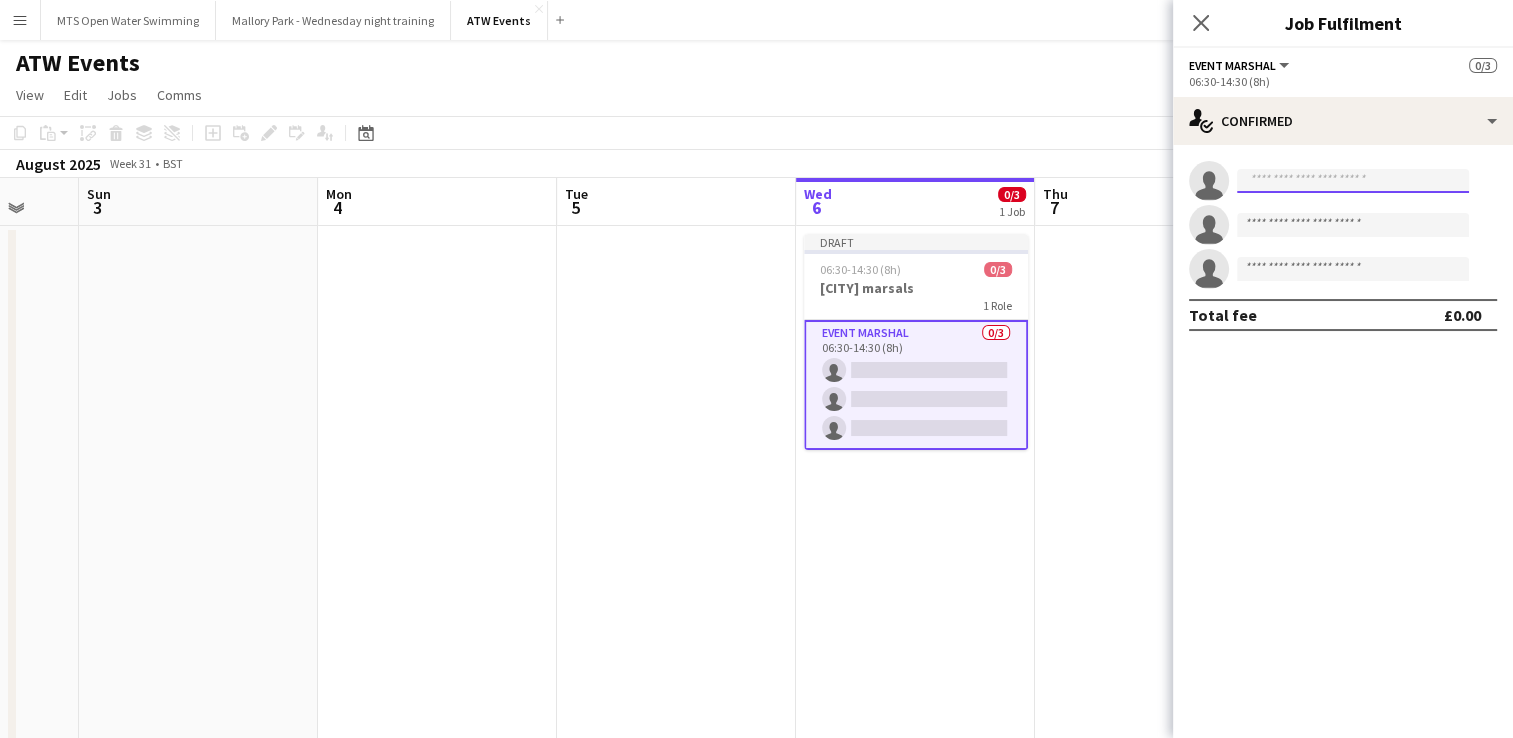 click at bounding box center (1353, 181) 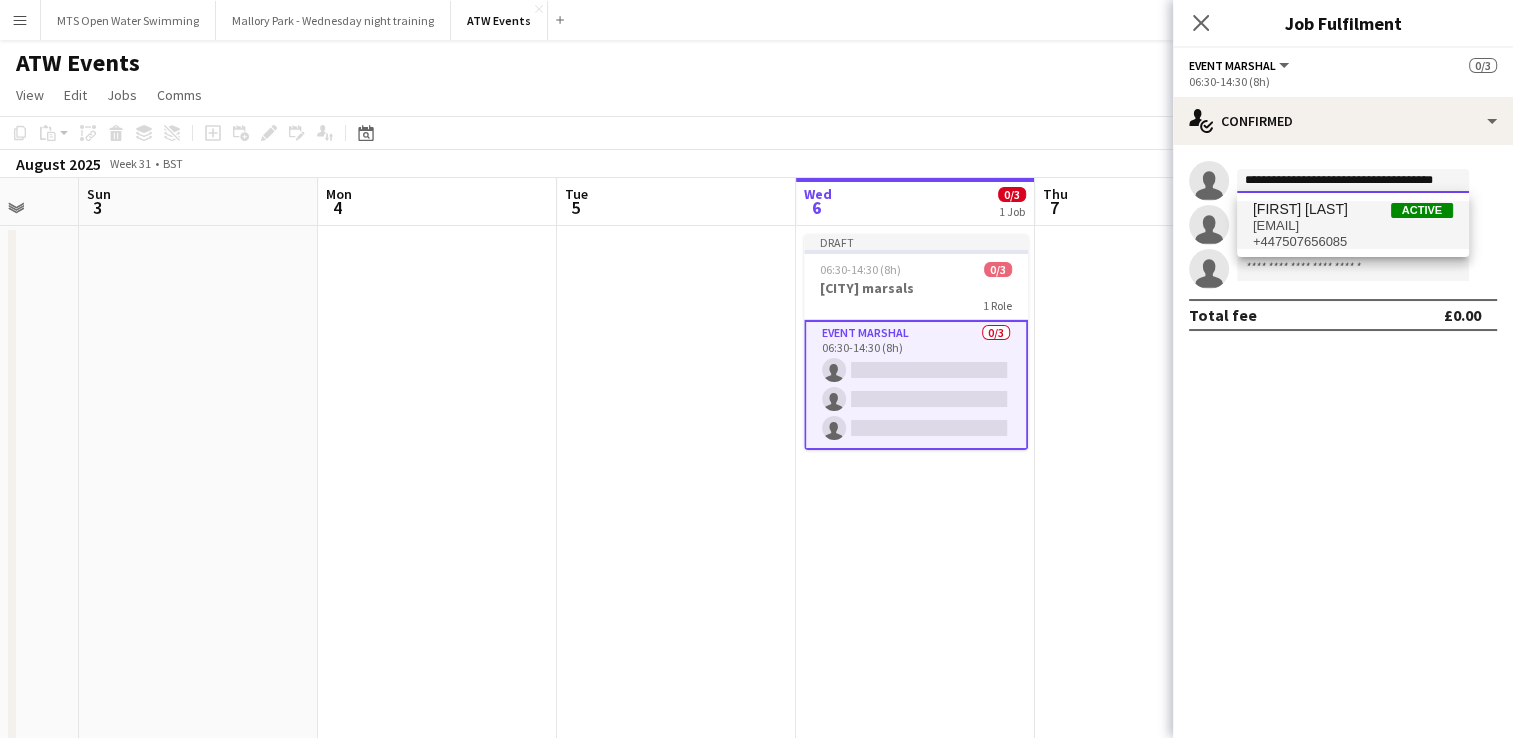 type on "**********" 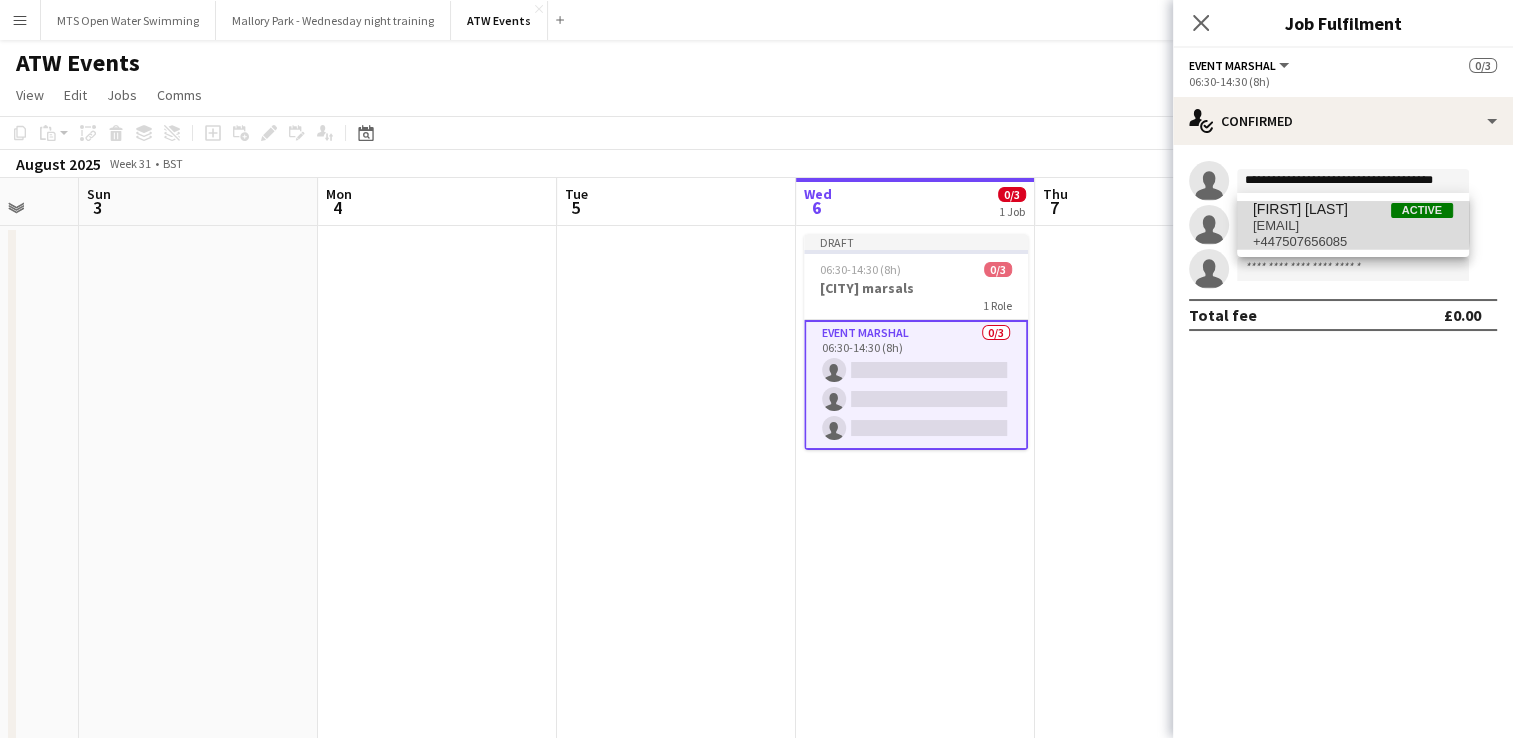 click on "[EMAIL]" at bounding box center [1353, 226] 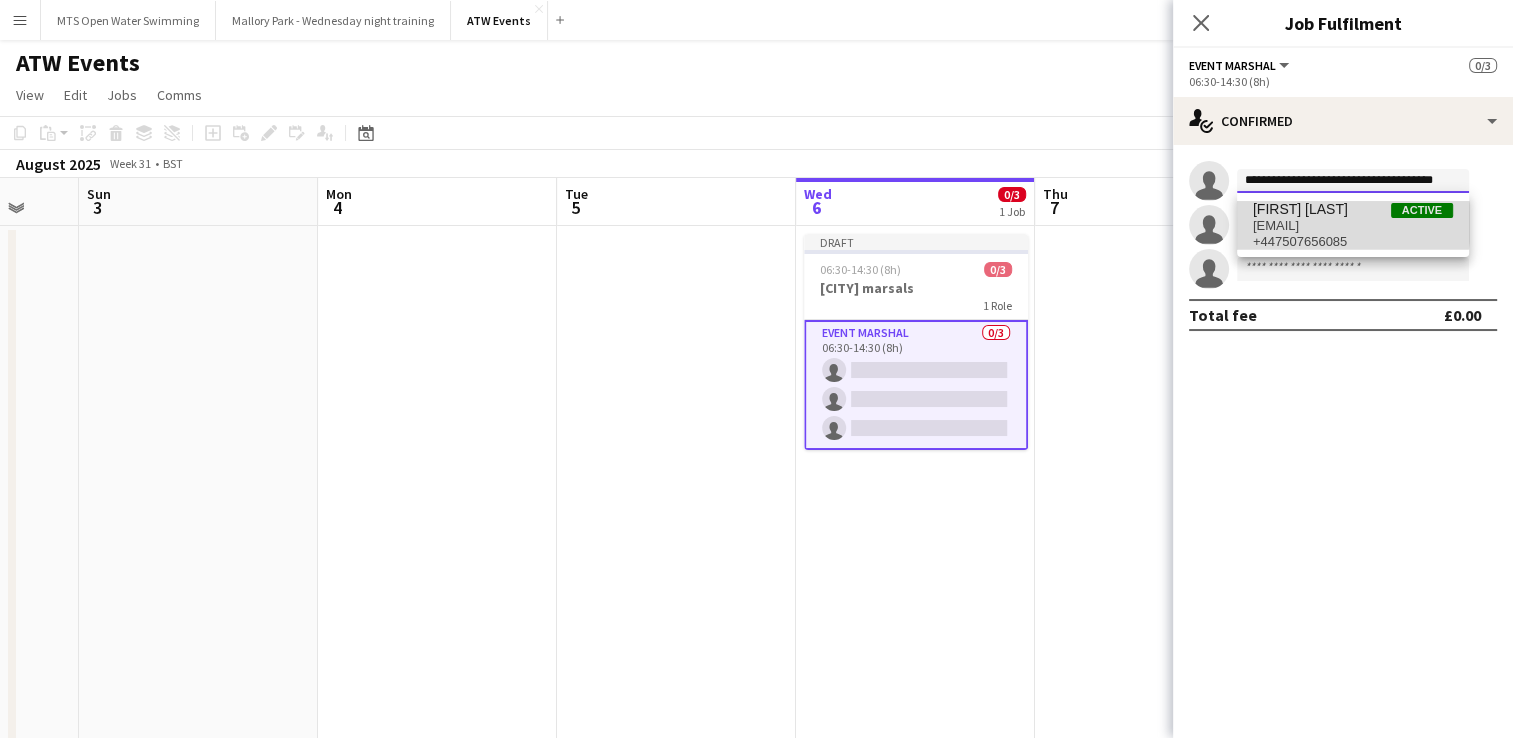 type 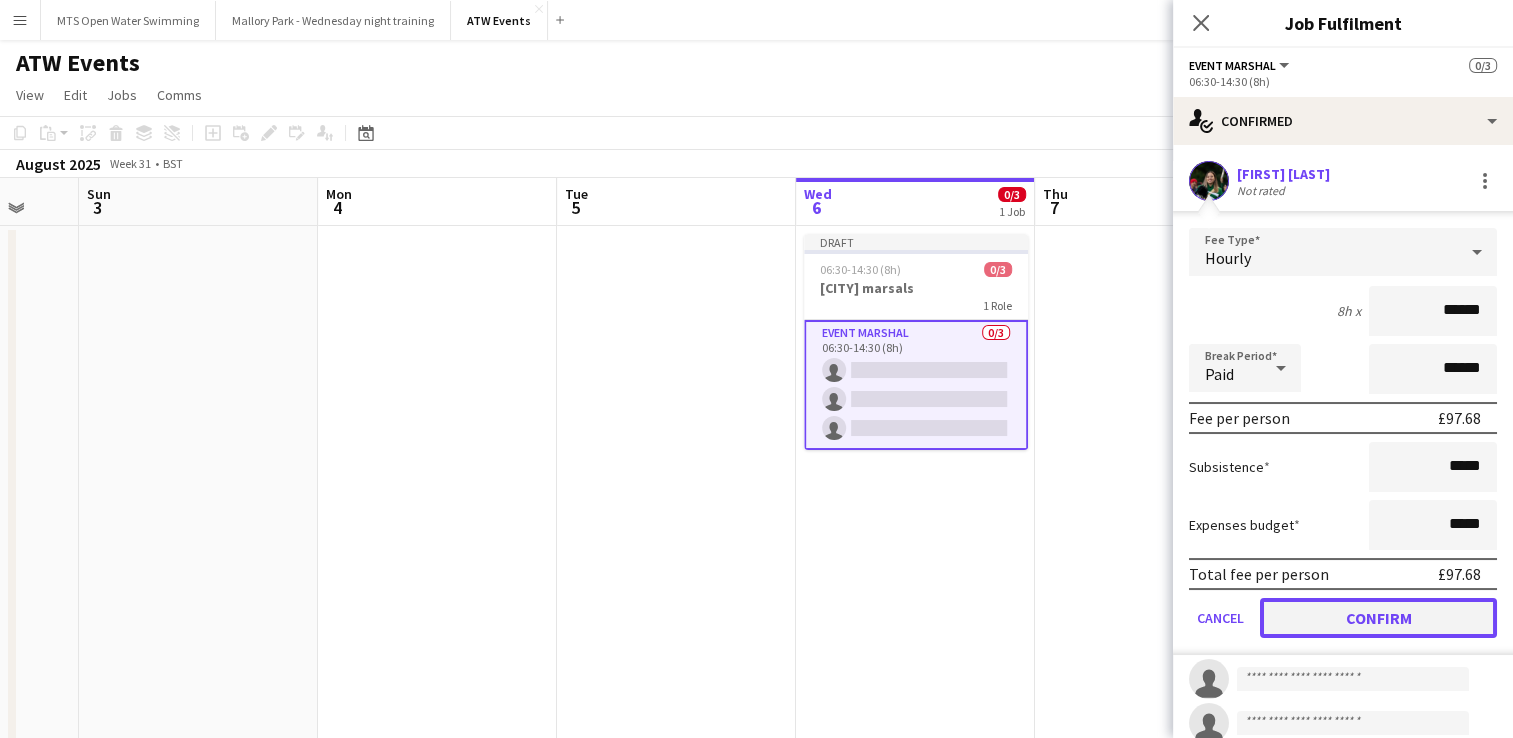 click on "Confirm" at bounding box center [1378, 618] 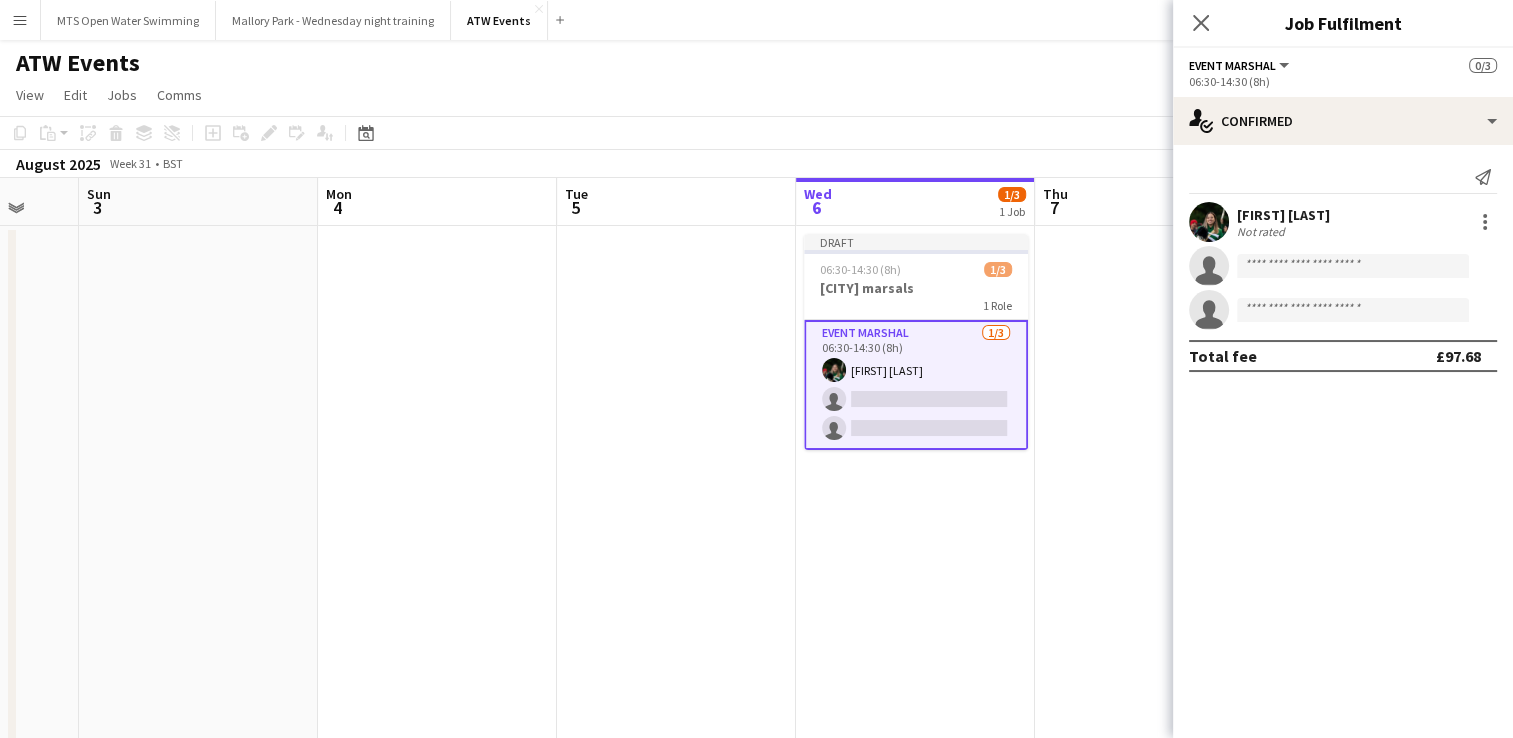 click on "Event Marshal   0/1   06:30-14:00 (7h30m)
[FIRST] [LAST]
single-neutral-actions
single-neutral-actions" at bounding box center (916, 385) 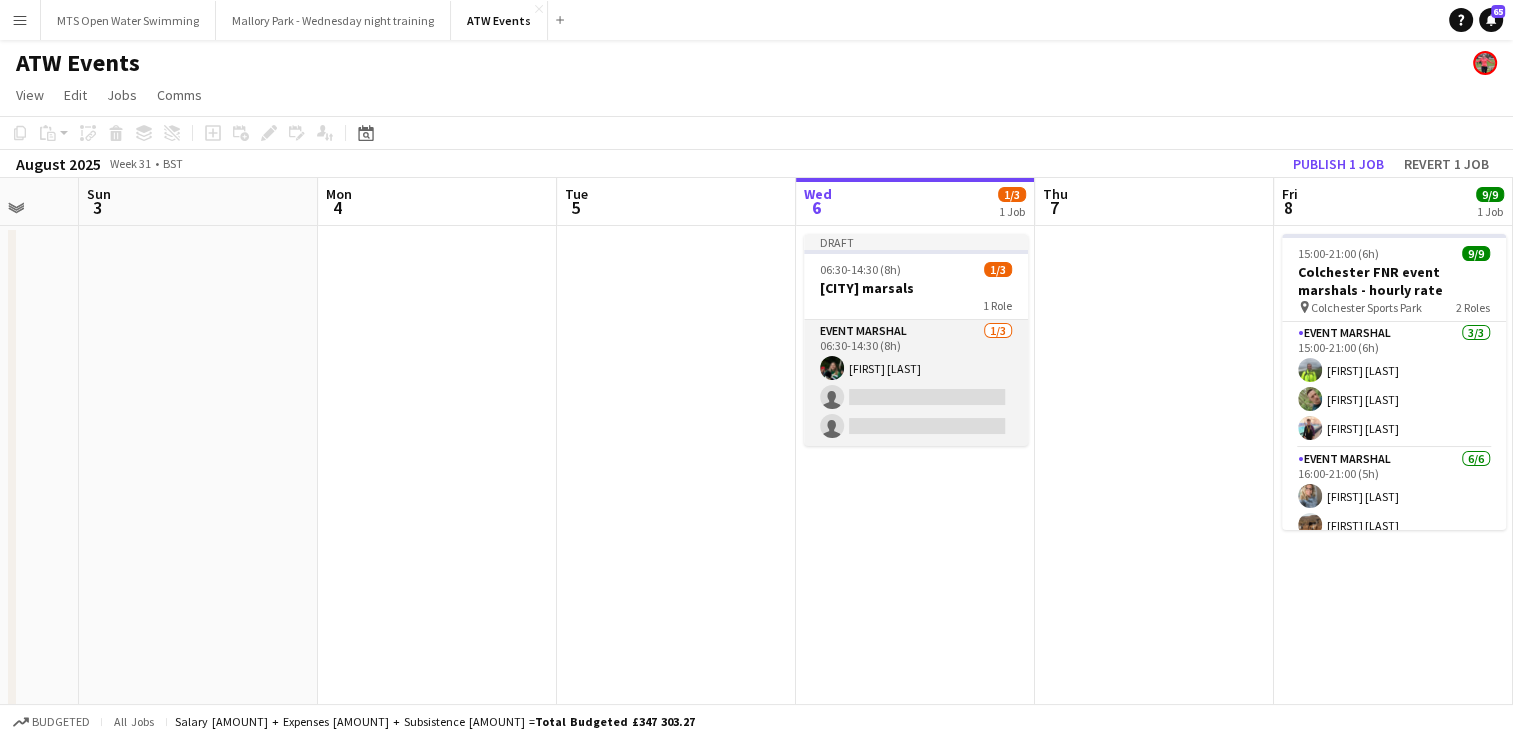 click on "Event Marshal   0/1   06:30-14:00 (7h30m)
[FIRST] [LAST]
single-neutral-actions
single-neutral-actions" at bounding box center (916, 383) 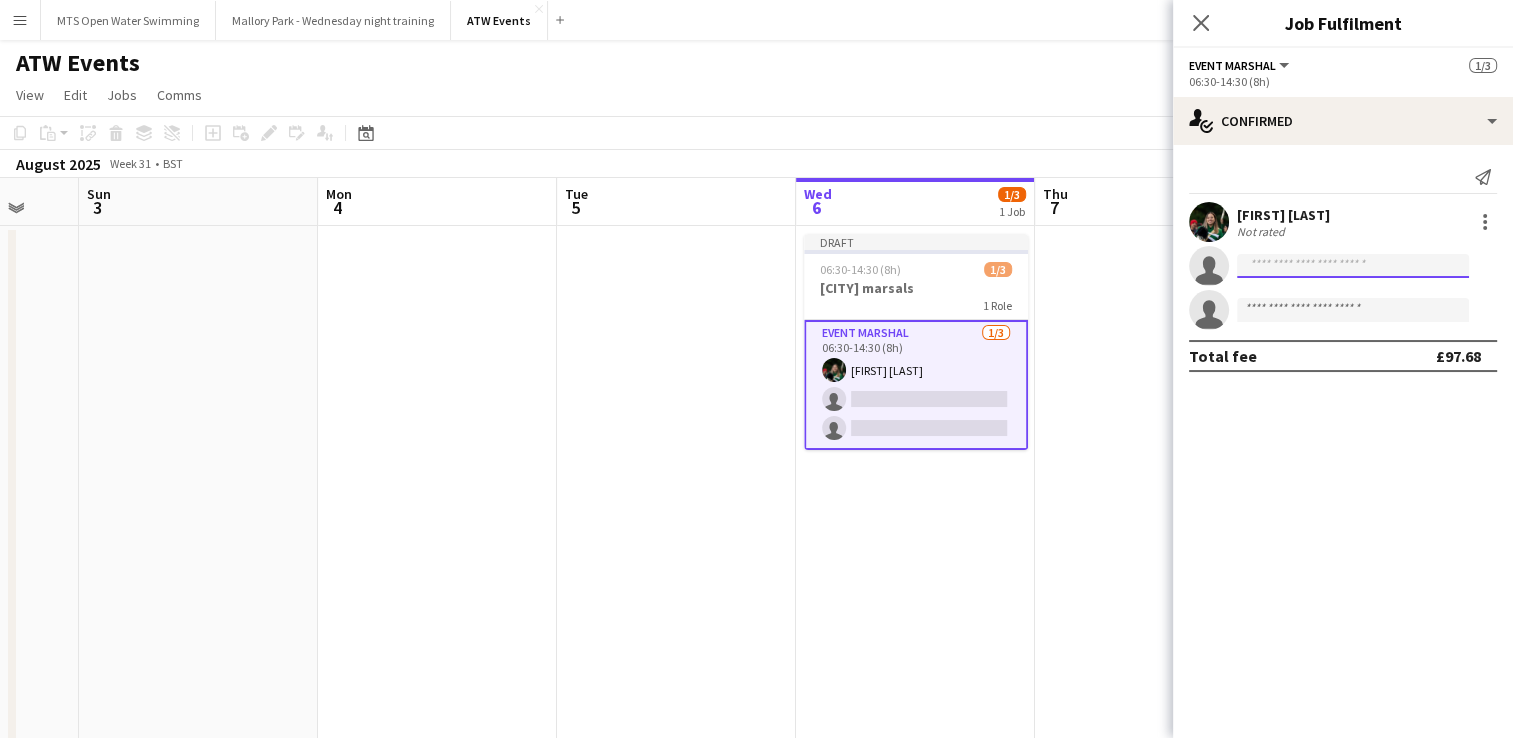 click at bounding box center (1353, 310) 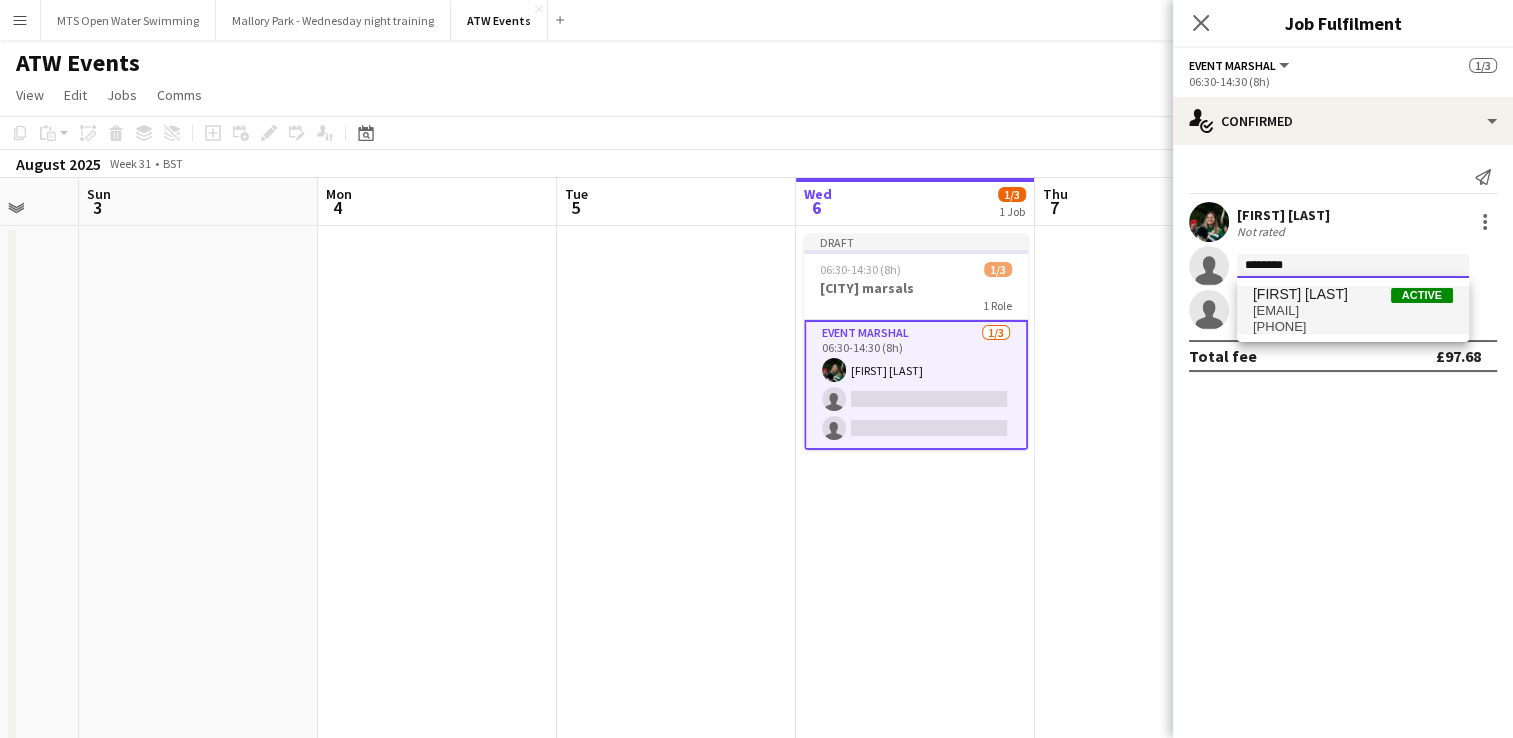 type on "********" 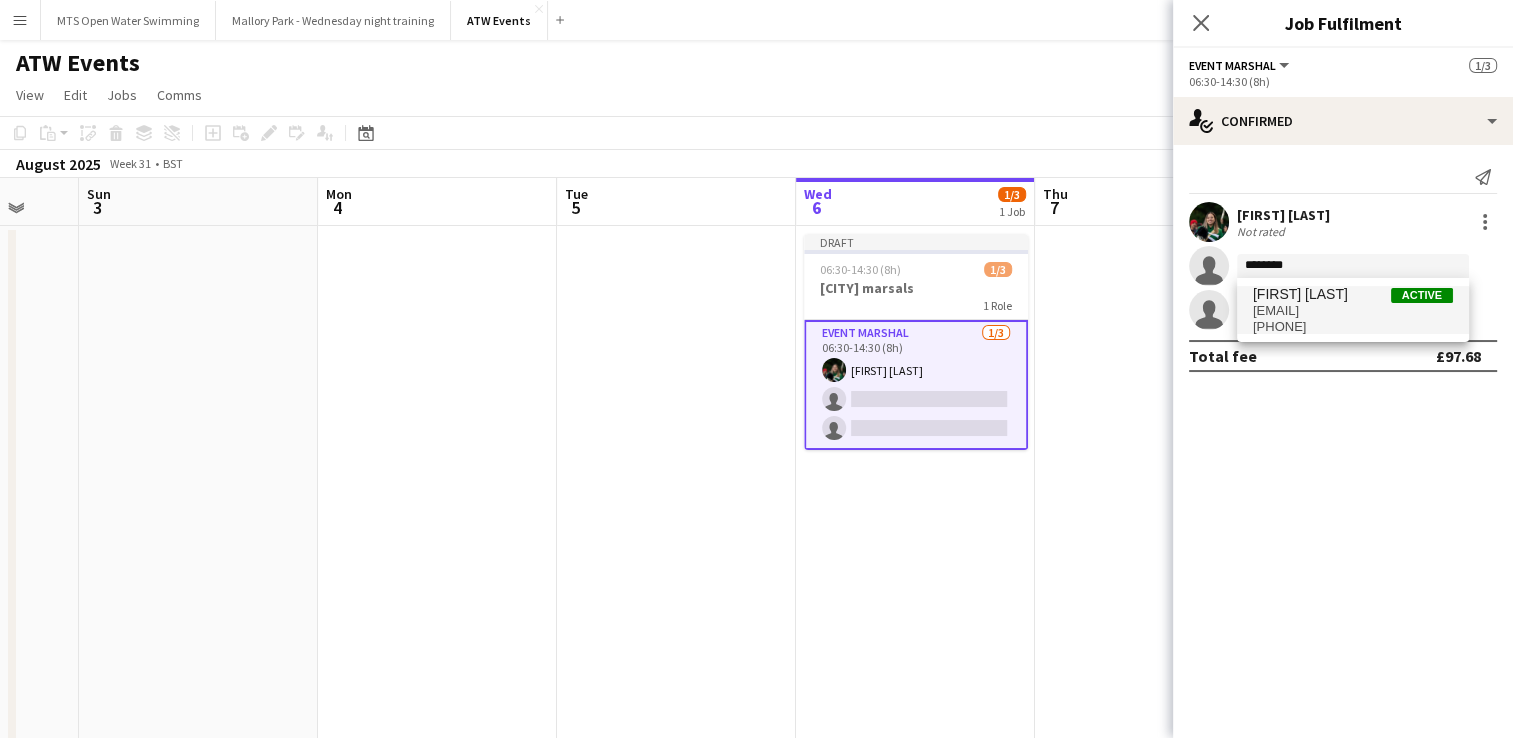 click on "[EMAIL]" at bounding box center [1353, 311] 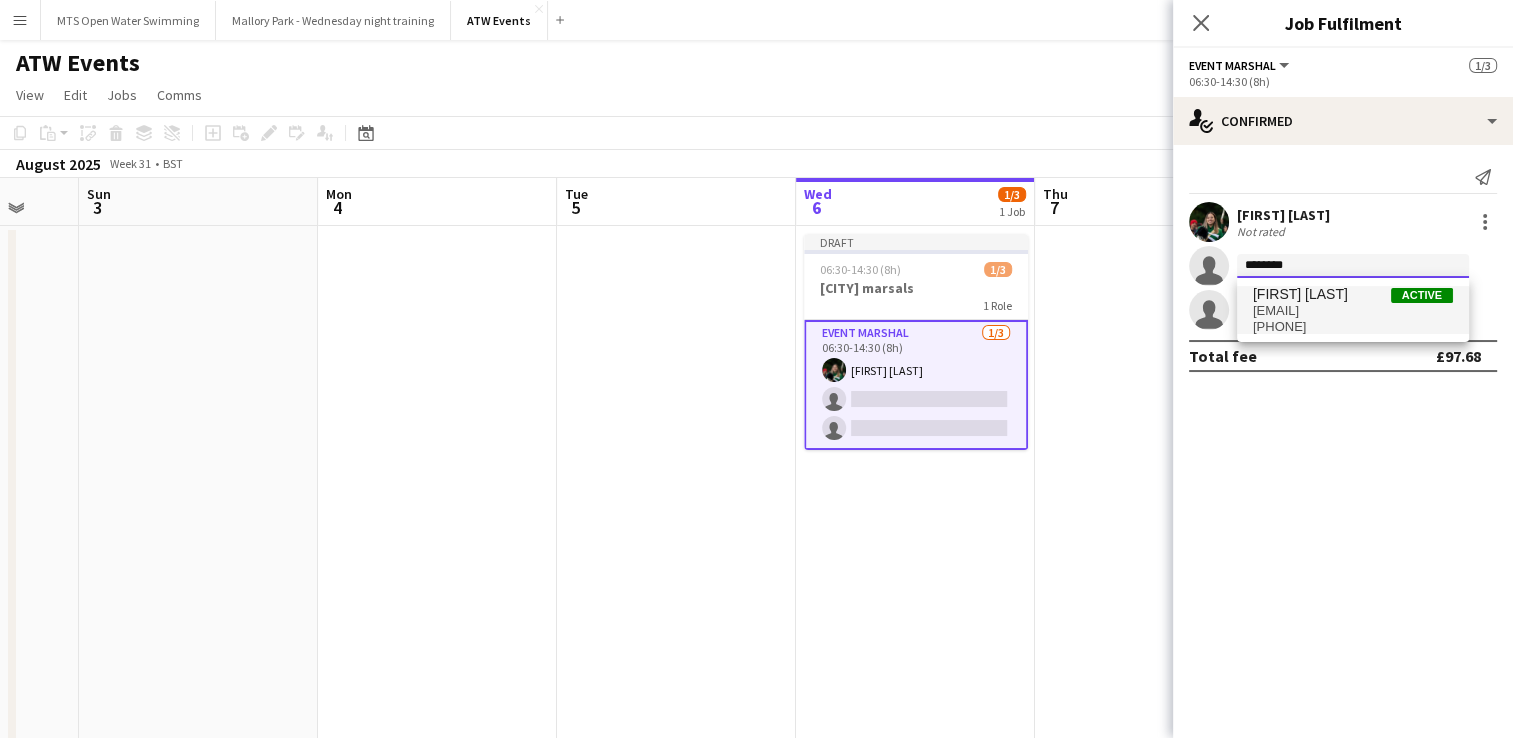 type 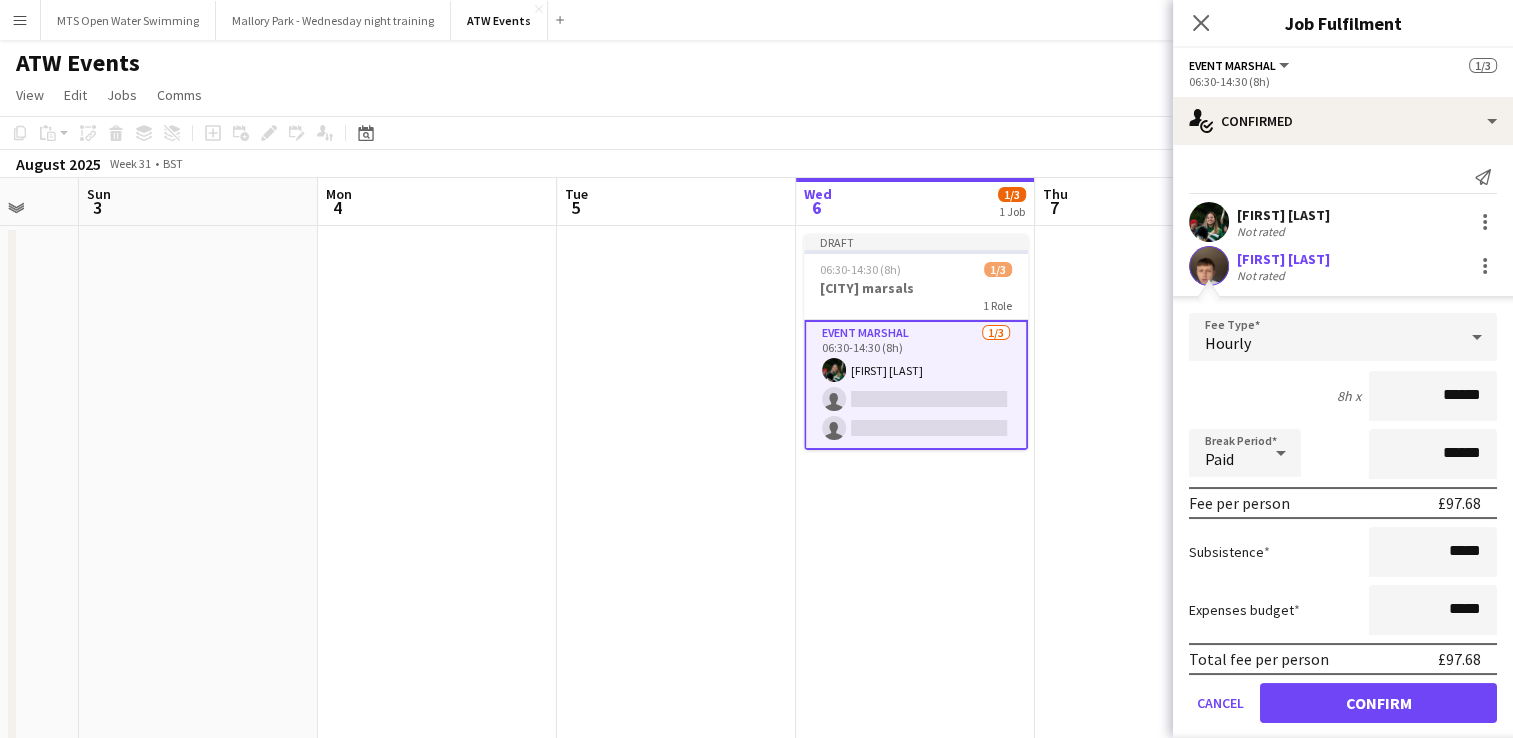 click at bounding box center (1209, 266) 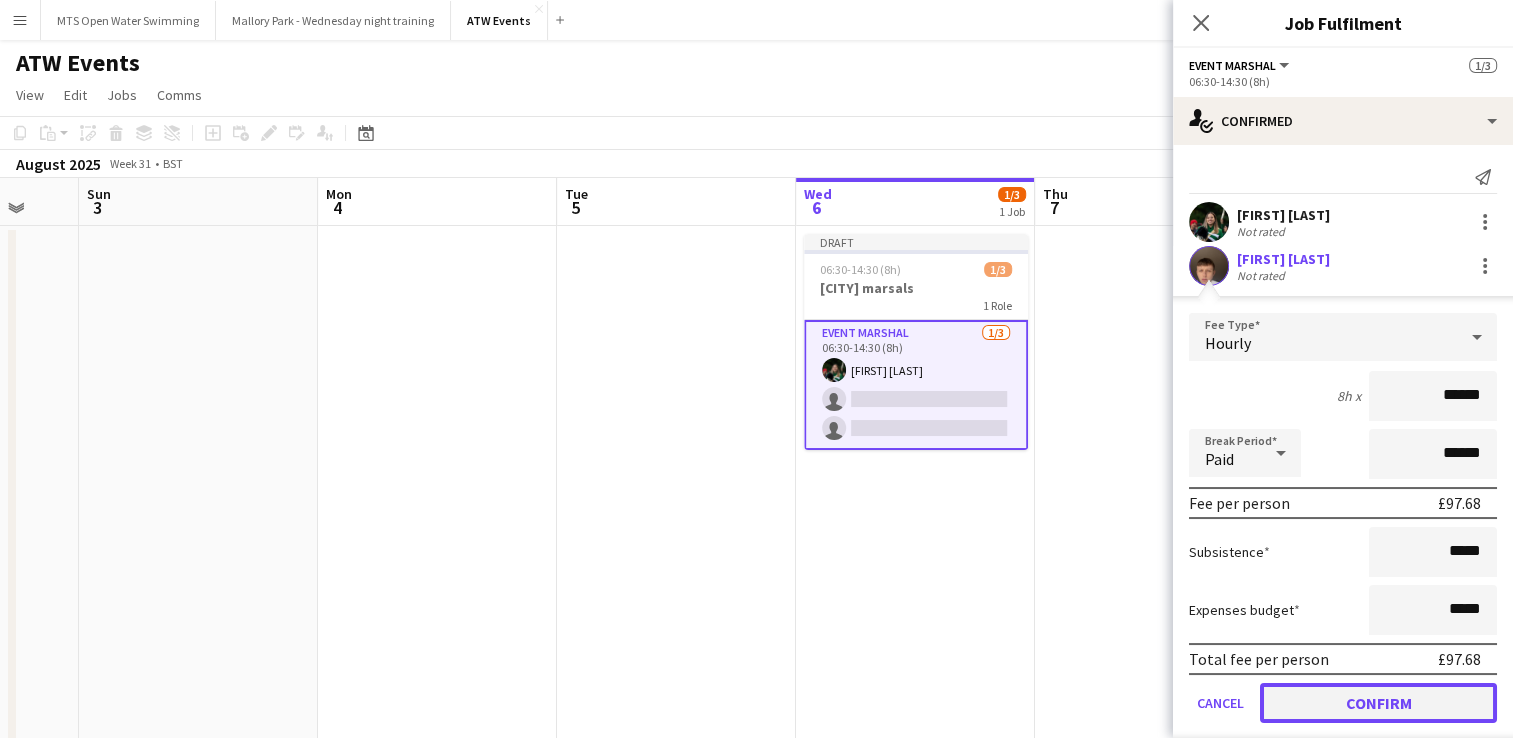 click on "Confirm" at bounding box center (1378, 703) 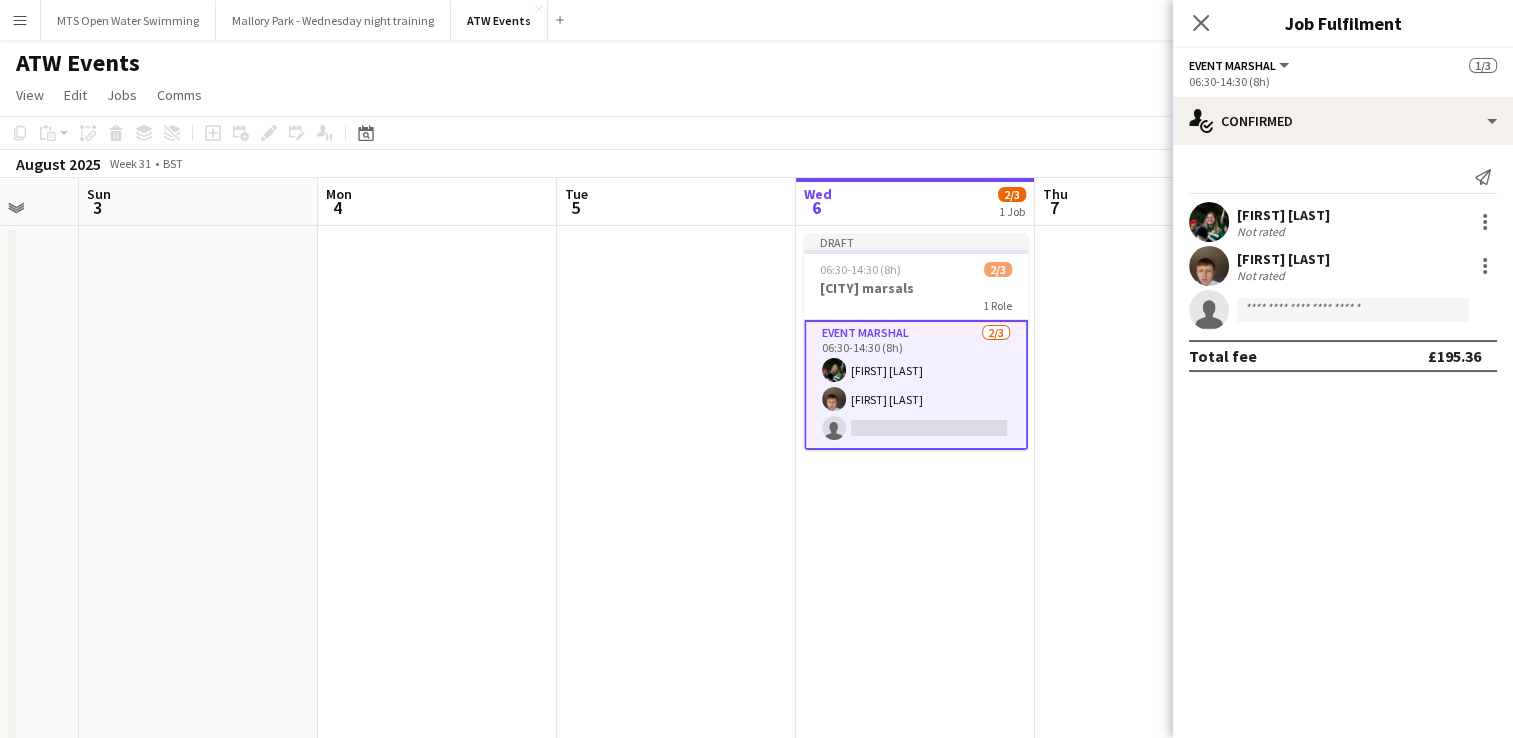 click on "Not rated" at bounding box center (1263, 275) 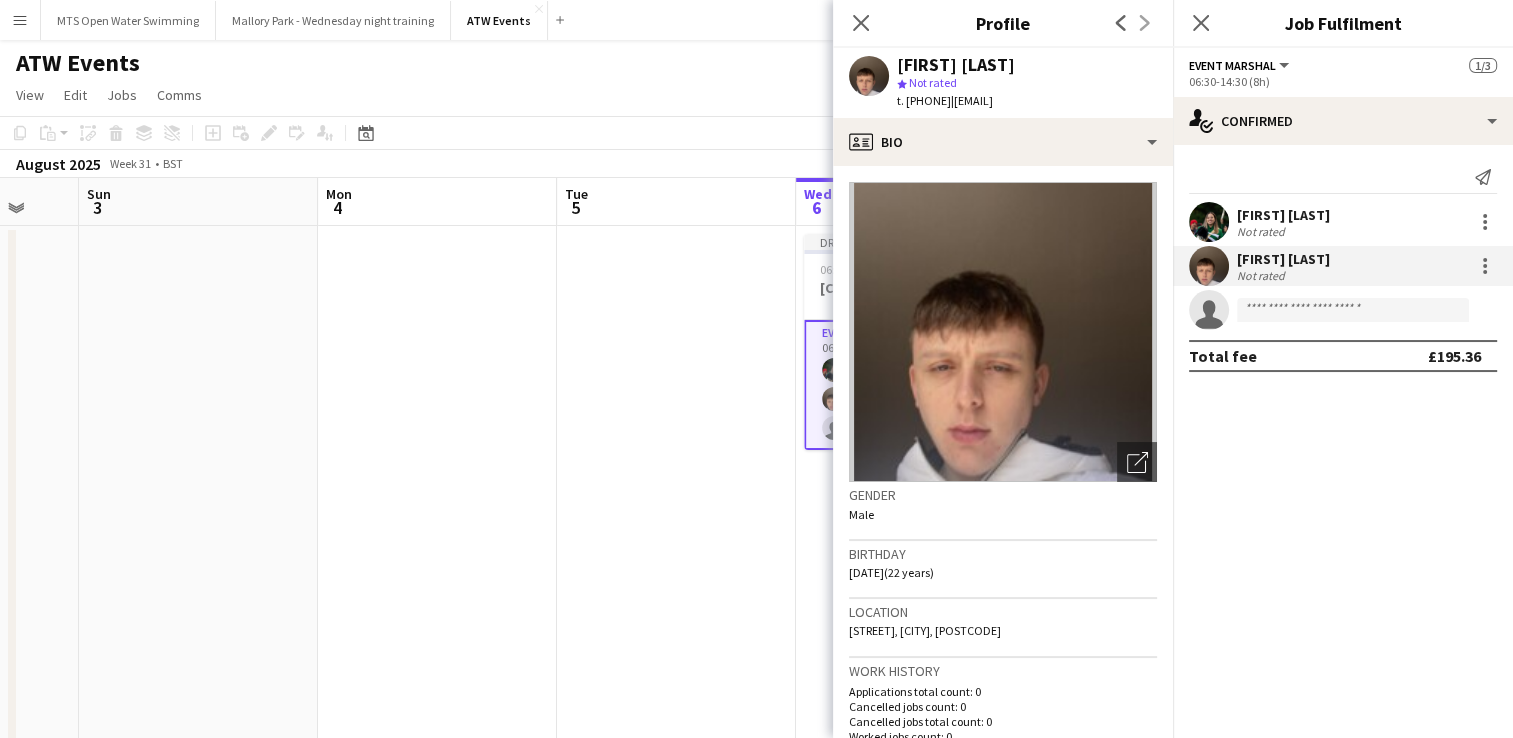 click on "[FIRST] [LAST]" at bounding box center (1283, 215) 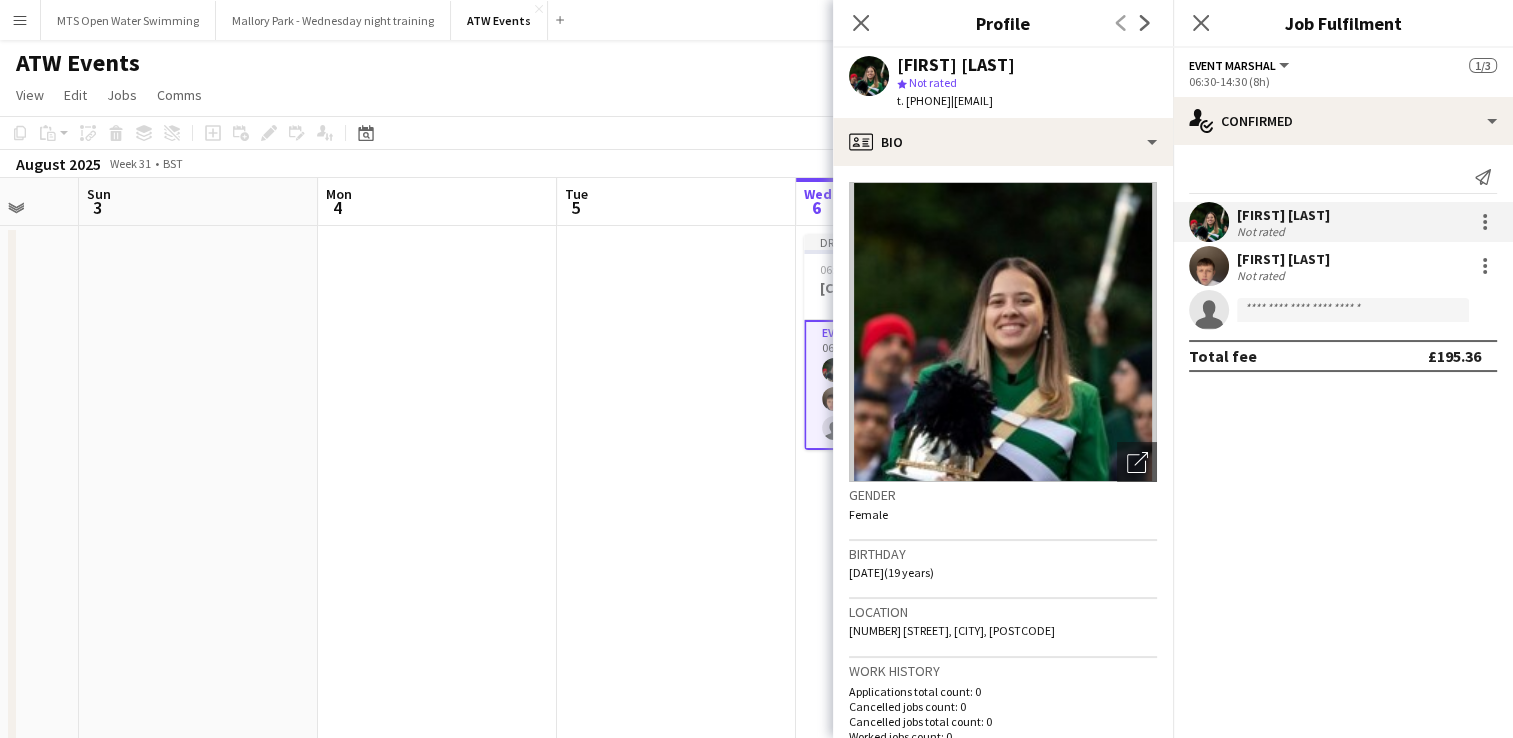 click on "Not rated" at bounding box center [1263, 275] 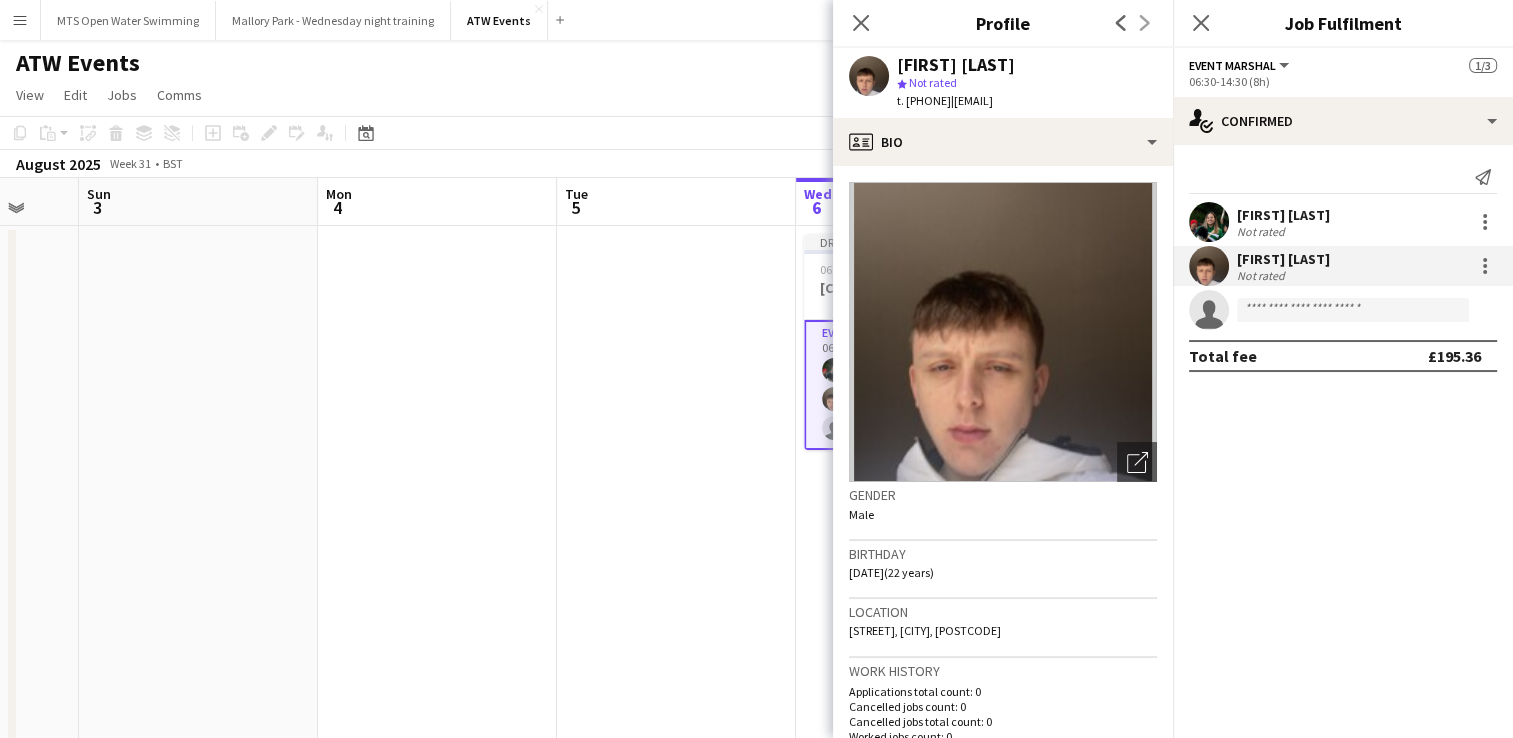 click at bounding box center (676, 1604) 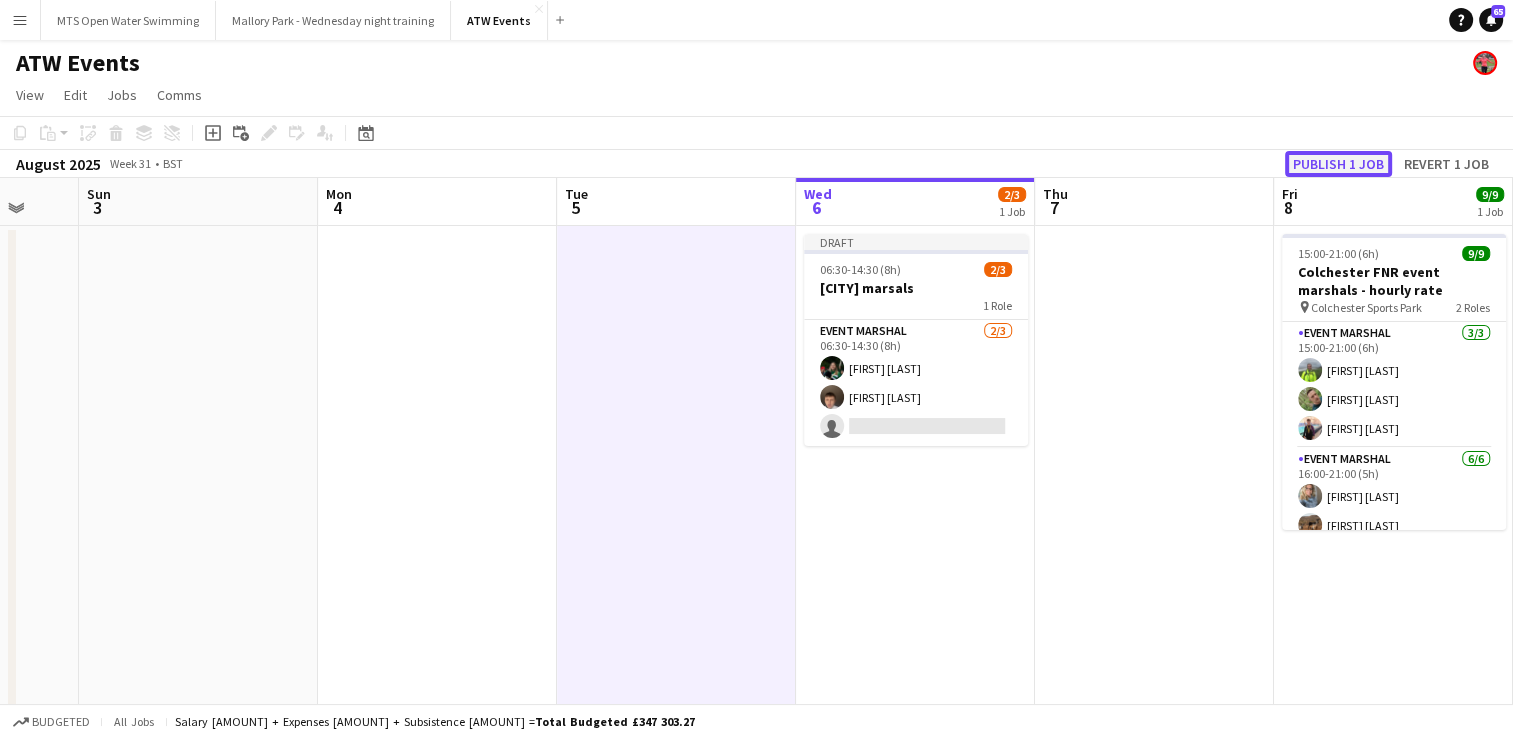 click on "Publish 1 job" 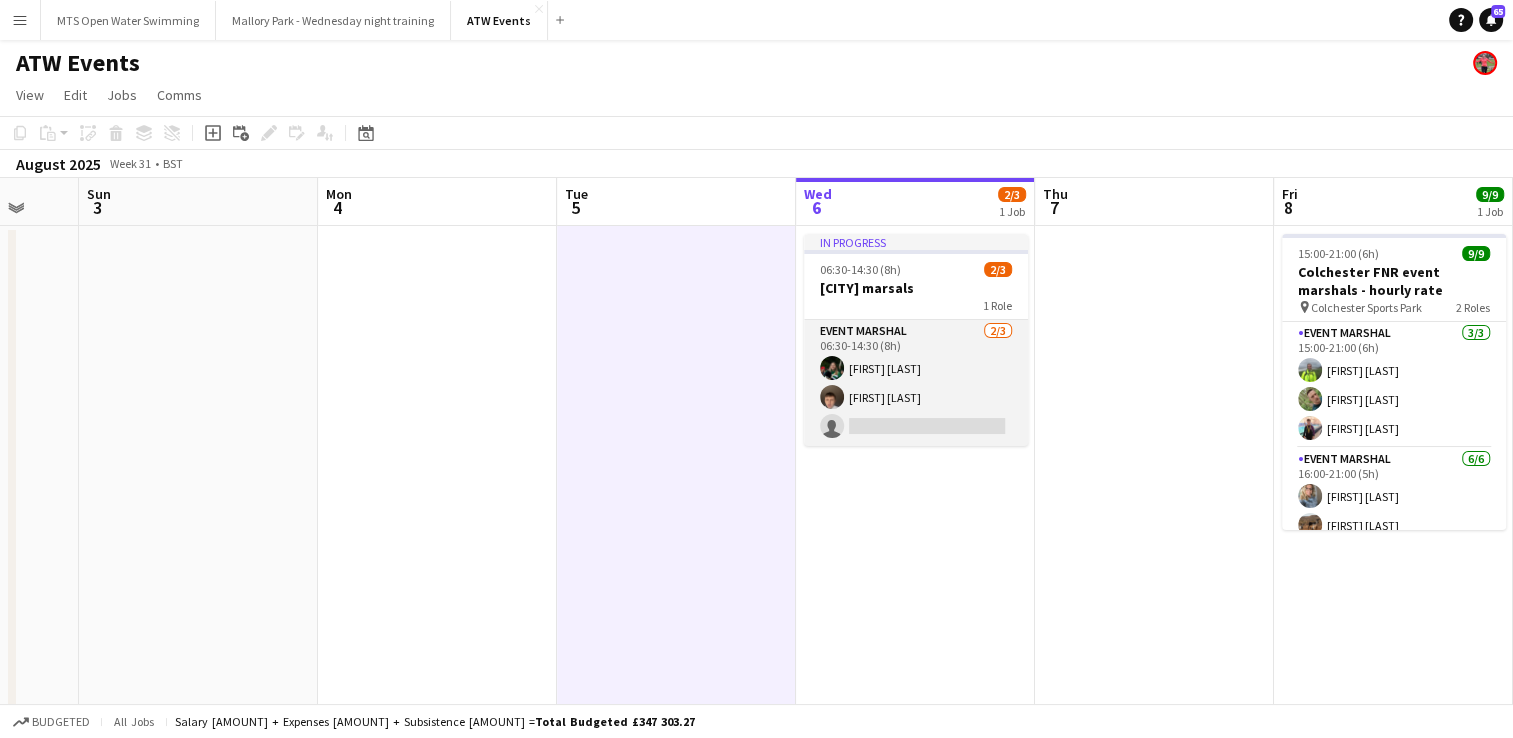 click on "Event Marshal   2/3   06:30-14:30 (8h)
[FIRST] [LAST] [FIRST] [LAST]
single-neutral-actions" at bounding box center (916, 383) 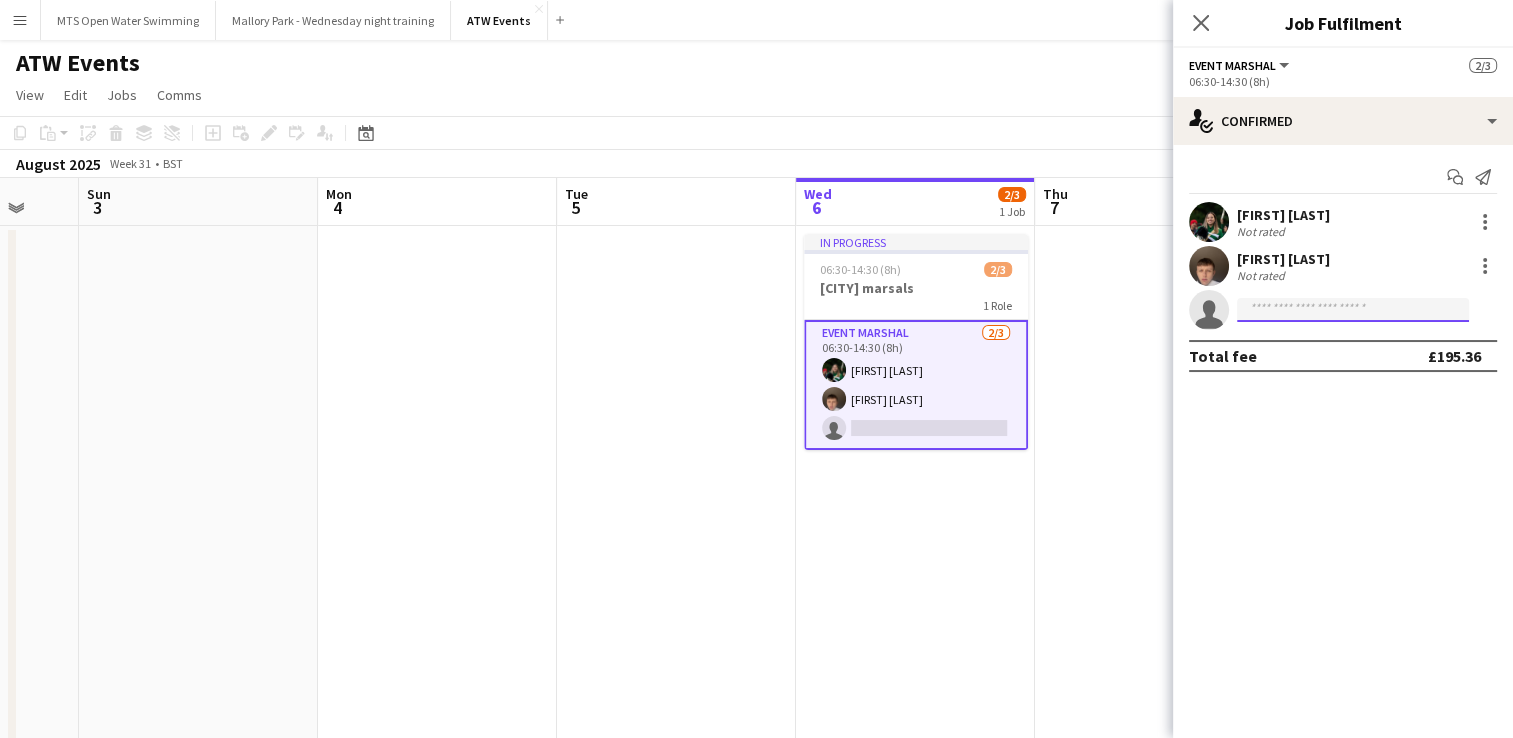 click 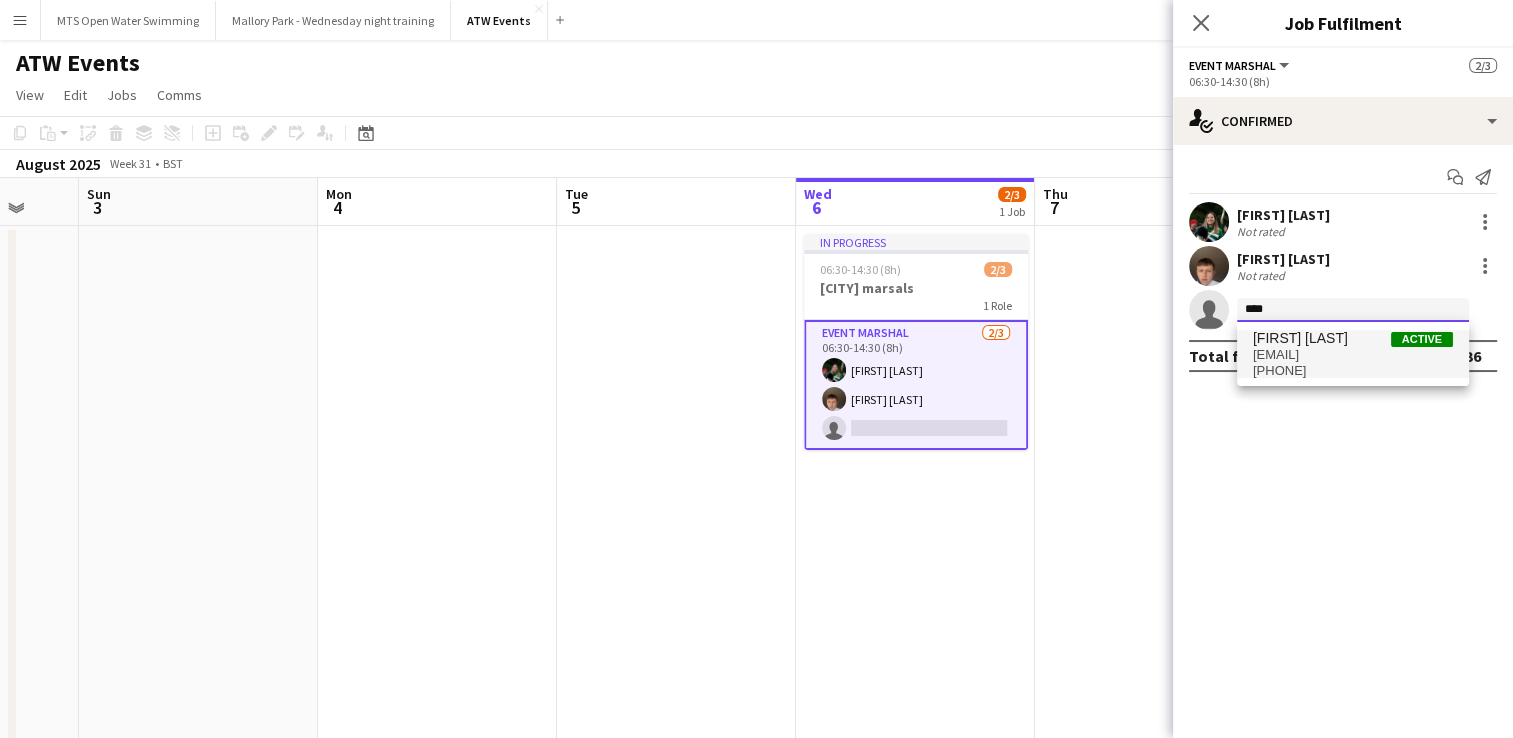type on "****" 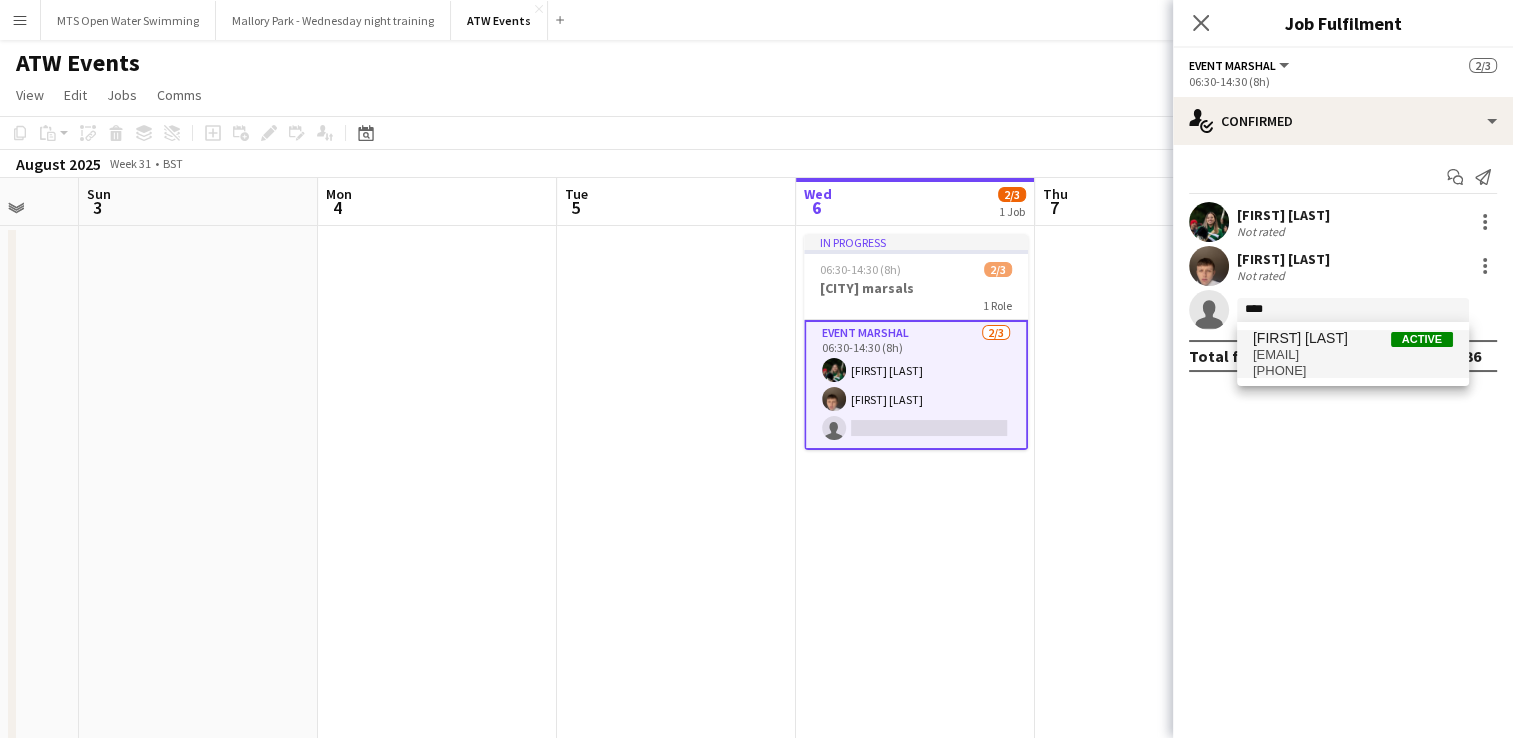 click on "[PHONE]" at bounding box center [1353, 371] 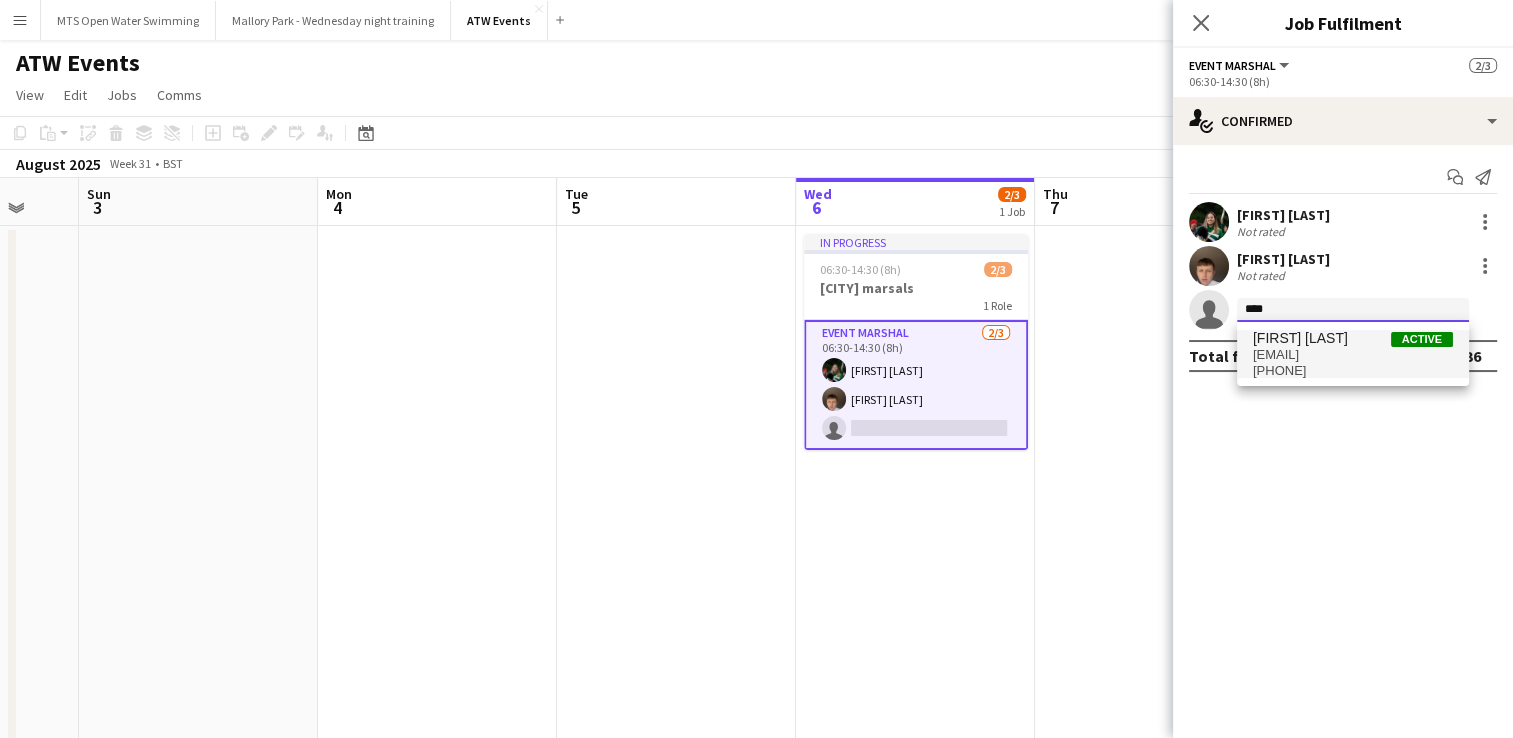 type 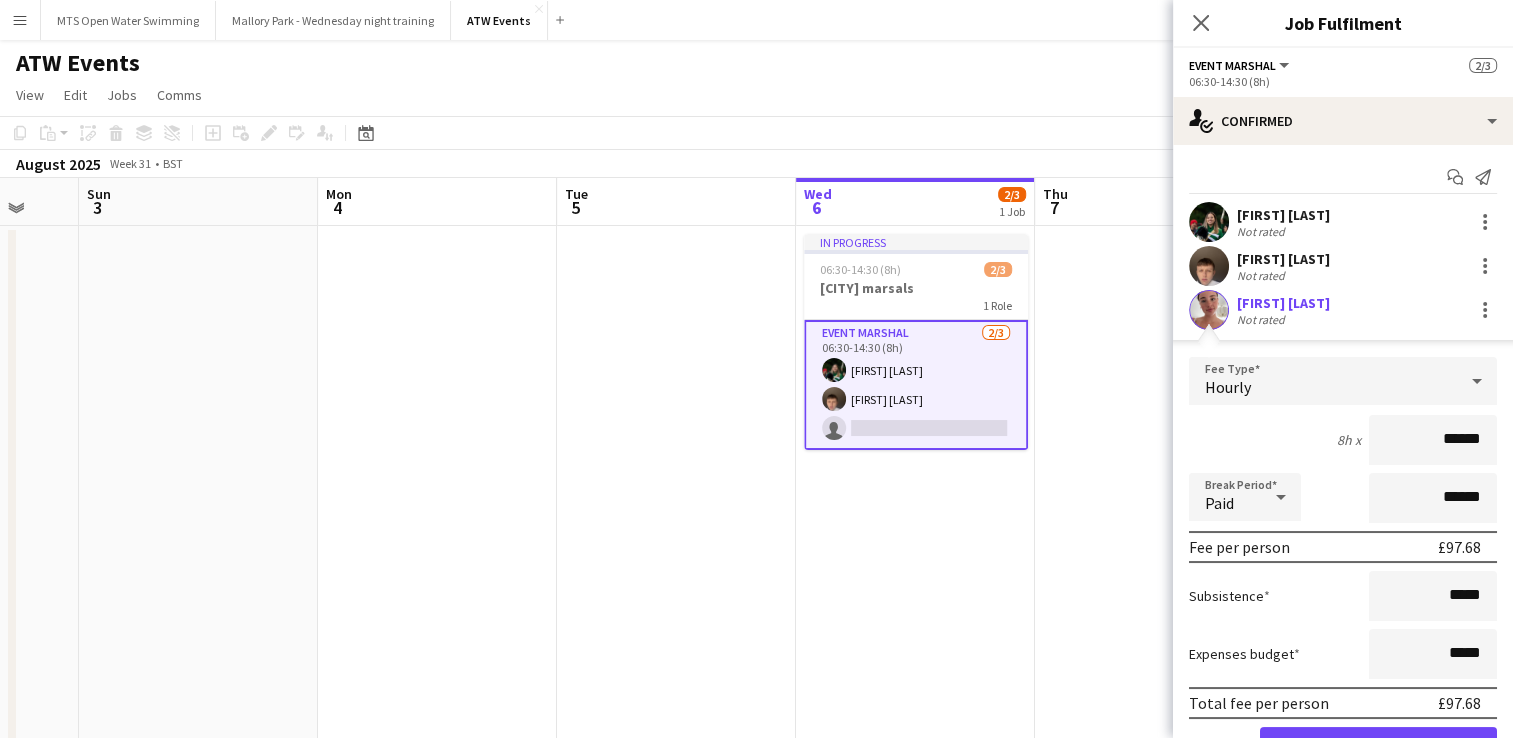 click on "[FIRST] [LAST]" at bounding box center [1283, 303] 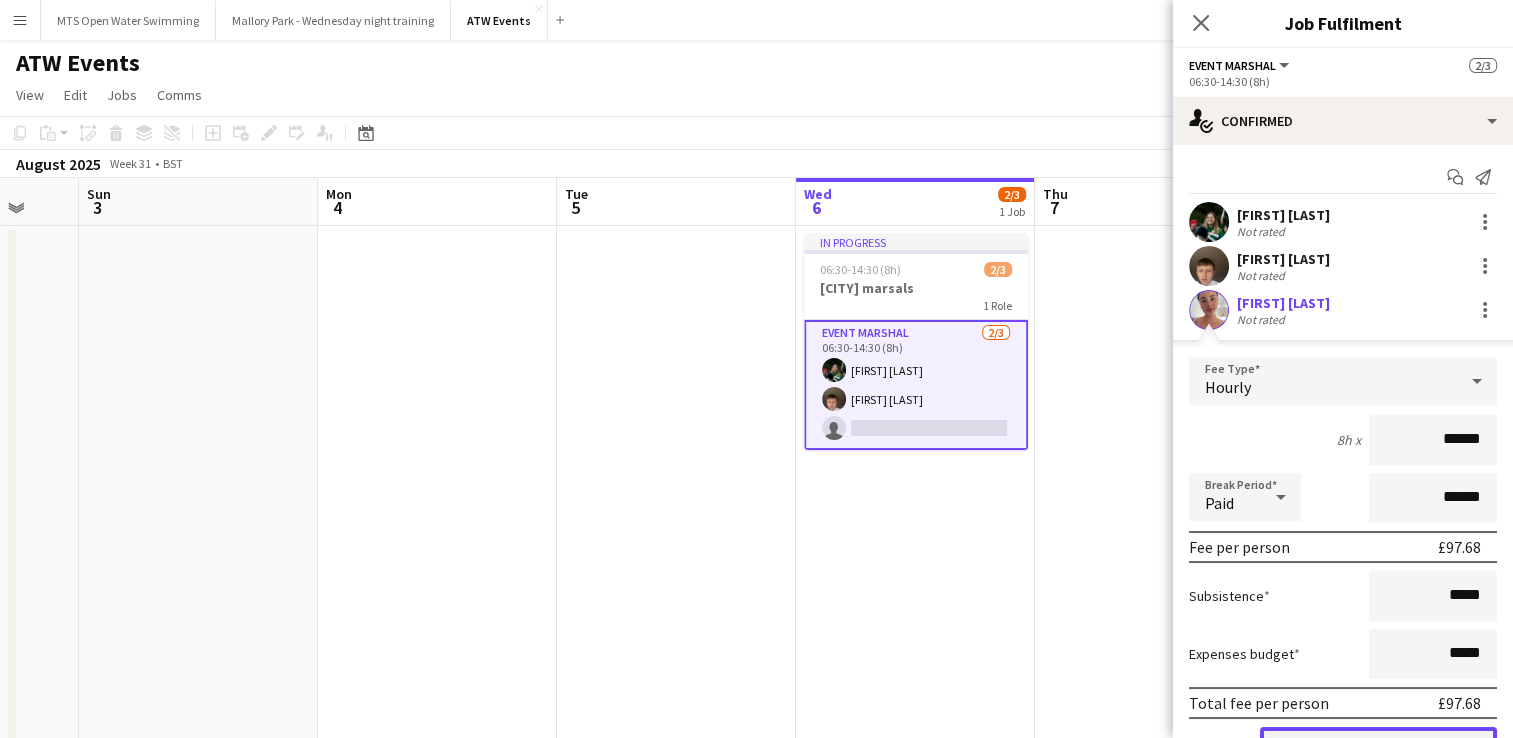 click on "Confirm" at bounding box center [1378, 747] 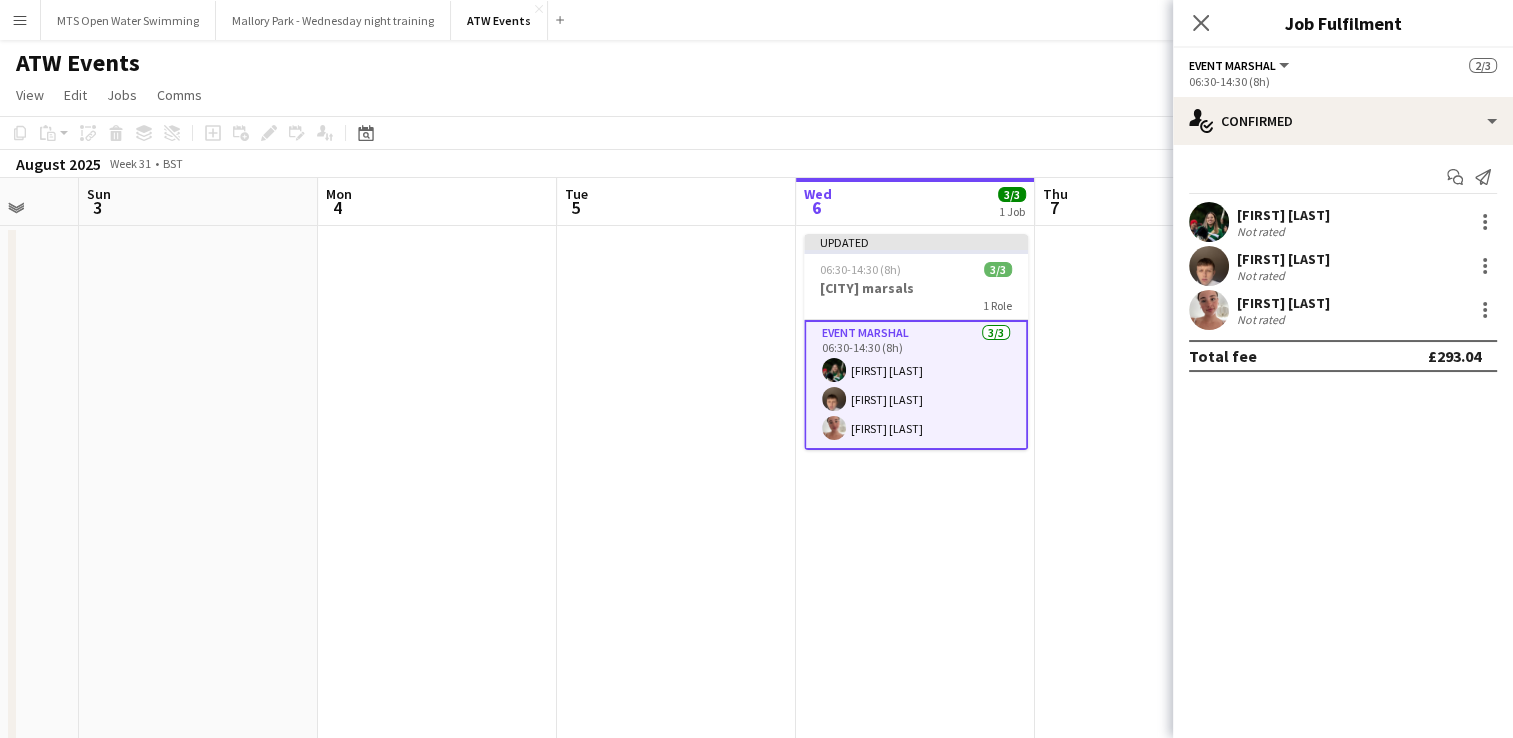 click on "[FIRST] [LAST]" at bounding box center [1283, 303] 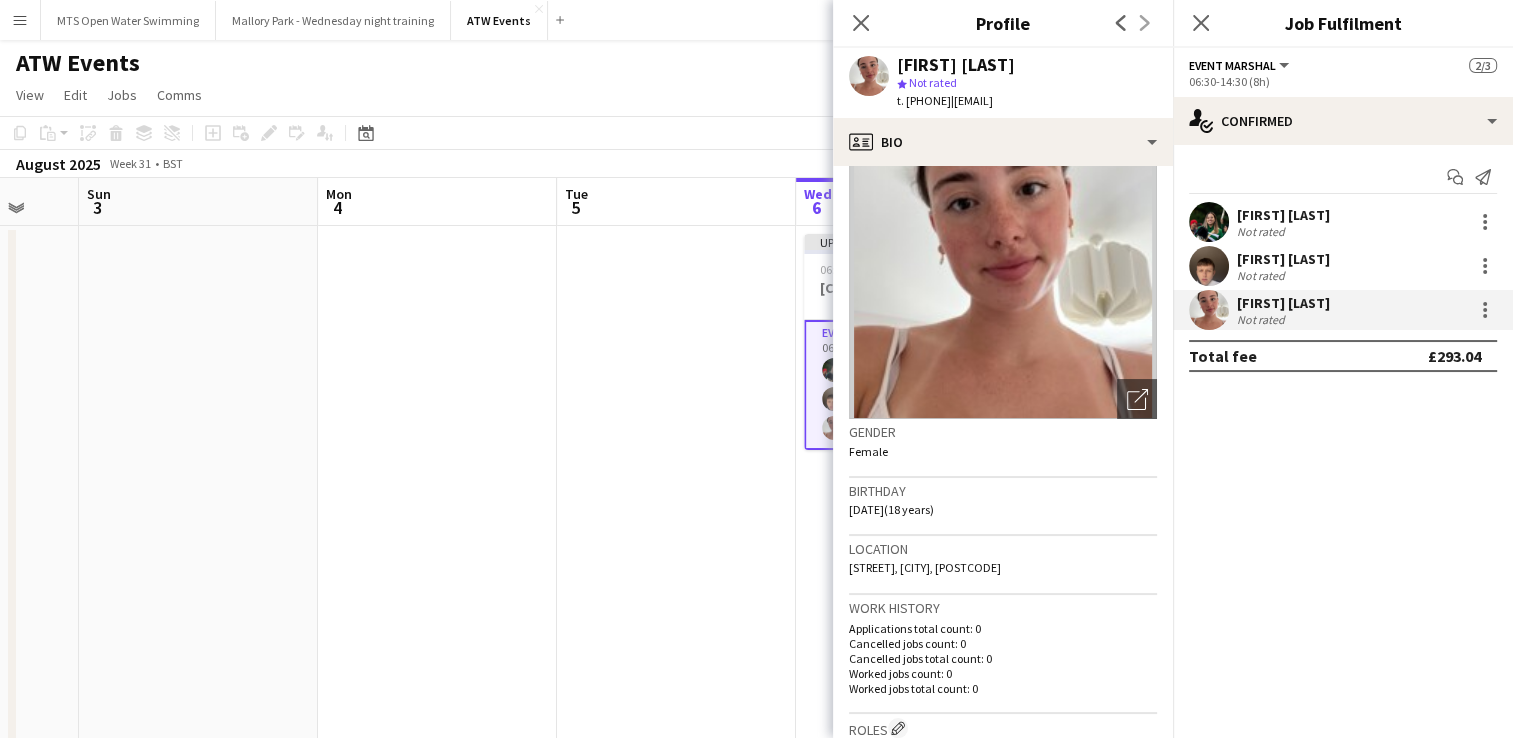 scroll, scrollTop: 0, scrollLeft: 0, axis: both 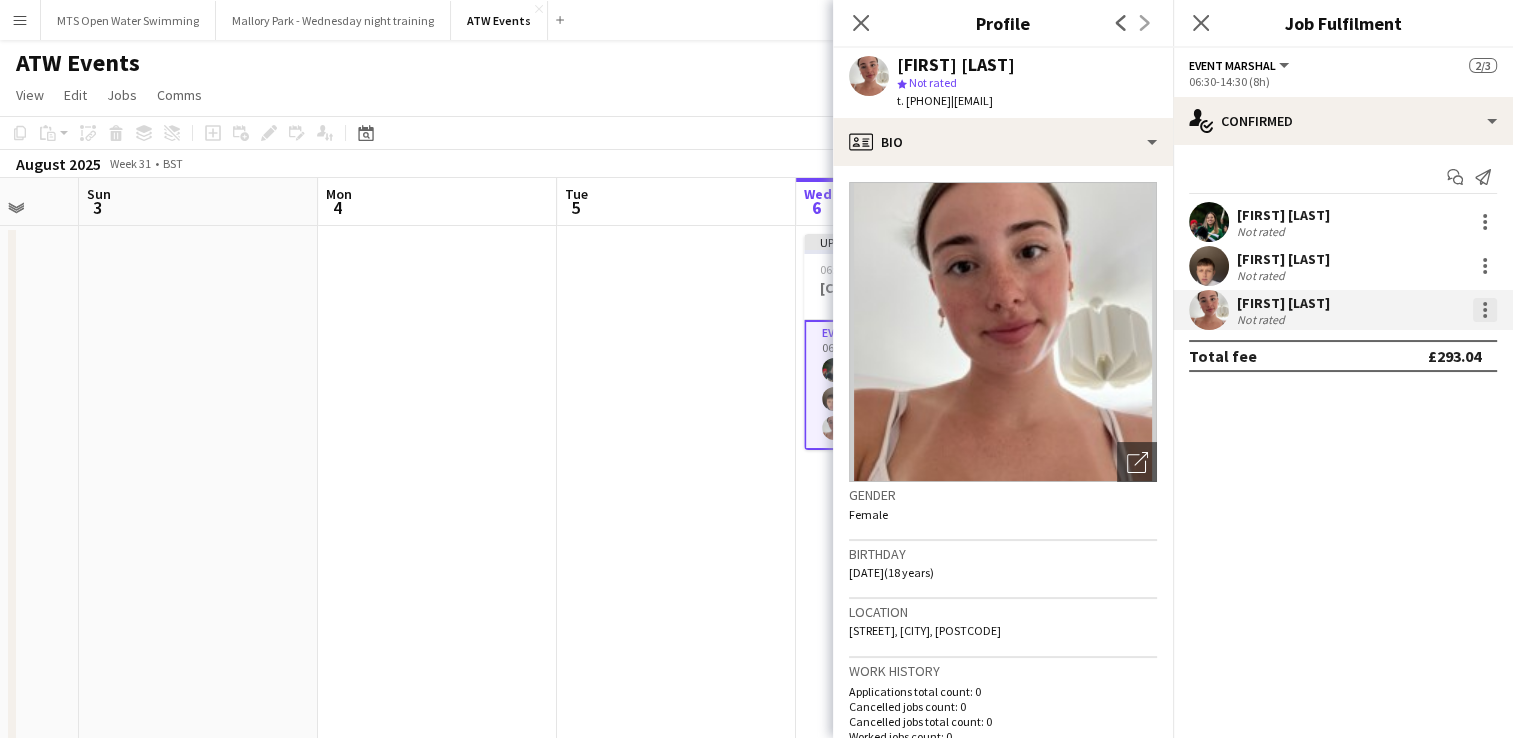 click at bounding box center [1485, 310] 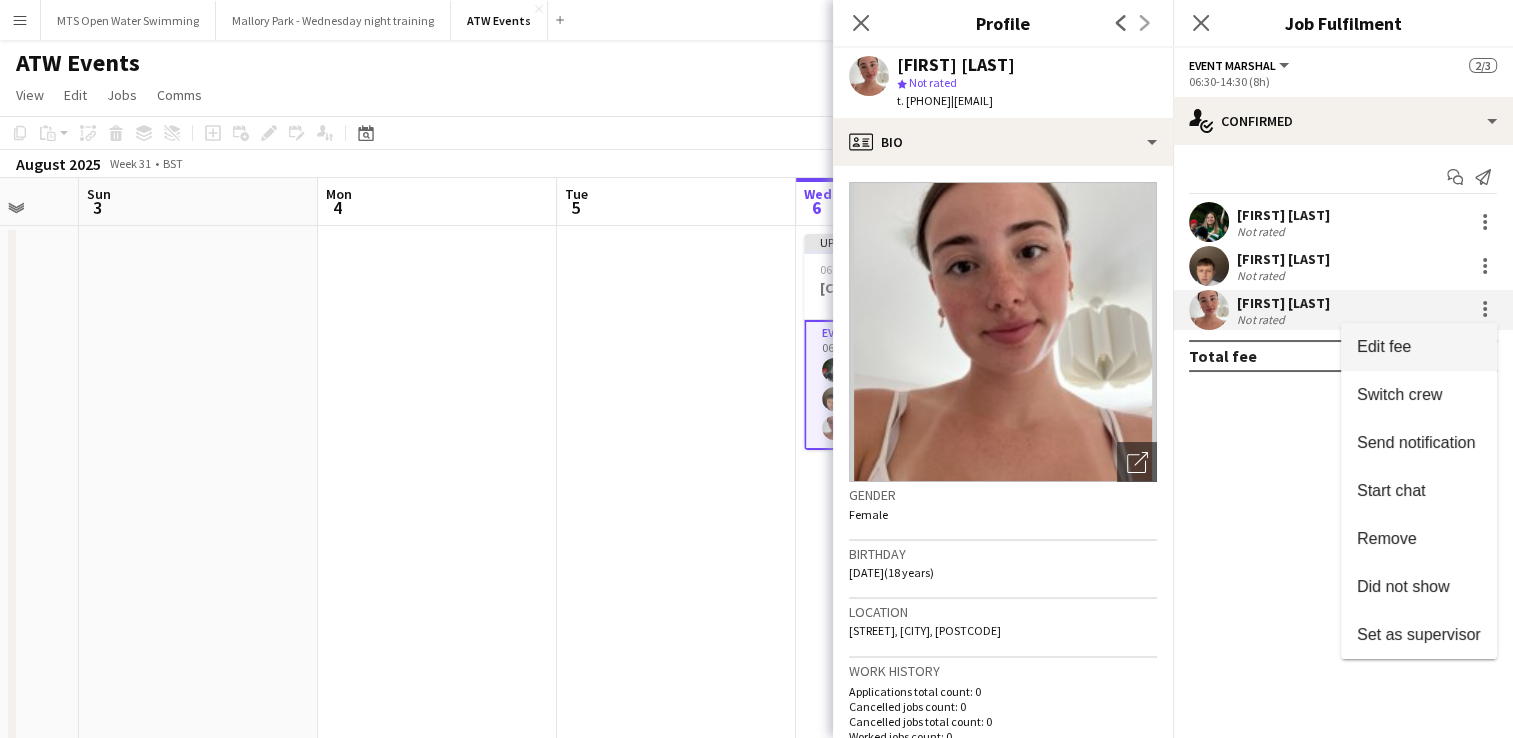 click on "Edit fee" at bounding box center [1384, 346] 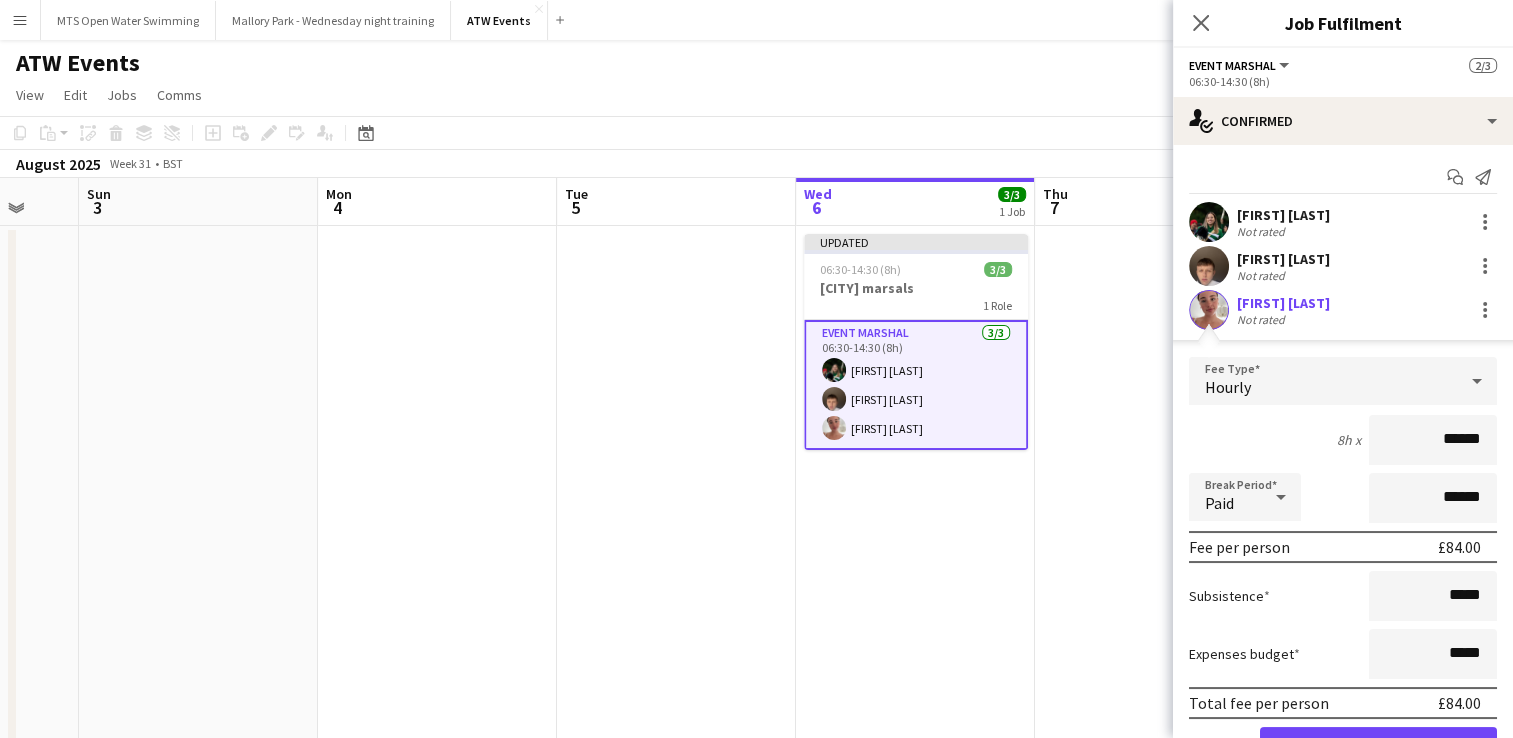scroll, scrollTop: 100, scrollLeft: 0, axis: vertical 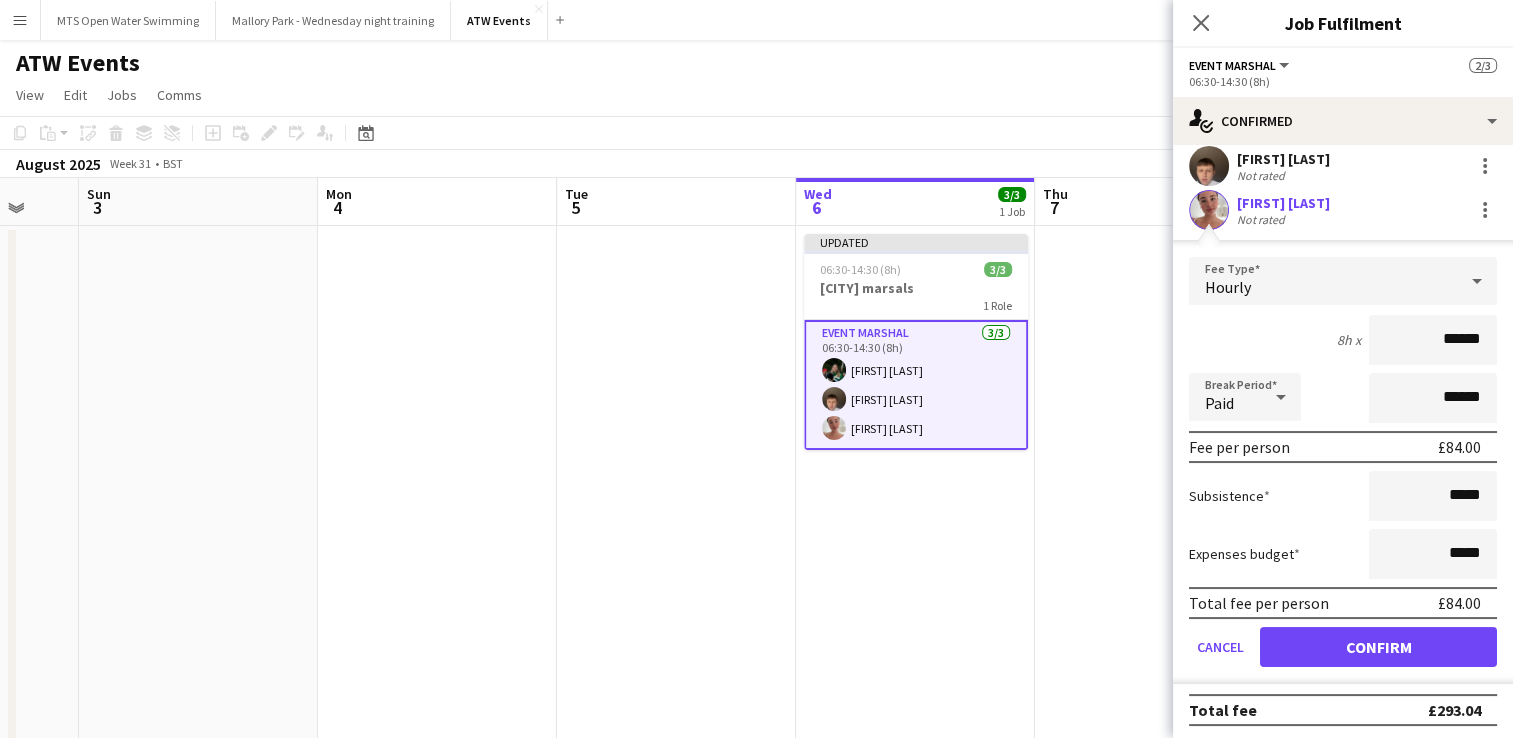 type on "******" 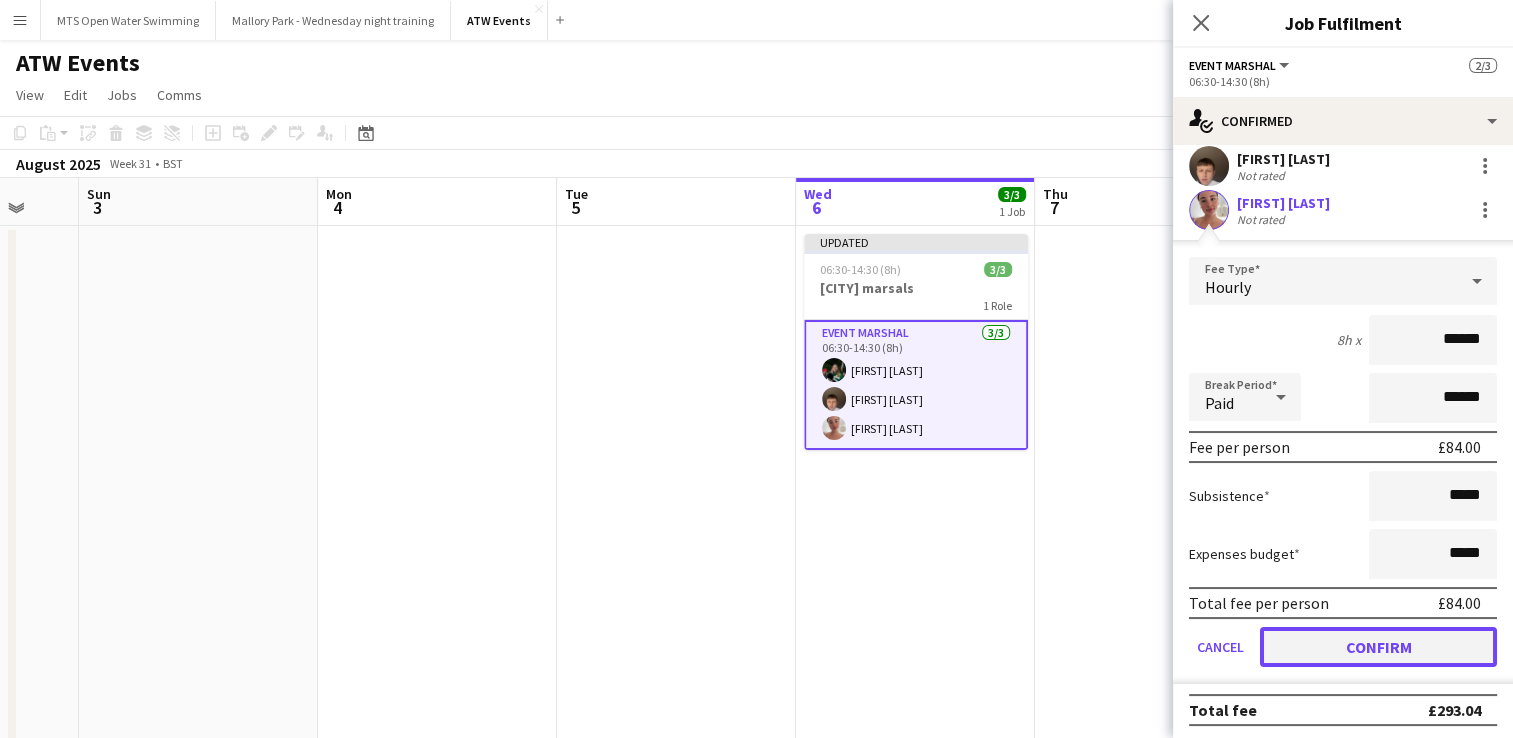 click on "Confirm" at bounding box center [1378, 647] 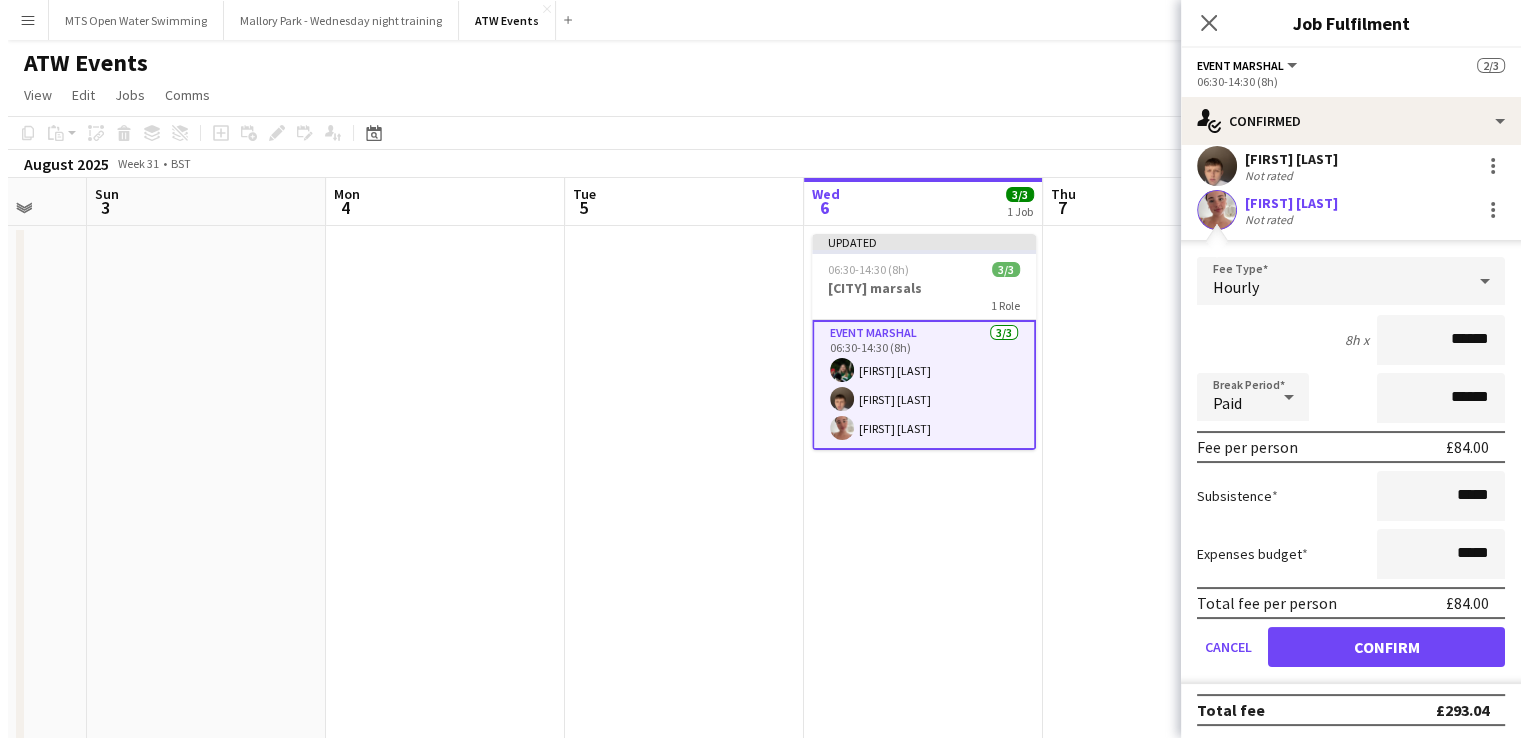 scroll, scrollTop: 0, scrollLeft: 0, axis: both 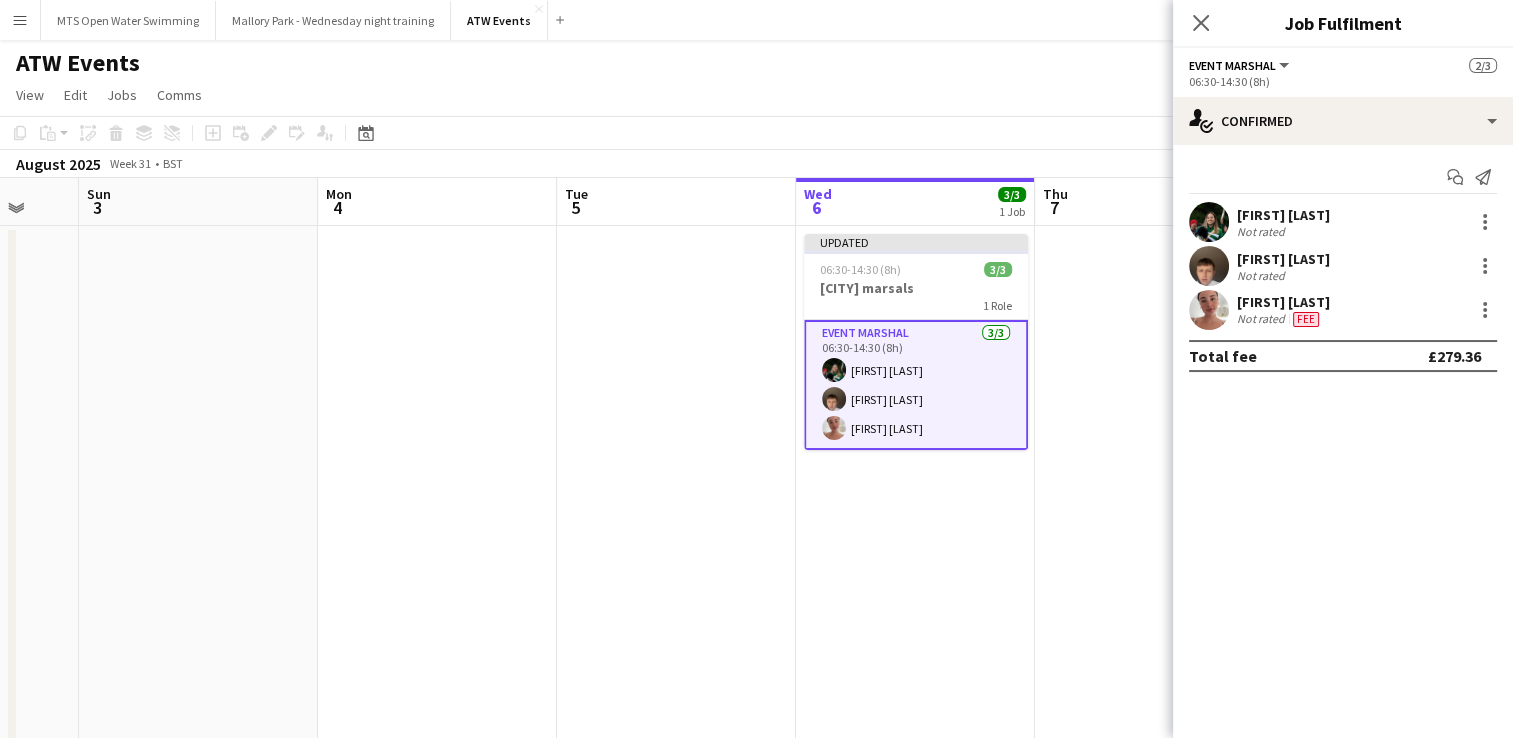 click on "Menu" at bounding box center [20, 20] 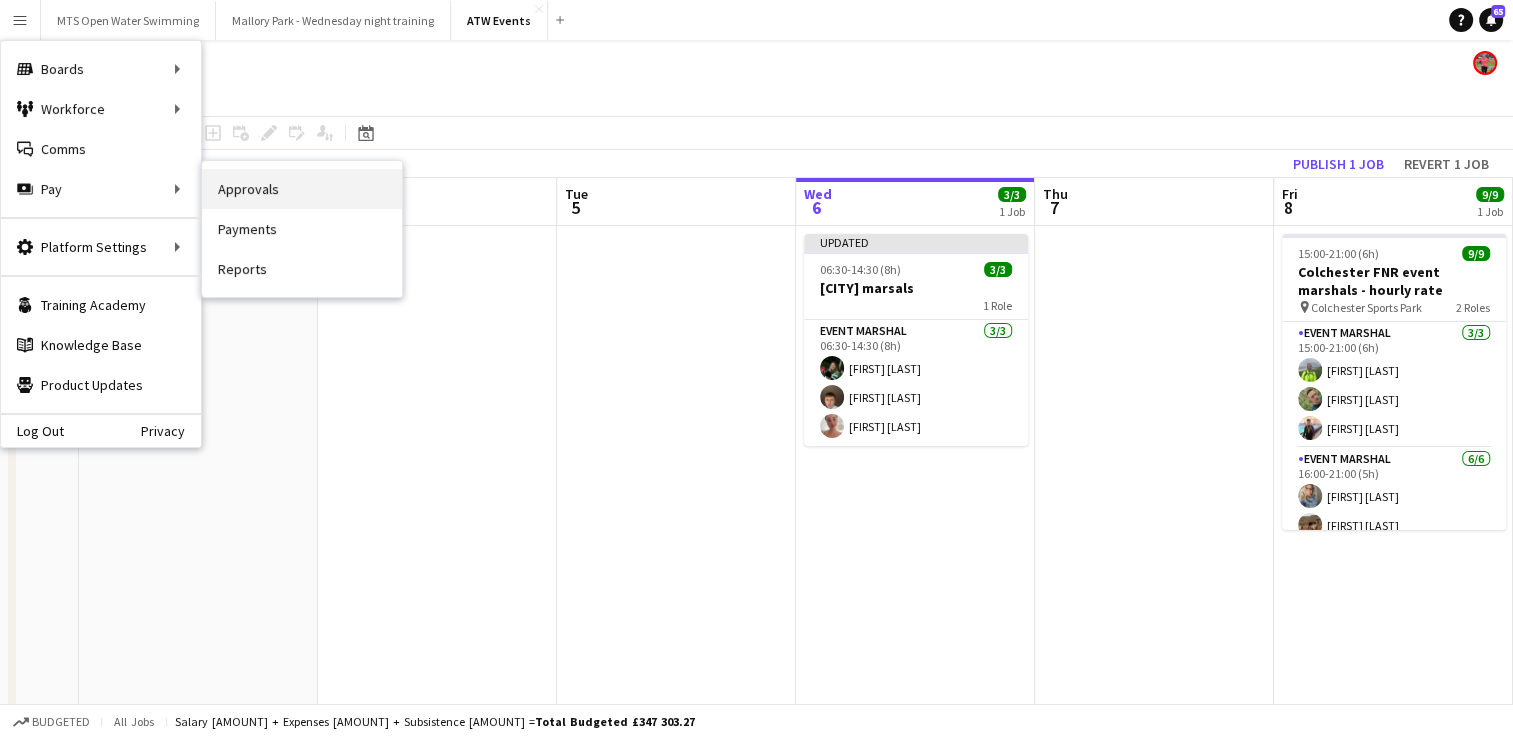 click on "Approvals" at bounding box center [302, 189] 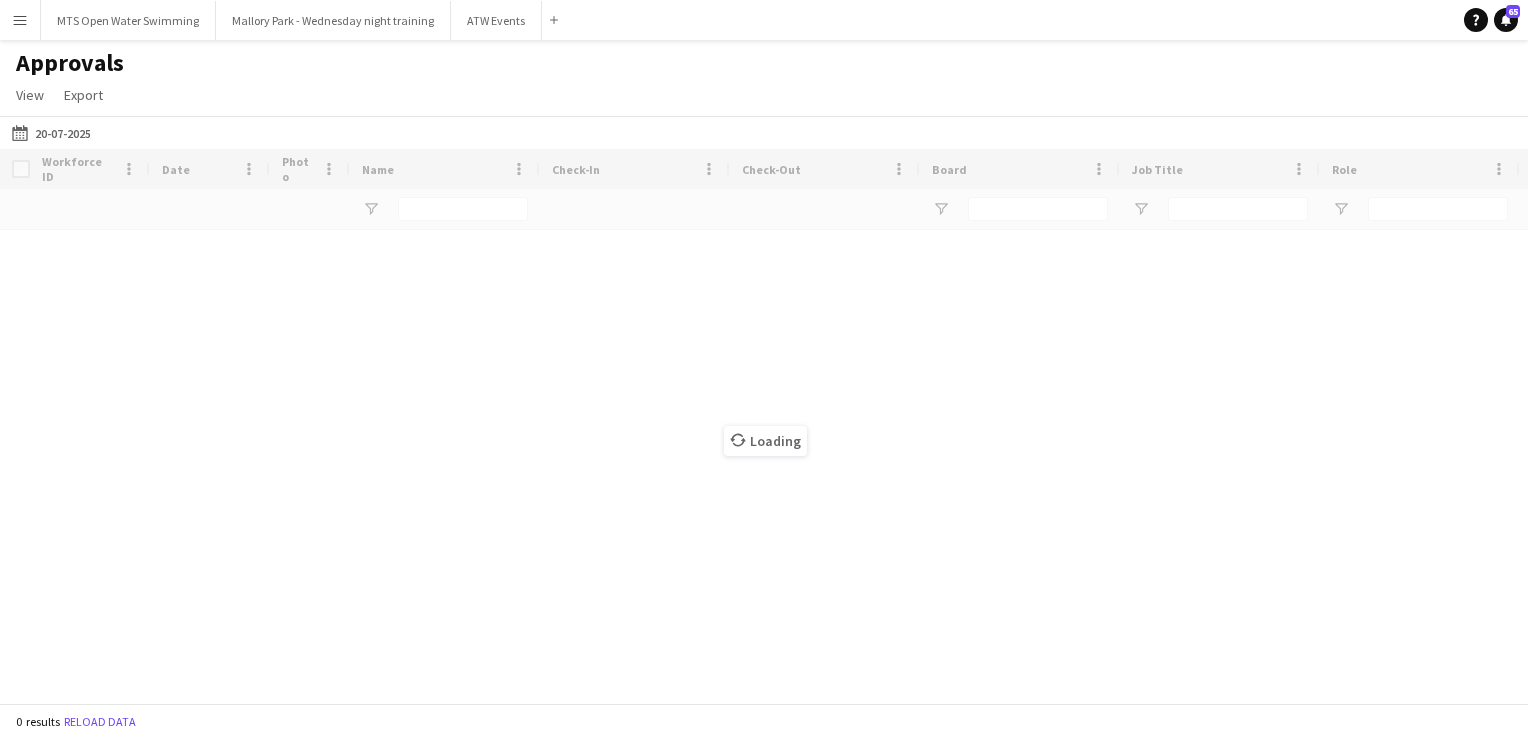 type on "*****" 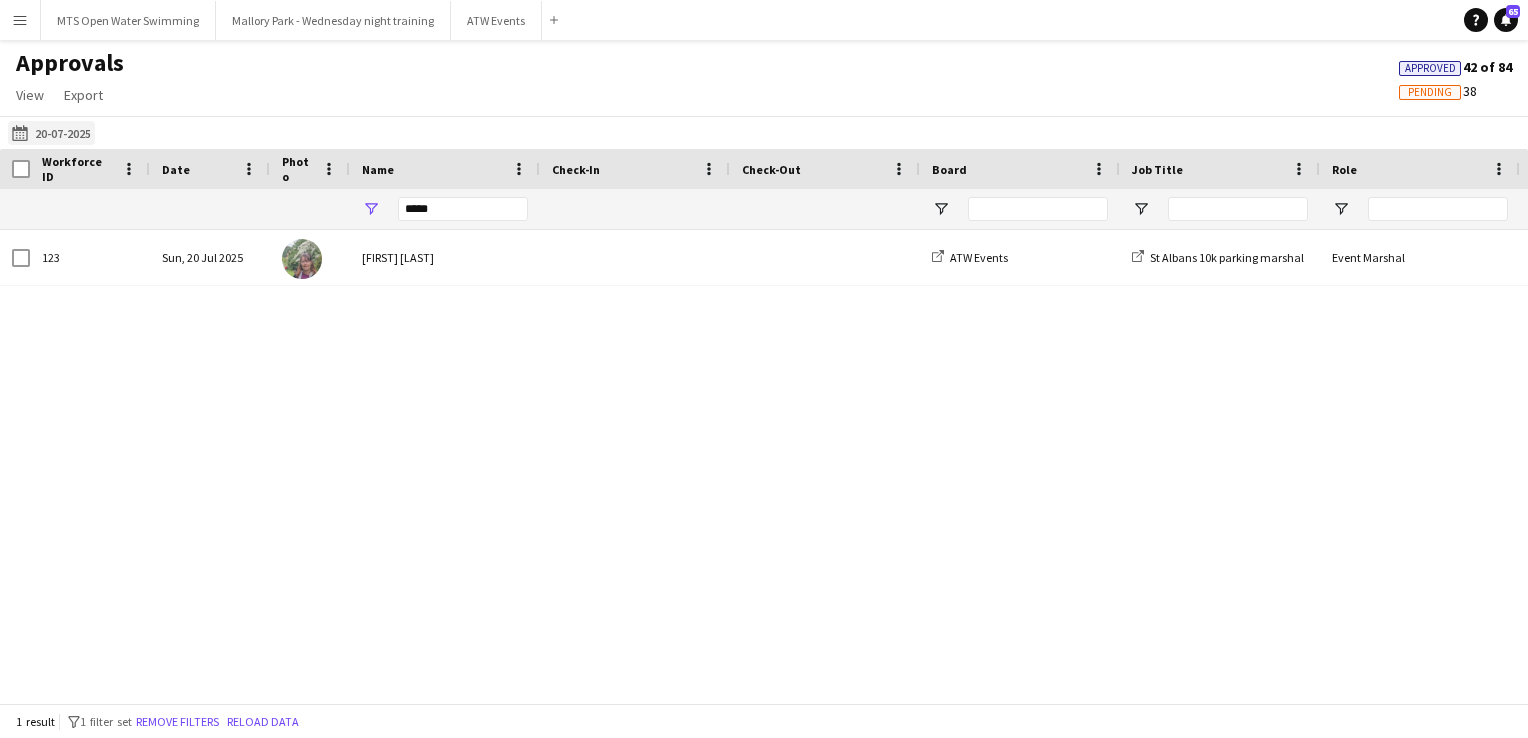 click on "[DATE]
[DATE]" 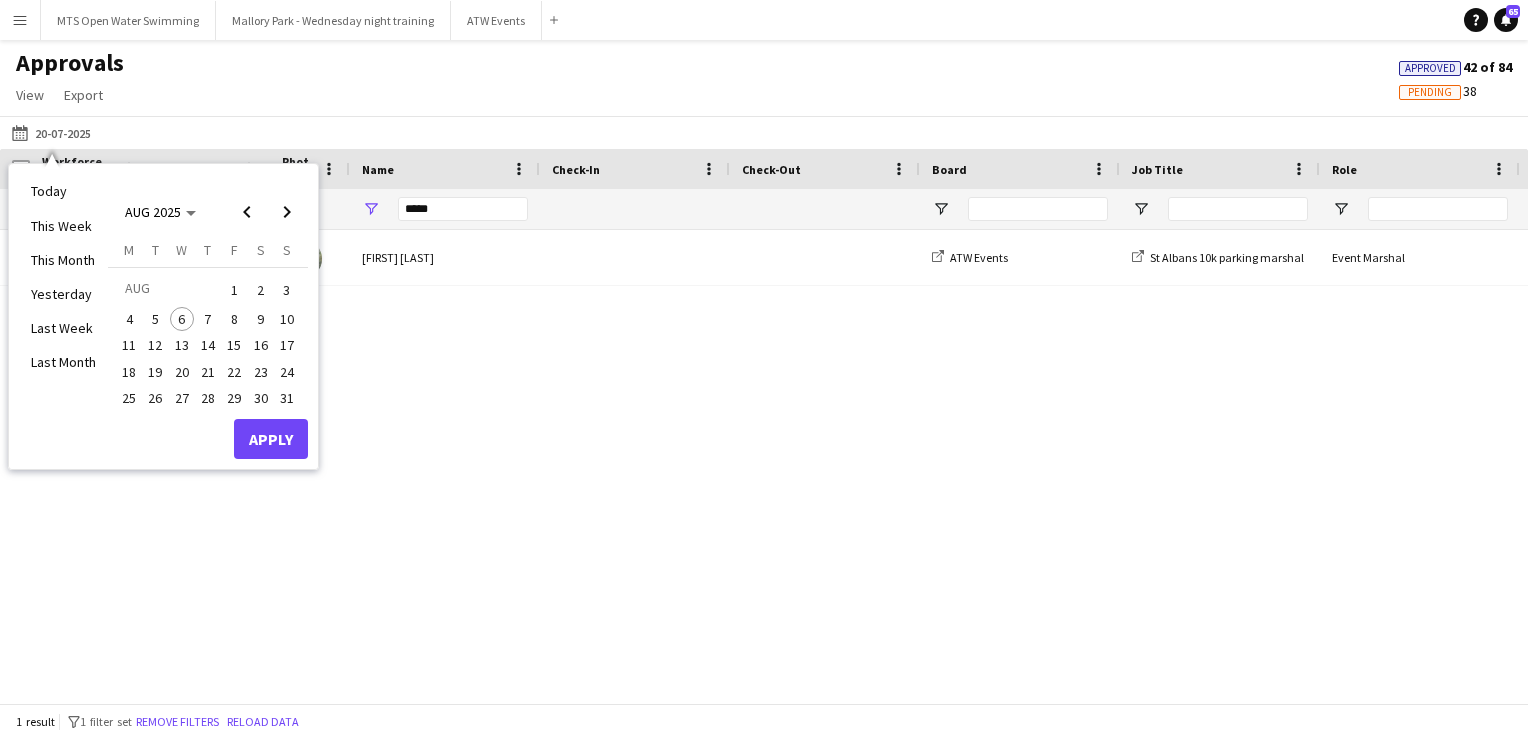 click on "6" at bounding box center (182, 319) 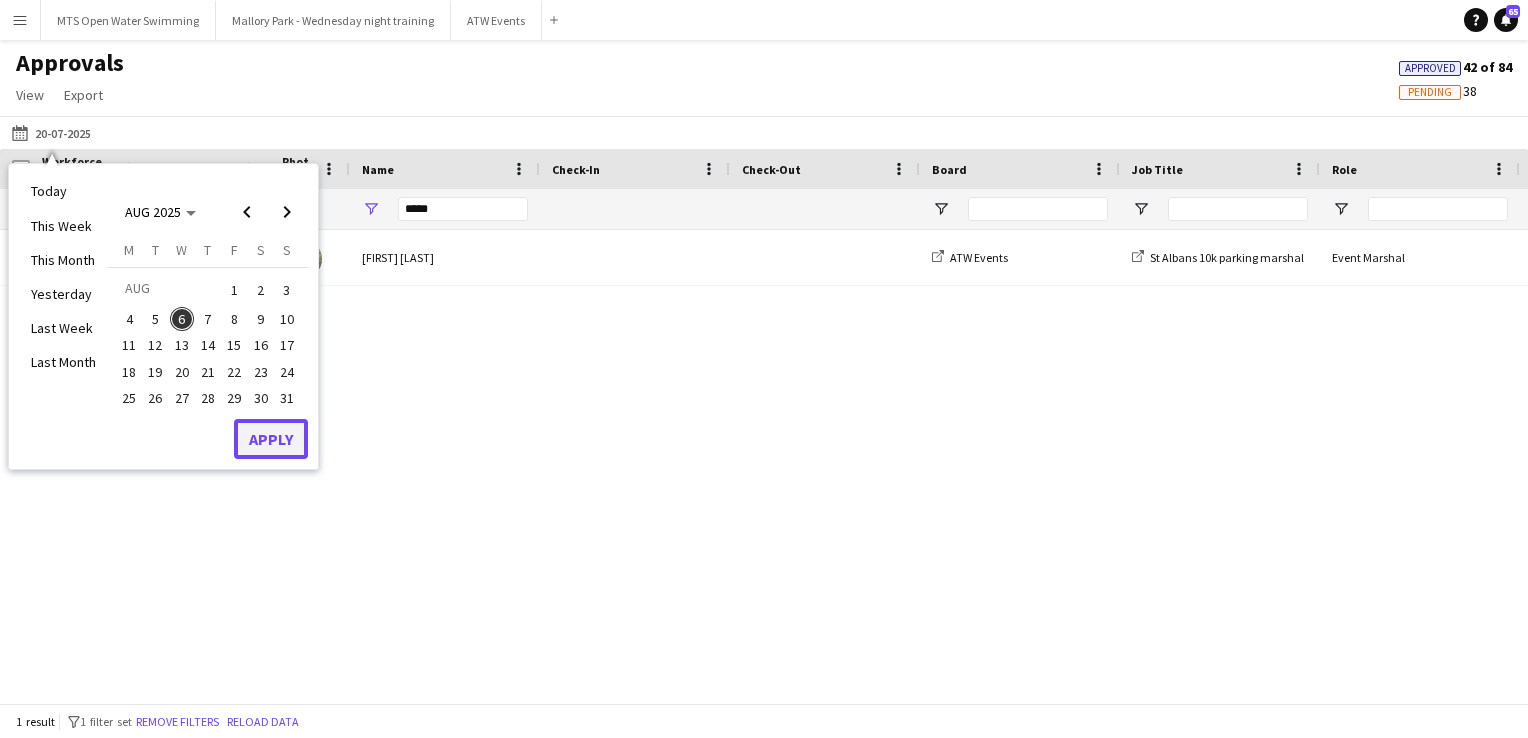 click on "Apply" at bounding box center (271, 439) 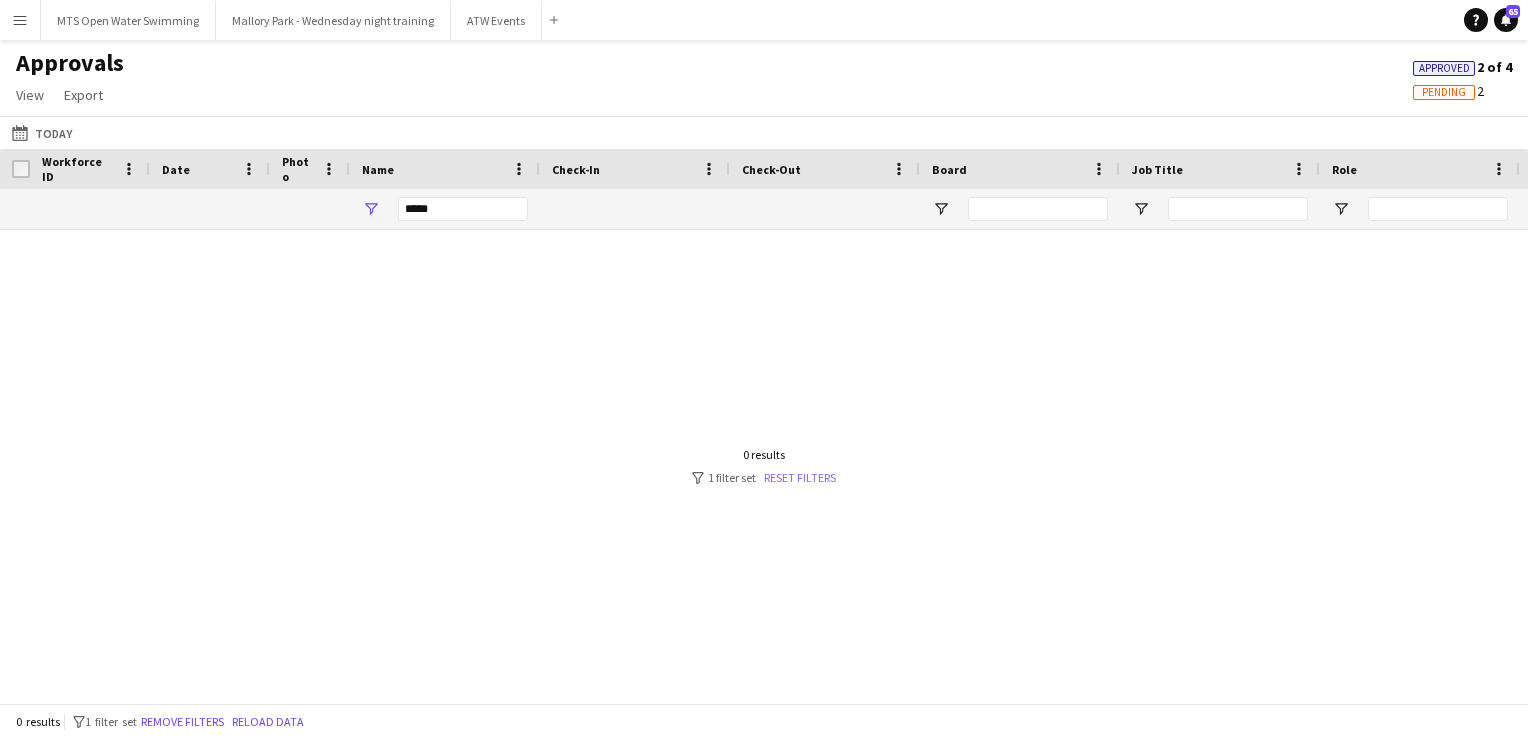 click on "Reset filters" at bounding box center [800, 477] 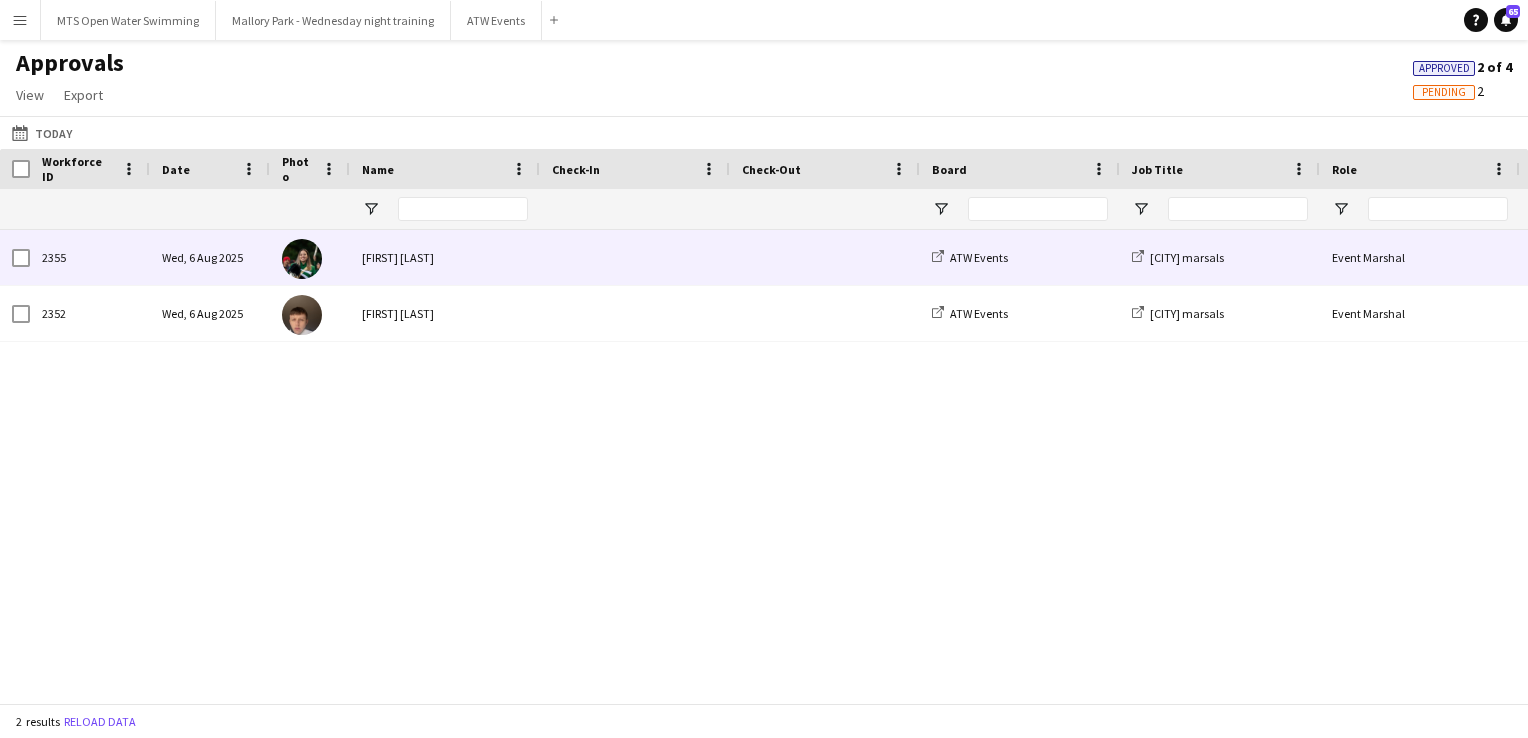 click at bounding box center (310, 257) 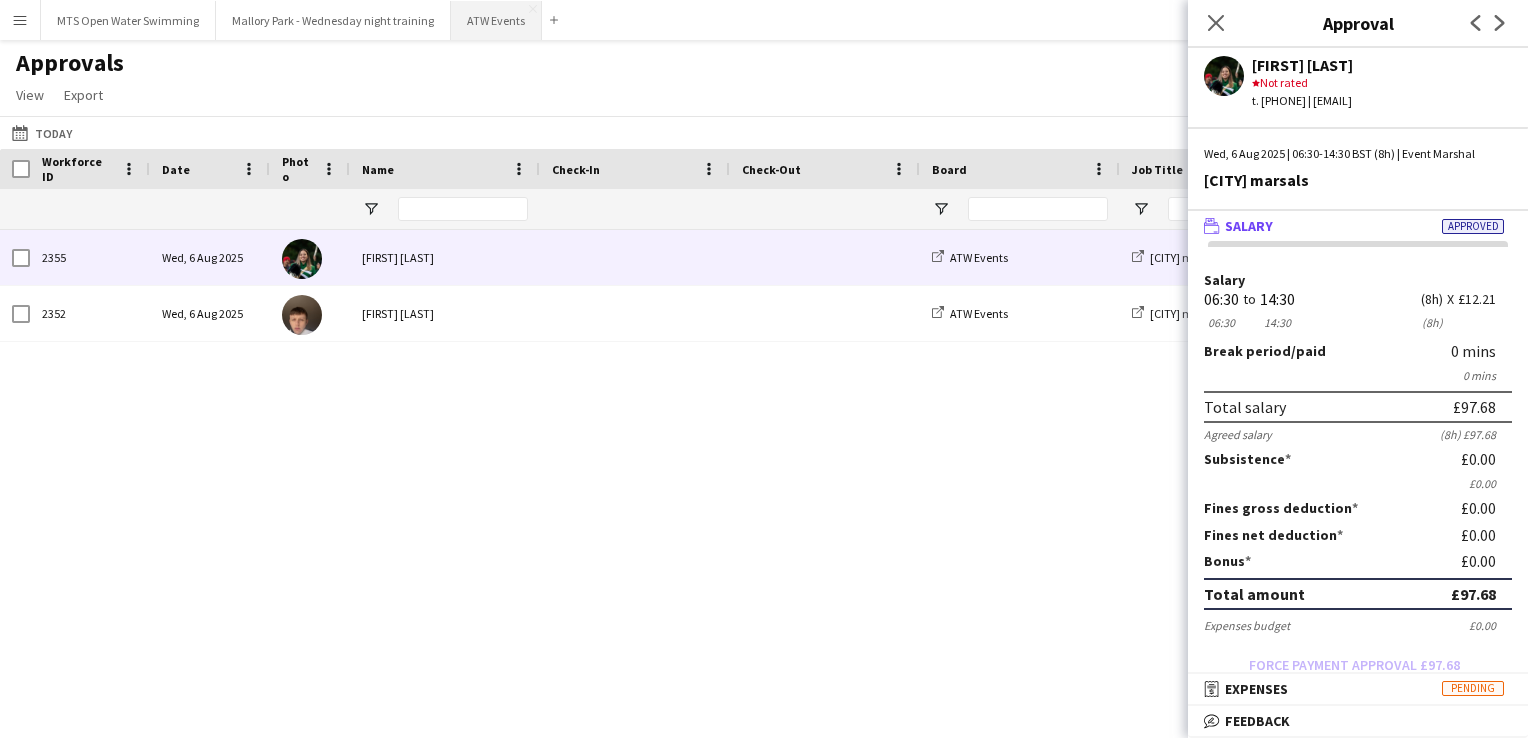 click on "ATW Events
Close" at bounding box center (496, 20) 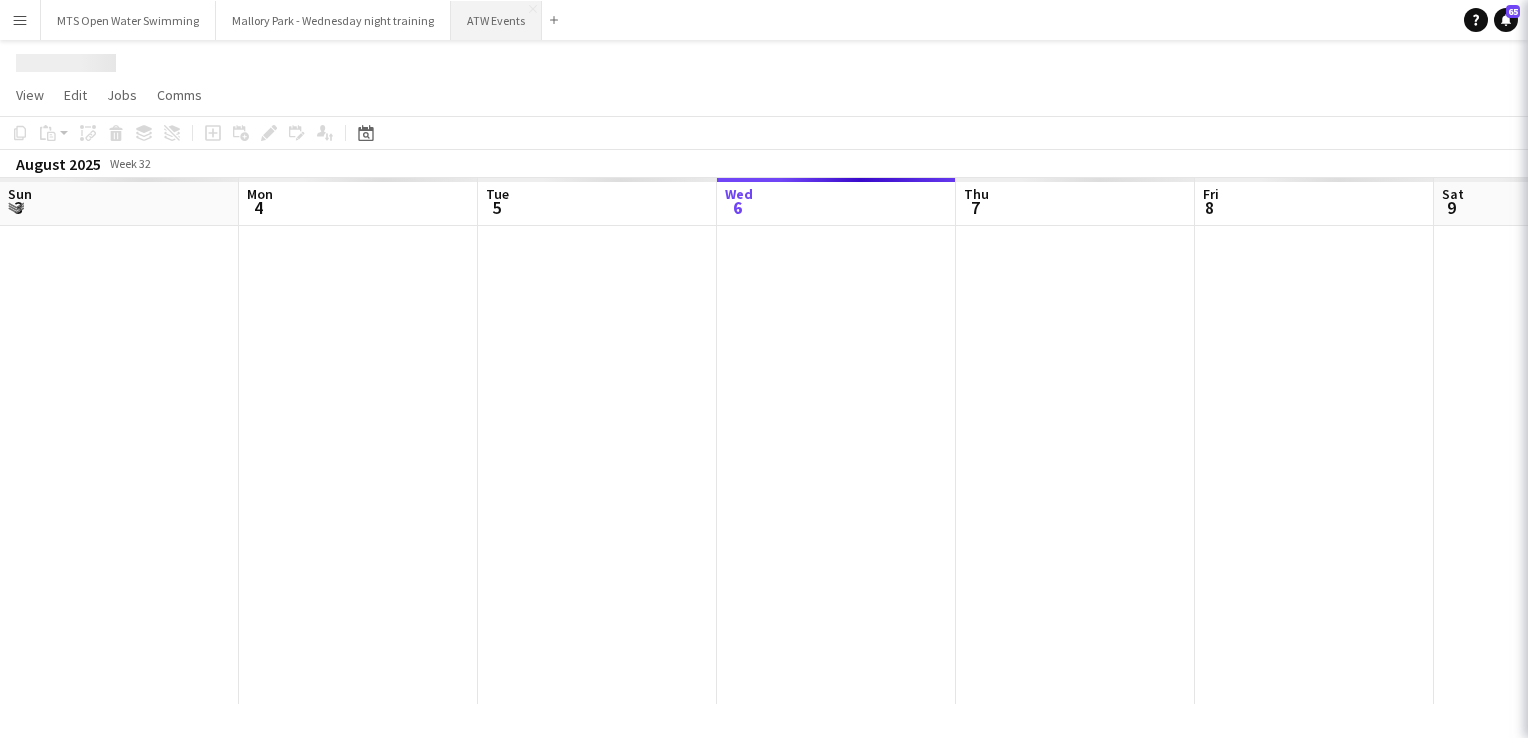 scroll, scrollTop: 0, scrollLeft: 478, axis: horizontal 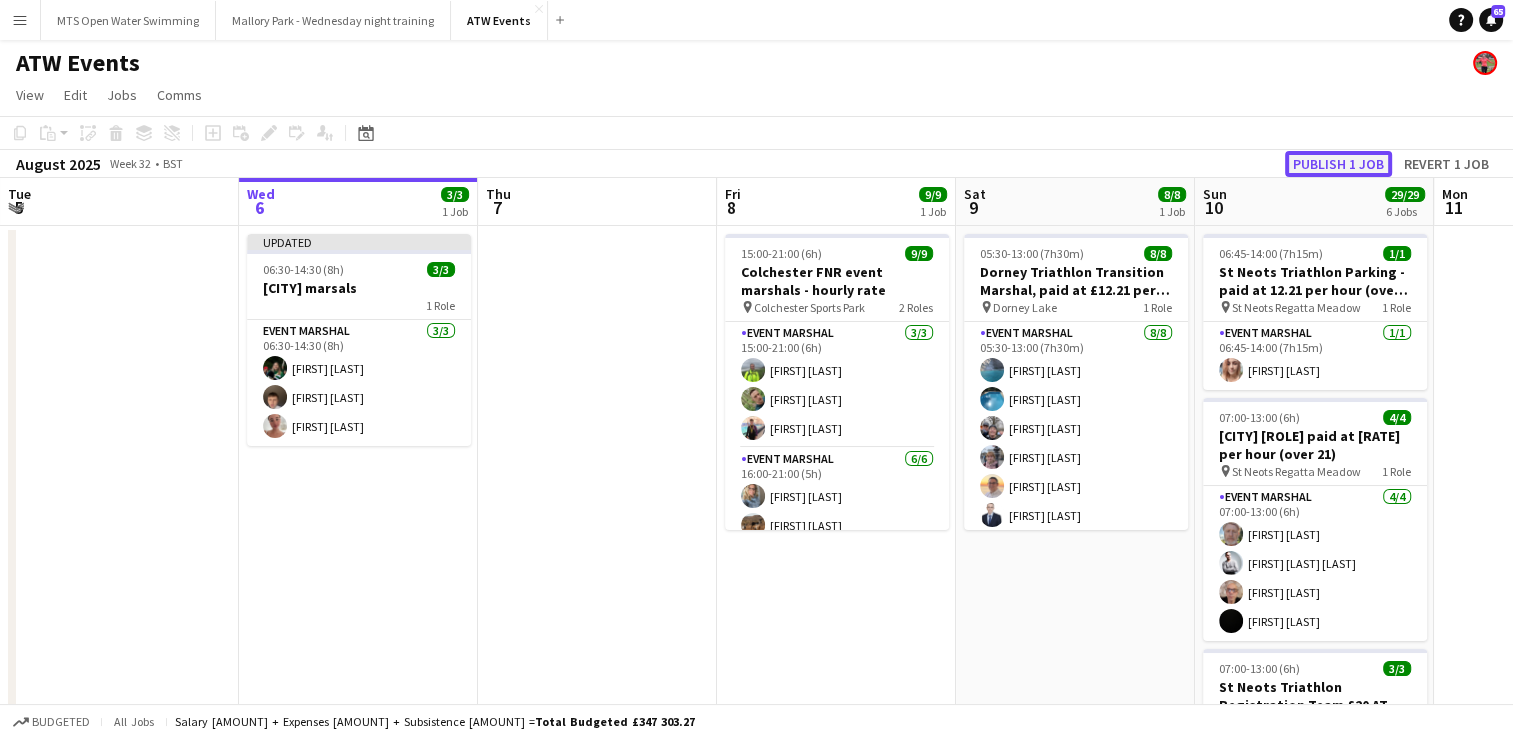 click on "Publish 1 job" 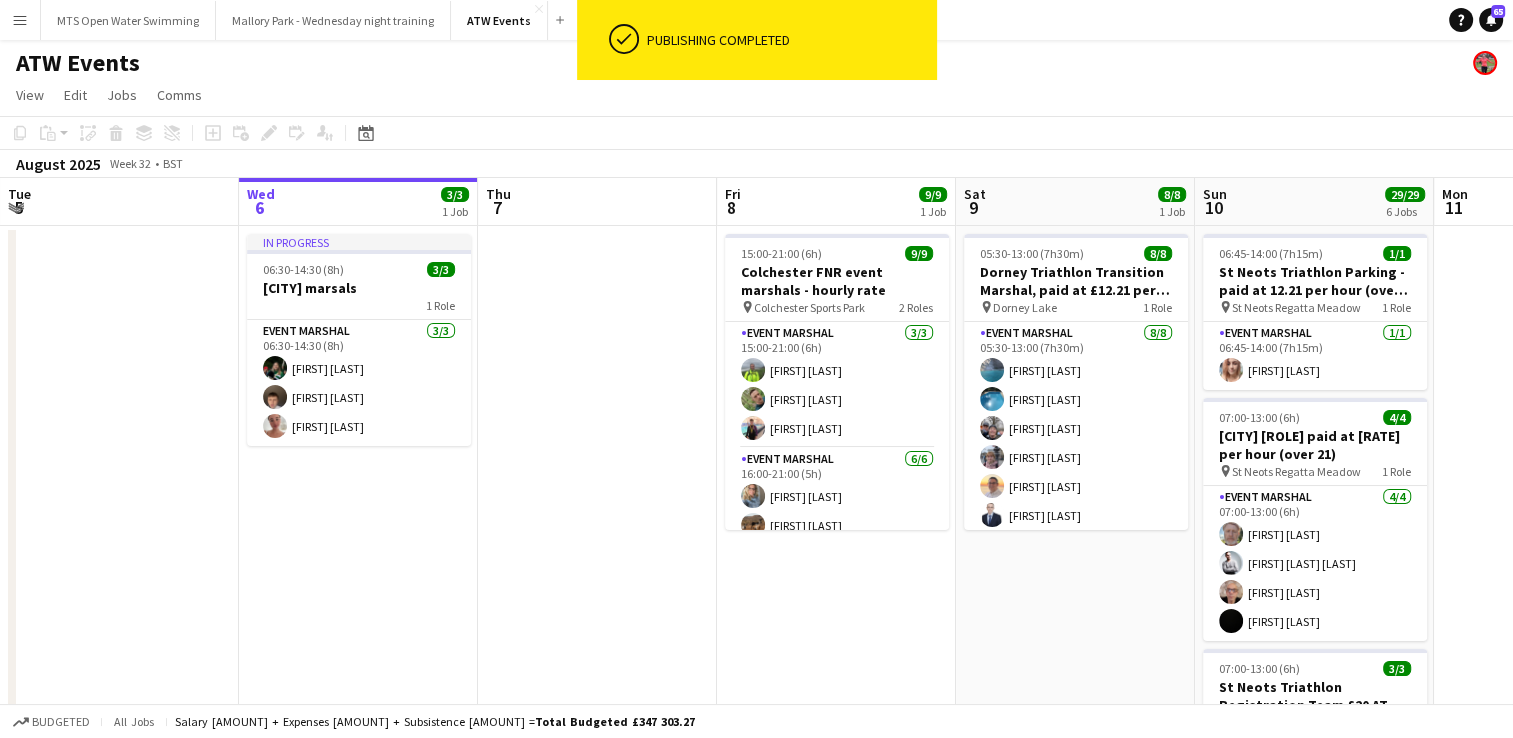 click on "Menu" at bounding box center [20, 20] 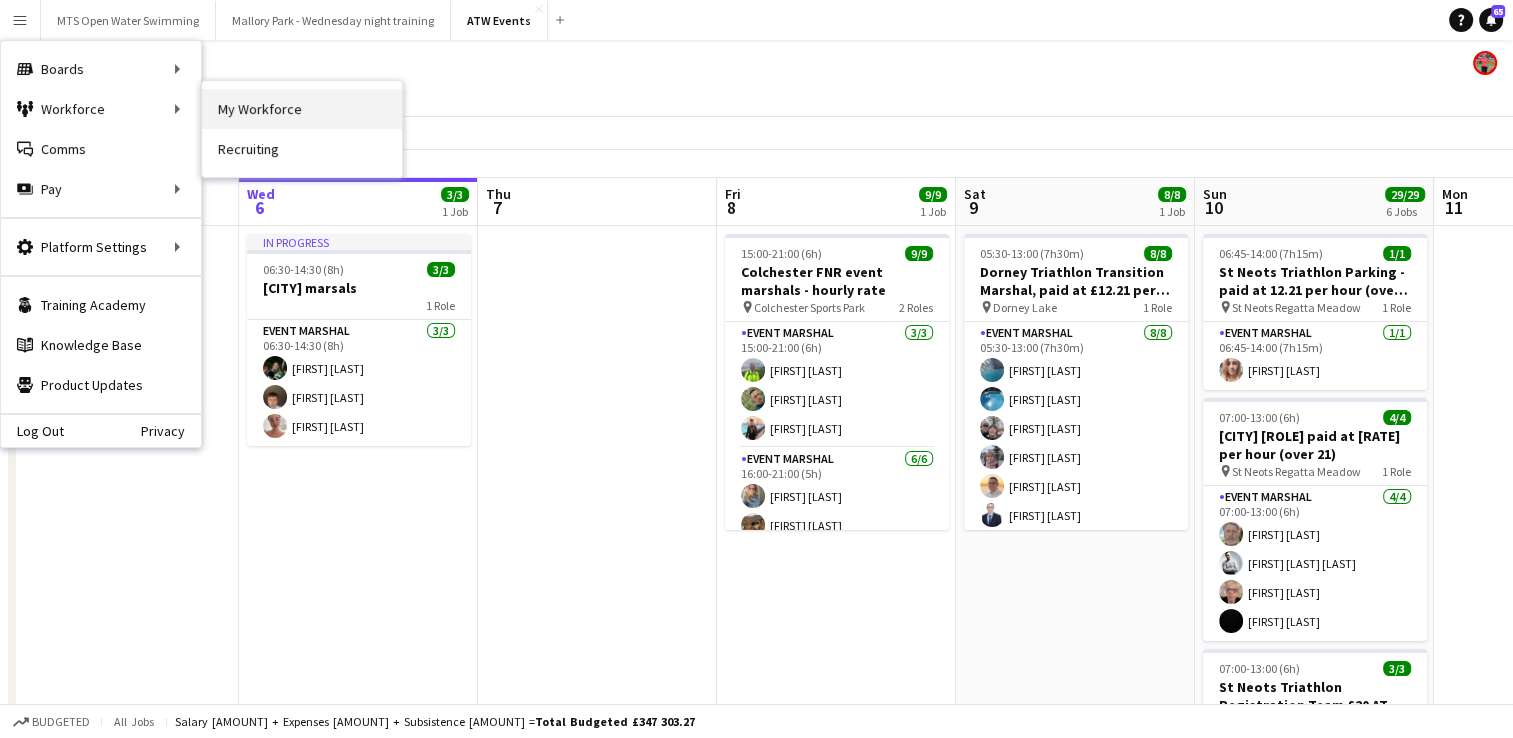 click on "My Workforce" at bounding box center (302, 109) 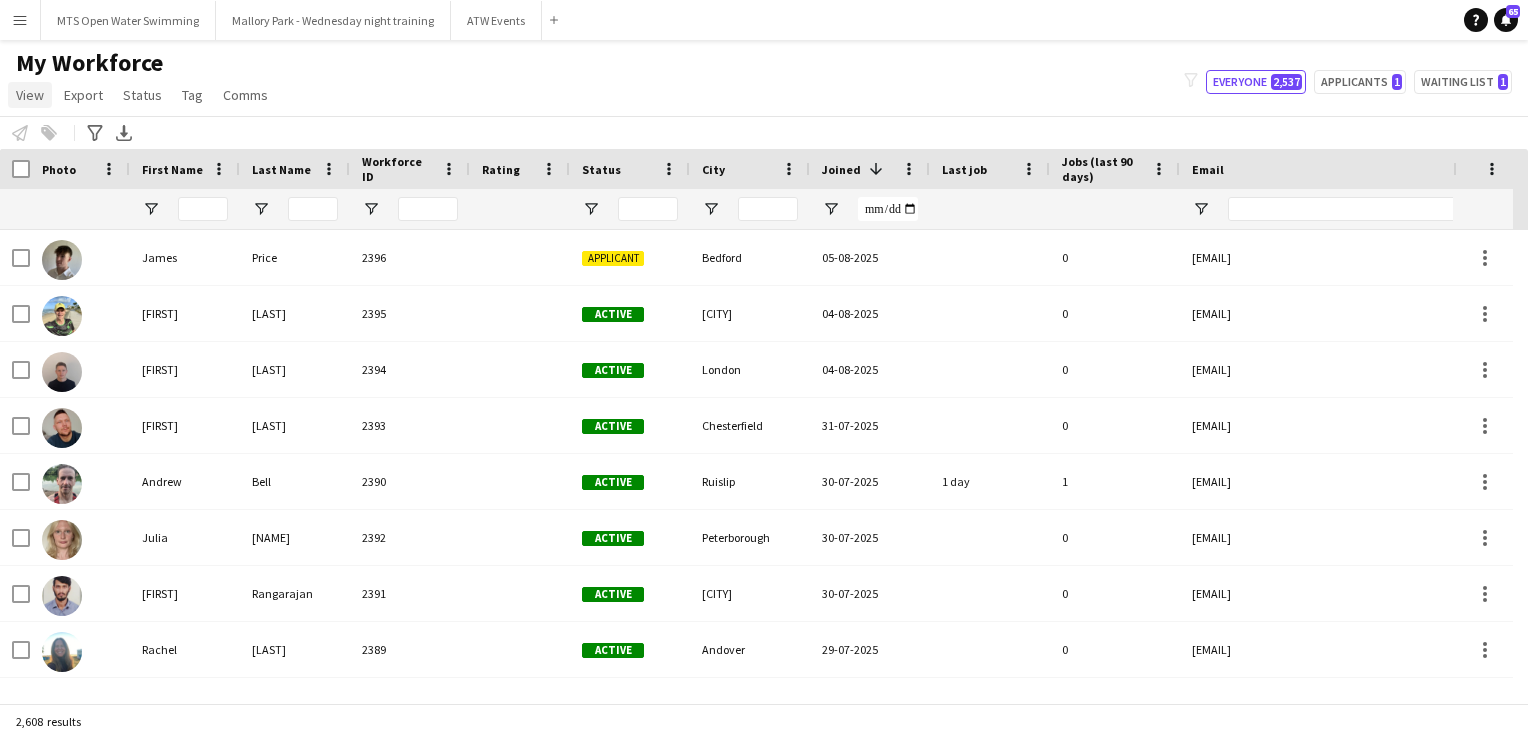 click on "View" 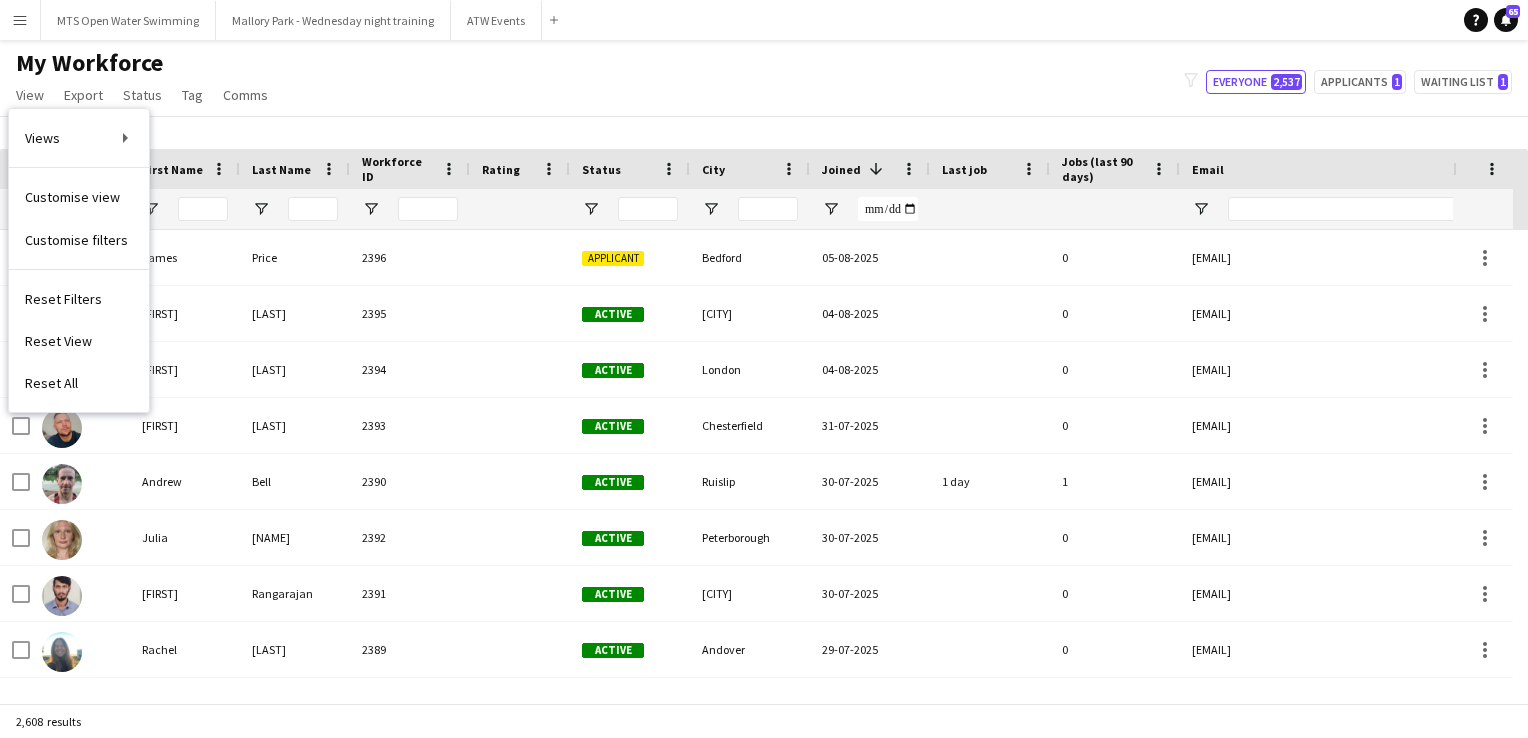 click on "Menu" at bounding box center [20, 20] 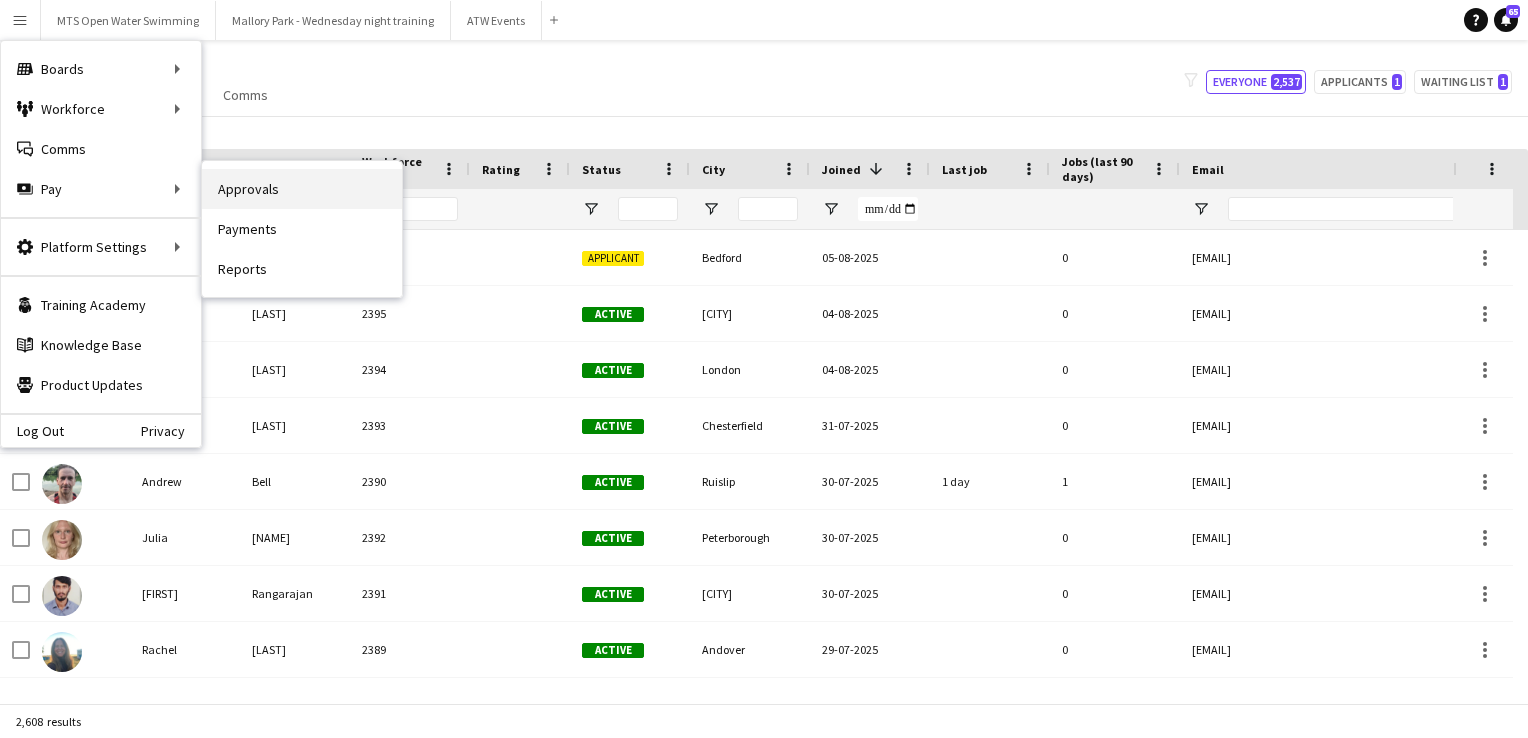 click on "Approvals" at bounding box center [302, 189] 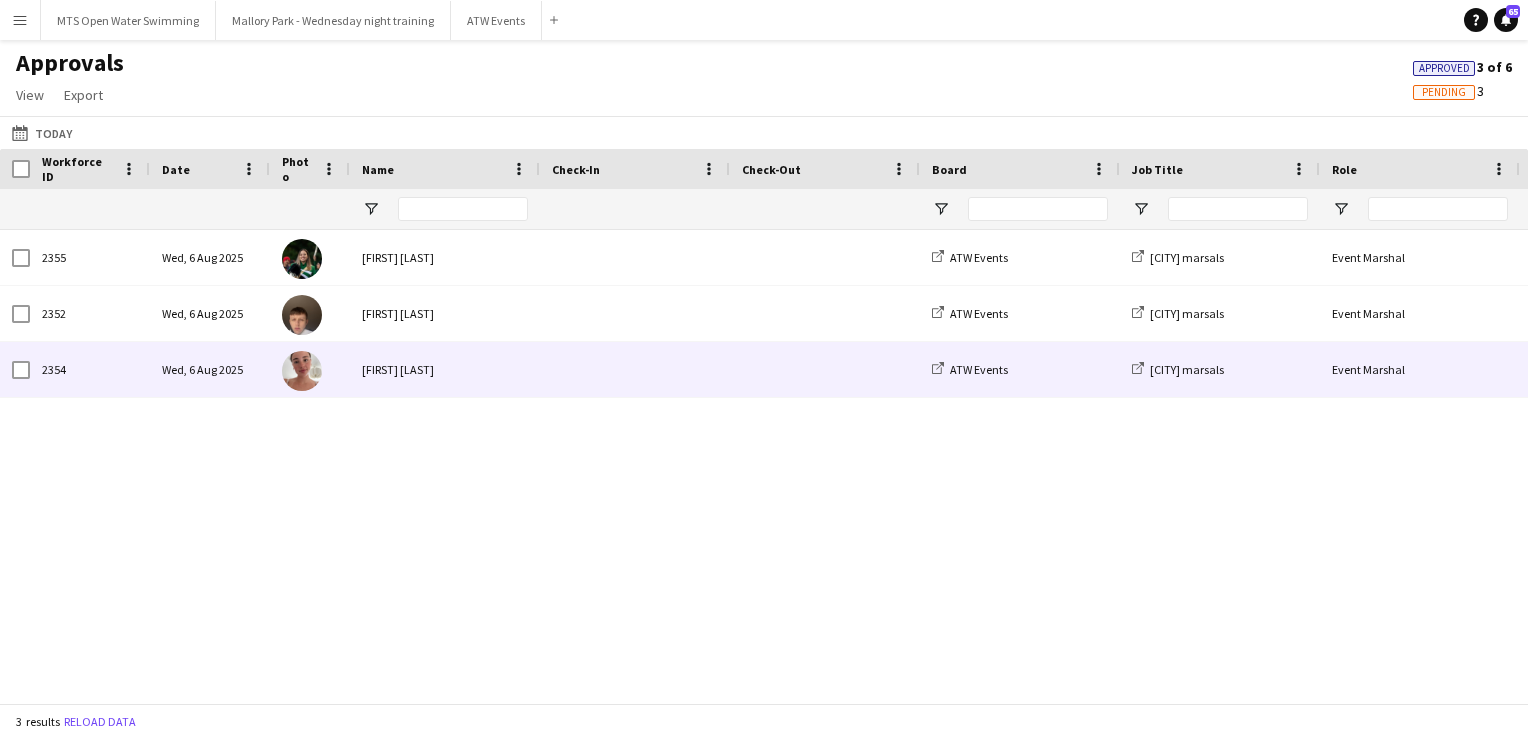 click on "[FIRST] [LAST]" at bounding box center (445, 369) 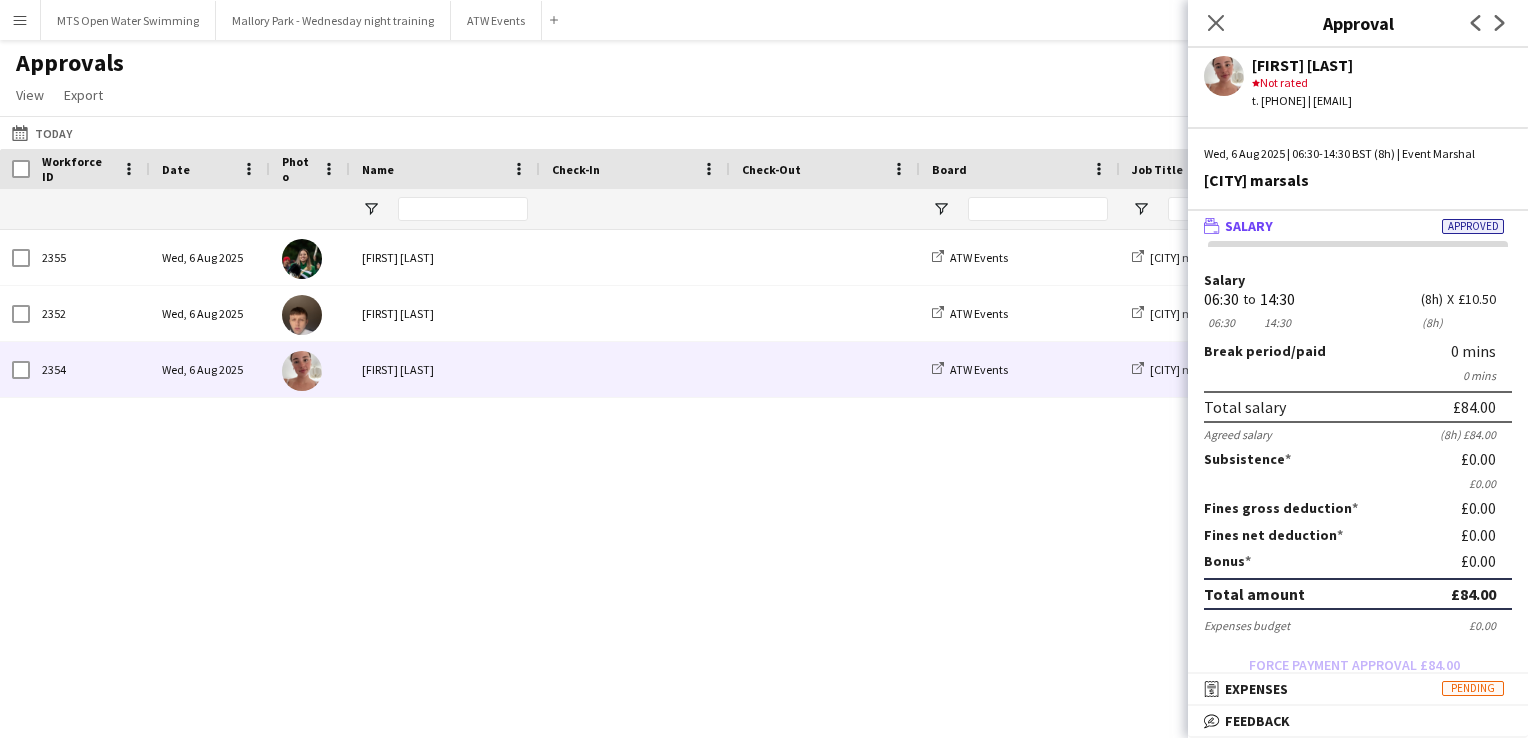 click on "Salary   06:30   06:30   to   14:30   14:30   (8h)   (8h)   X   £10.50" at bounding box center [1358, 303] 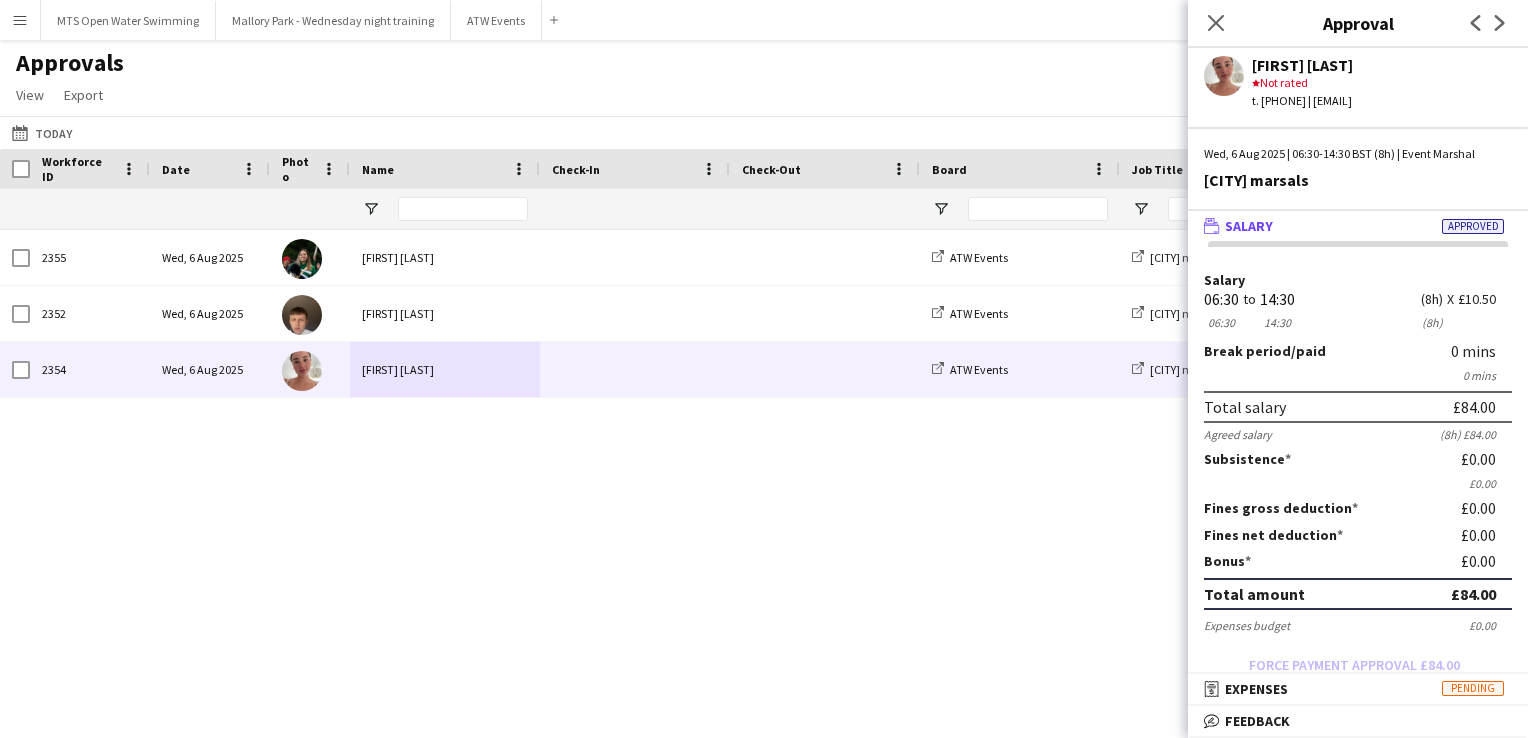 click on "14:30" at bounding box center [1277, 299] 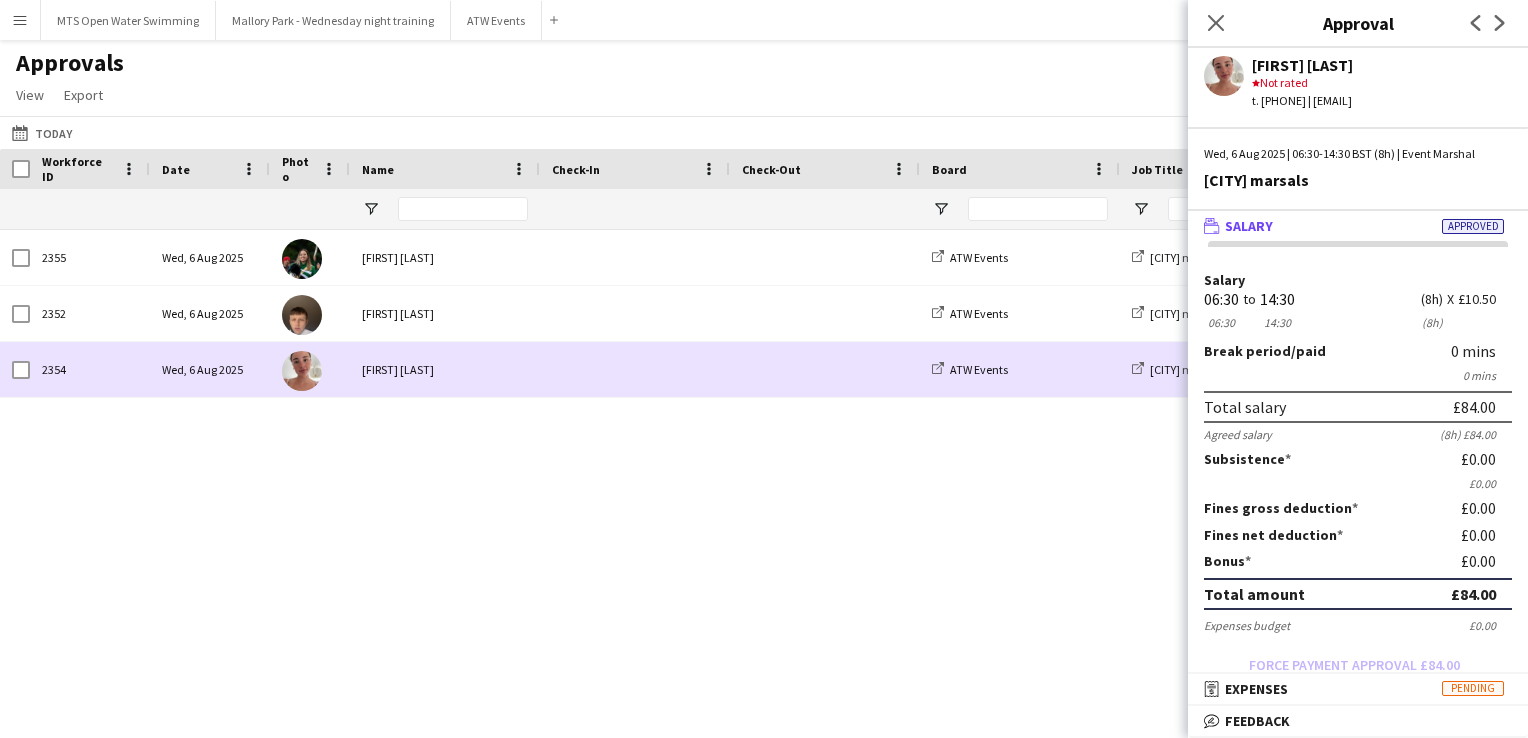 click at bounding box center (635, 369) 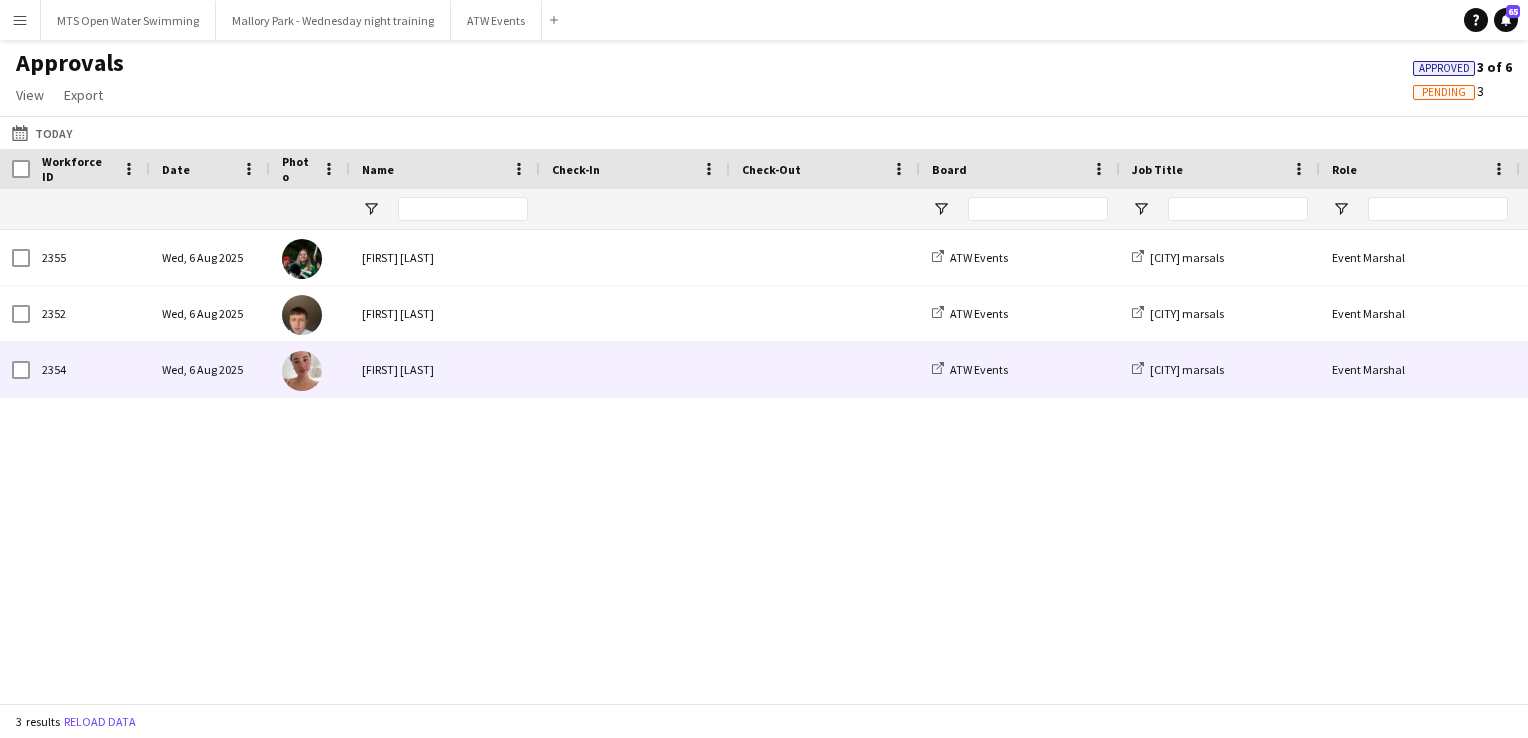click at bounding box center (635, 369) 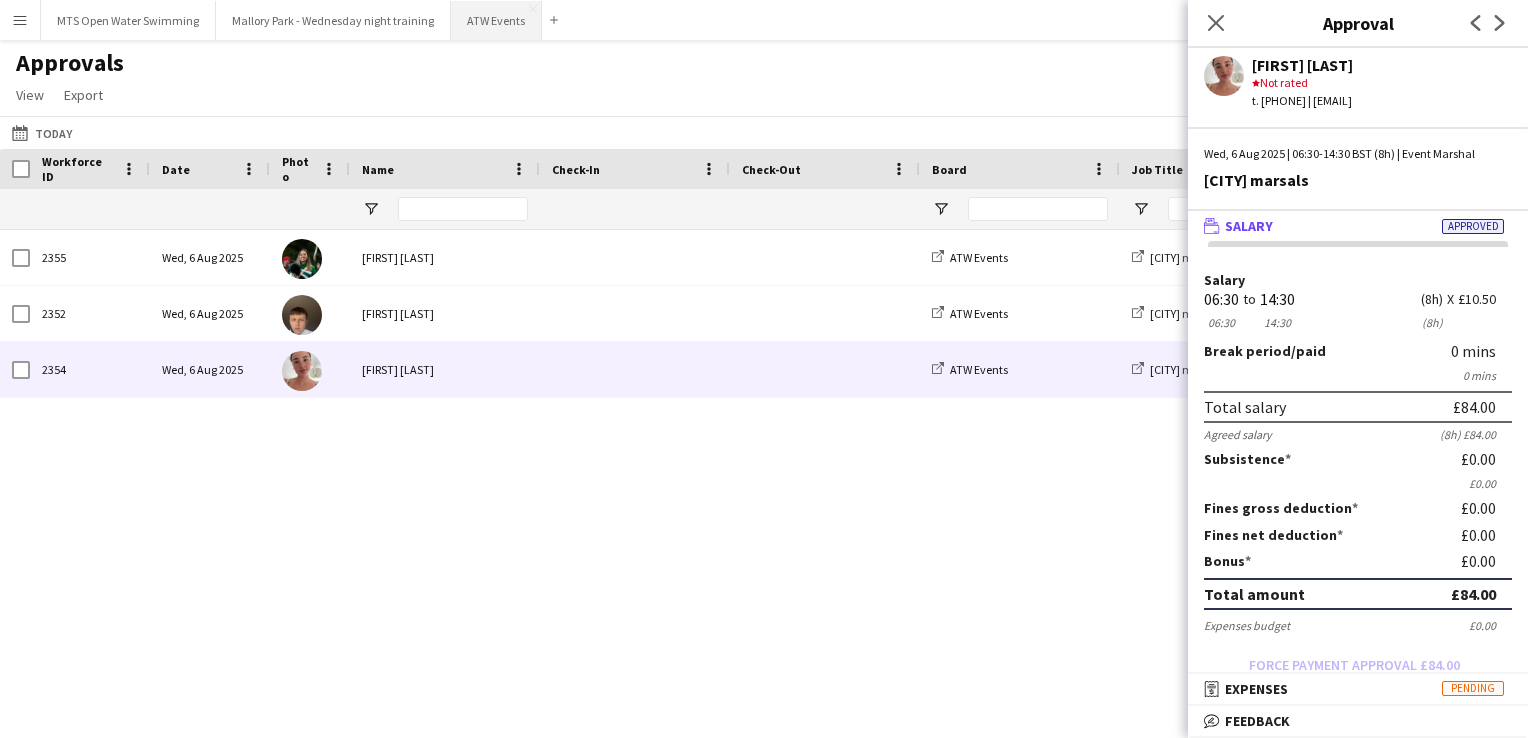 click on "ATW Events
Close" at bounding box center (496, 20) 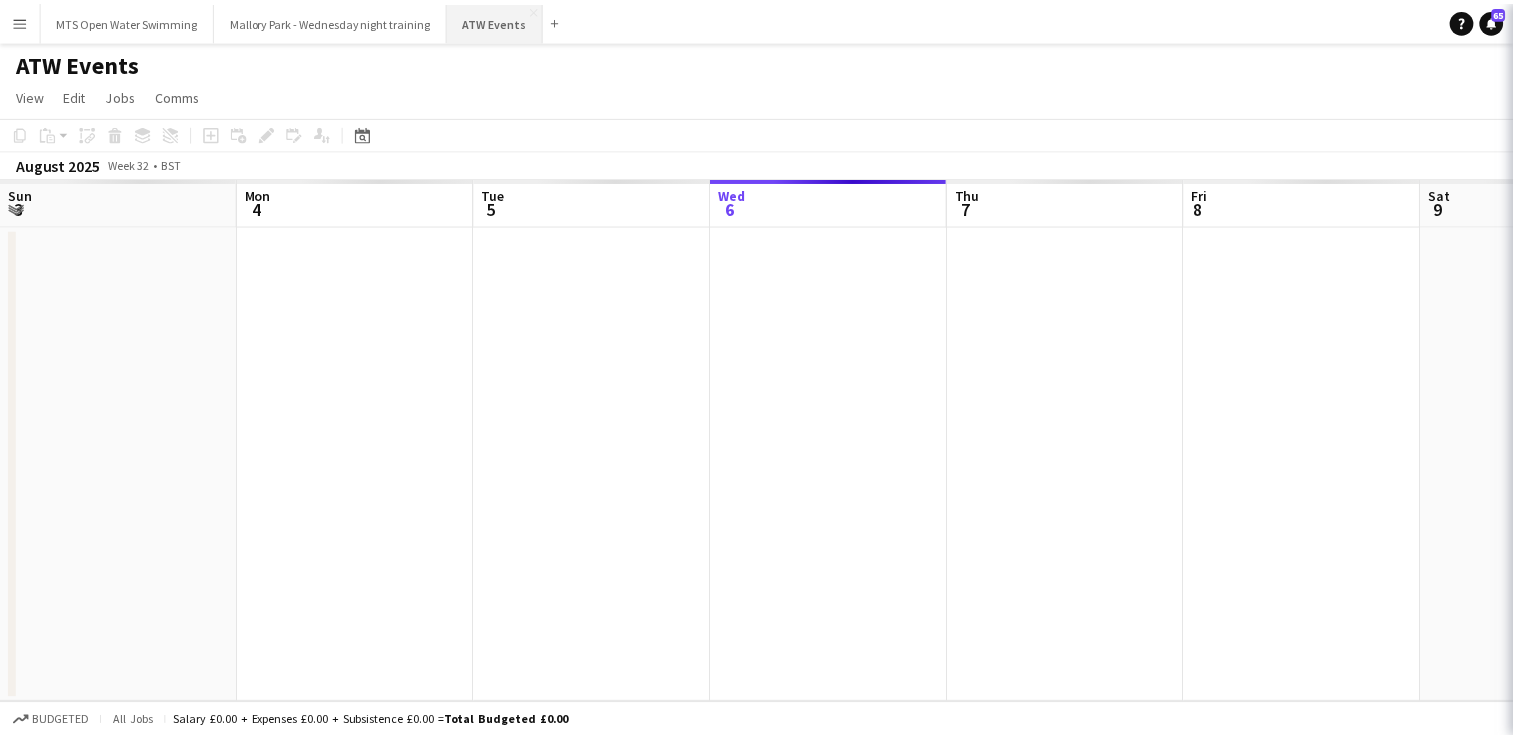 scroll, scrollTop: 0, scrollLeft: 478, axis: horizontal 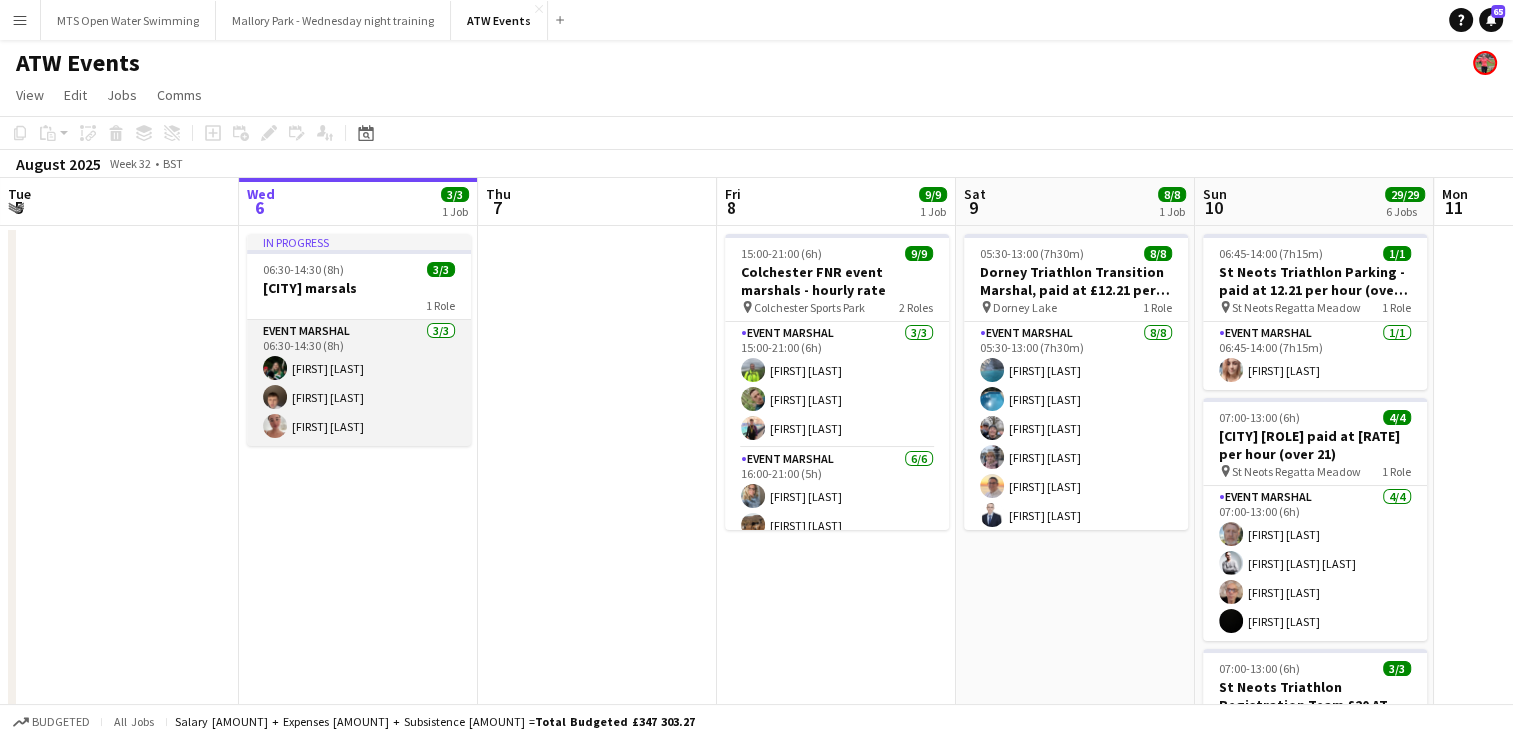 click on "Event Marshal   3/3   06:30-14:30 (8h)
[FIRST] [LAST] [FIRST] [LAST] [FIRST] [LAST]" at bounding box center [359, 383] 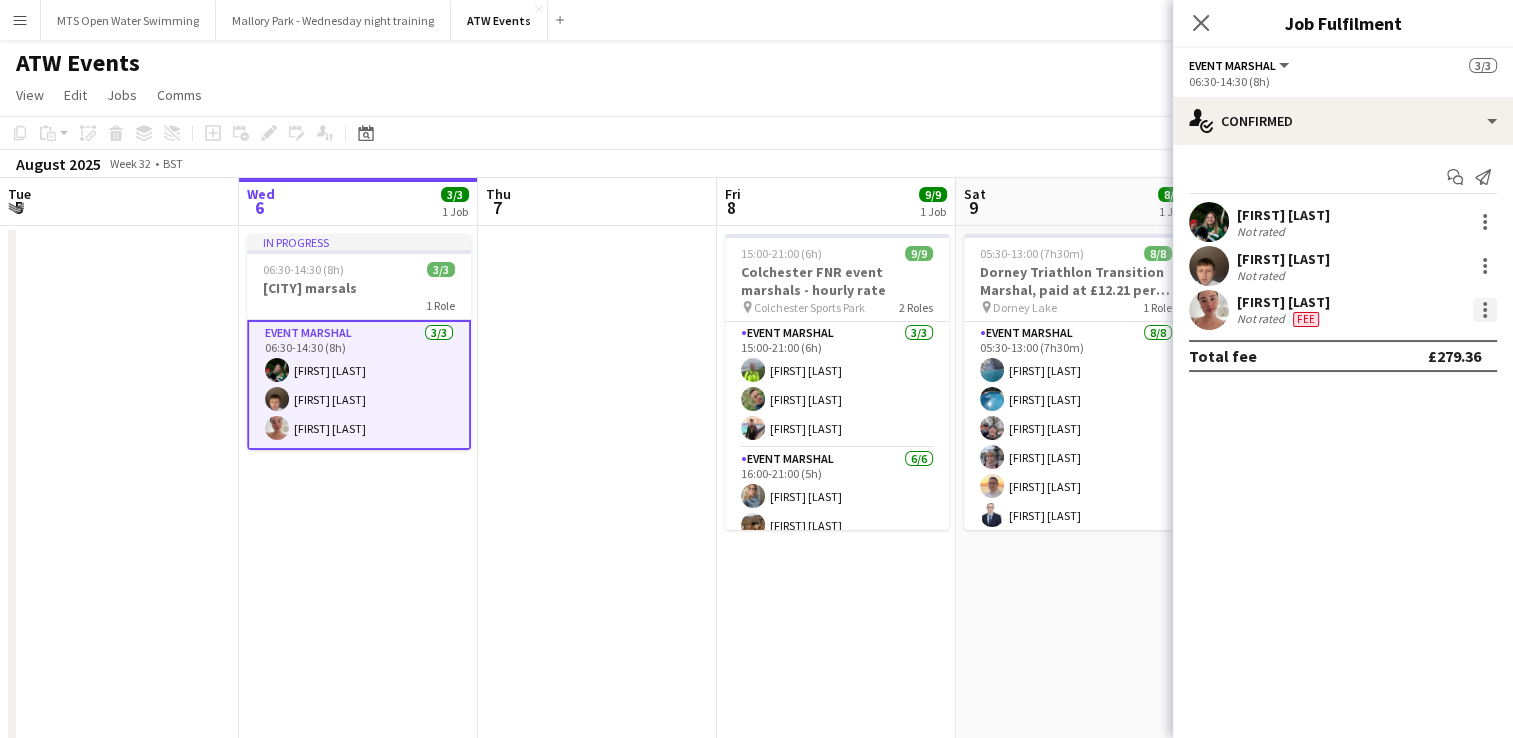 click at bounding box center (1485, 310) 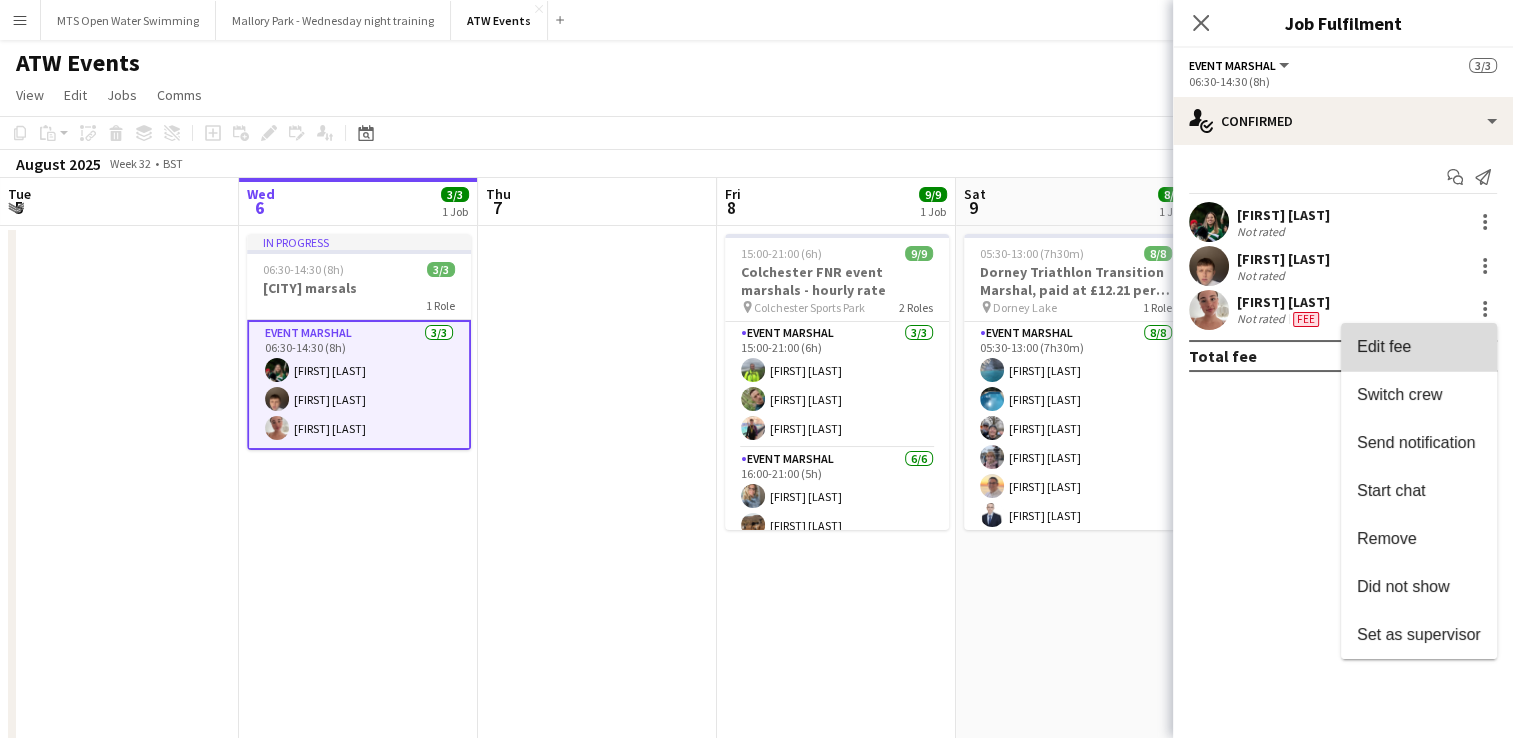 click on "Edit fee" at bounding box center (1419, 347) 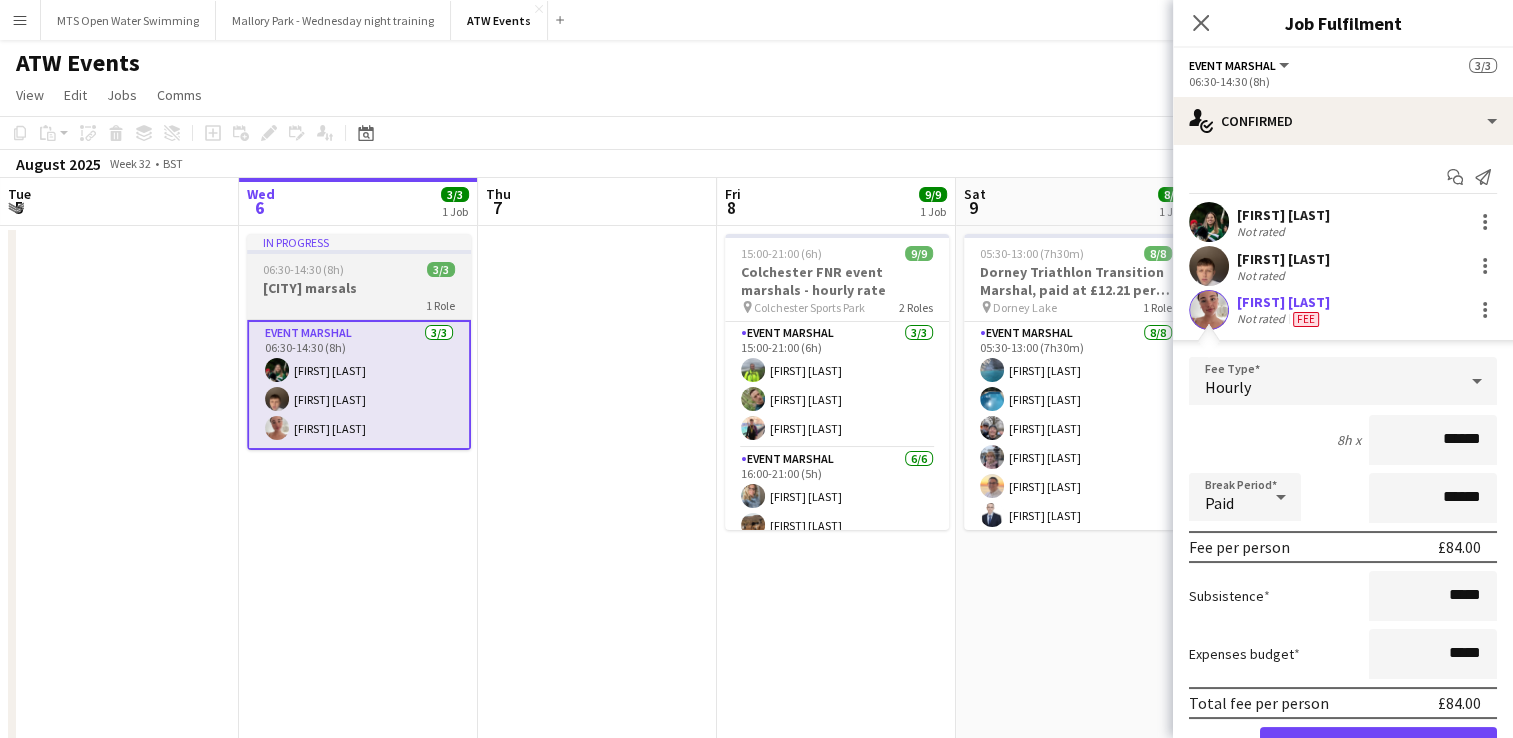 click on "[CITY] marsals" at bounding box center [359, 288] 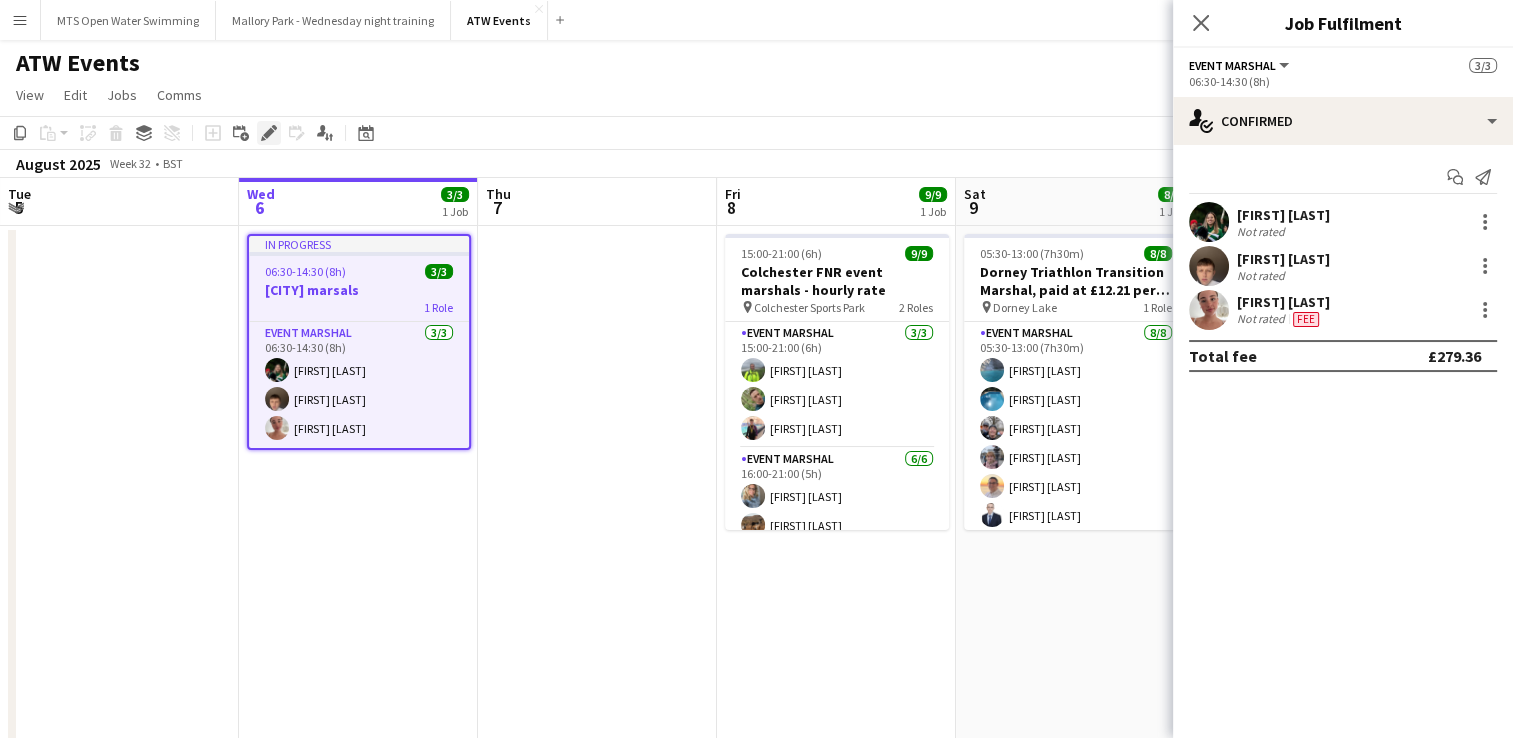 click on "Edit" 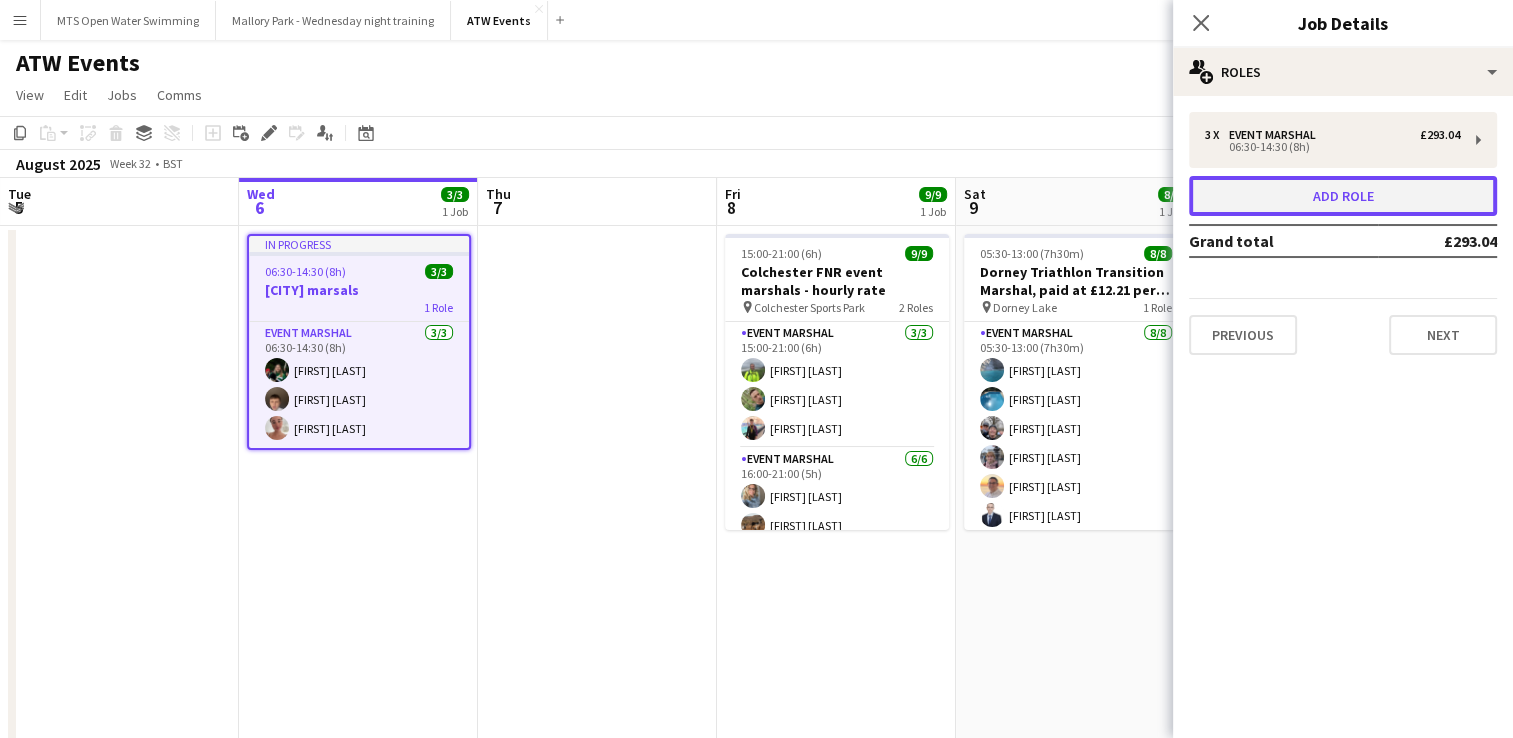 click on "Add role" at bounding box center (1343, 196) 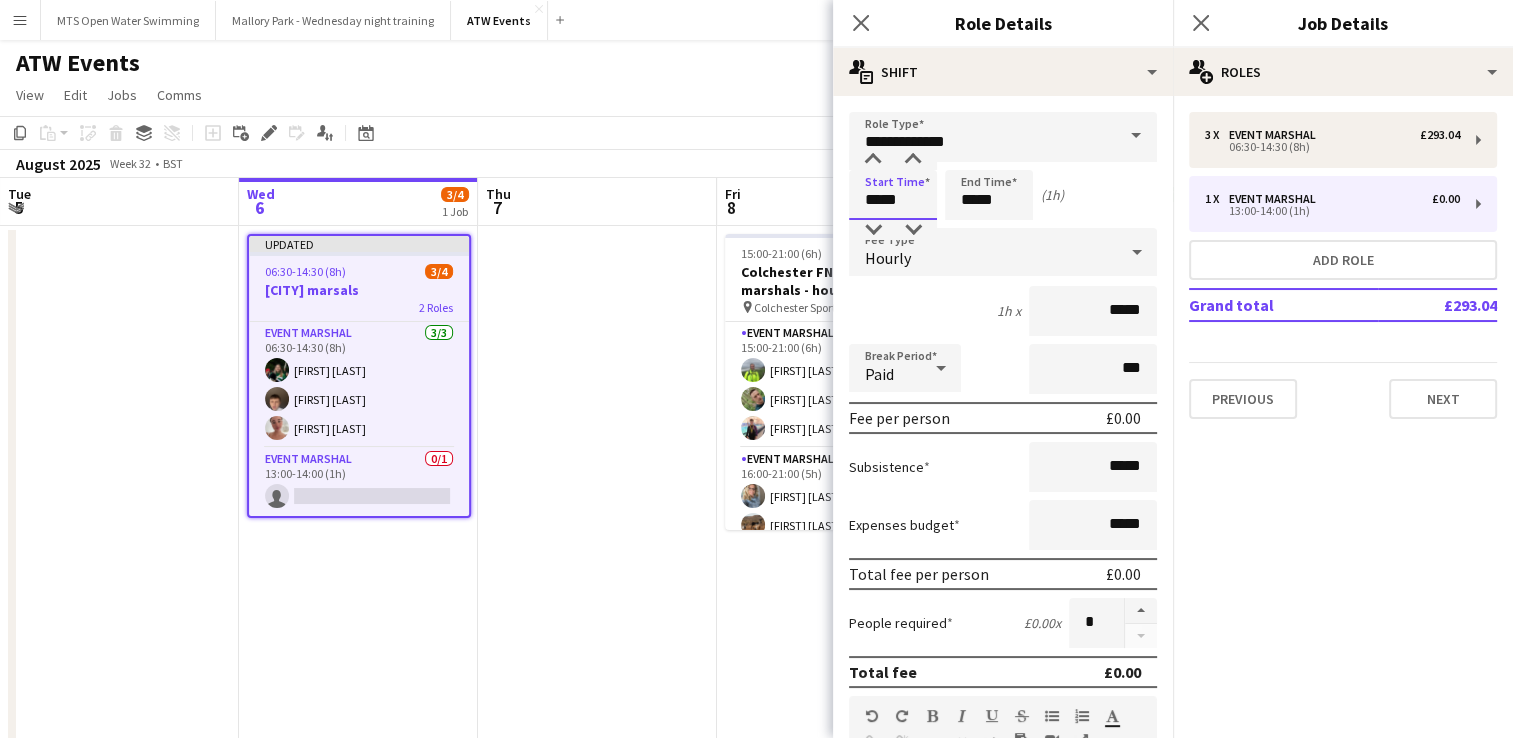 click on "*****" at bounding box center (893, 195) 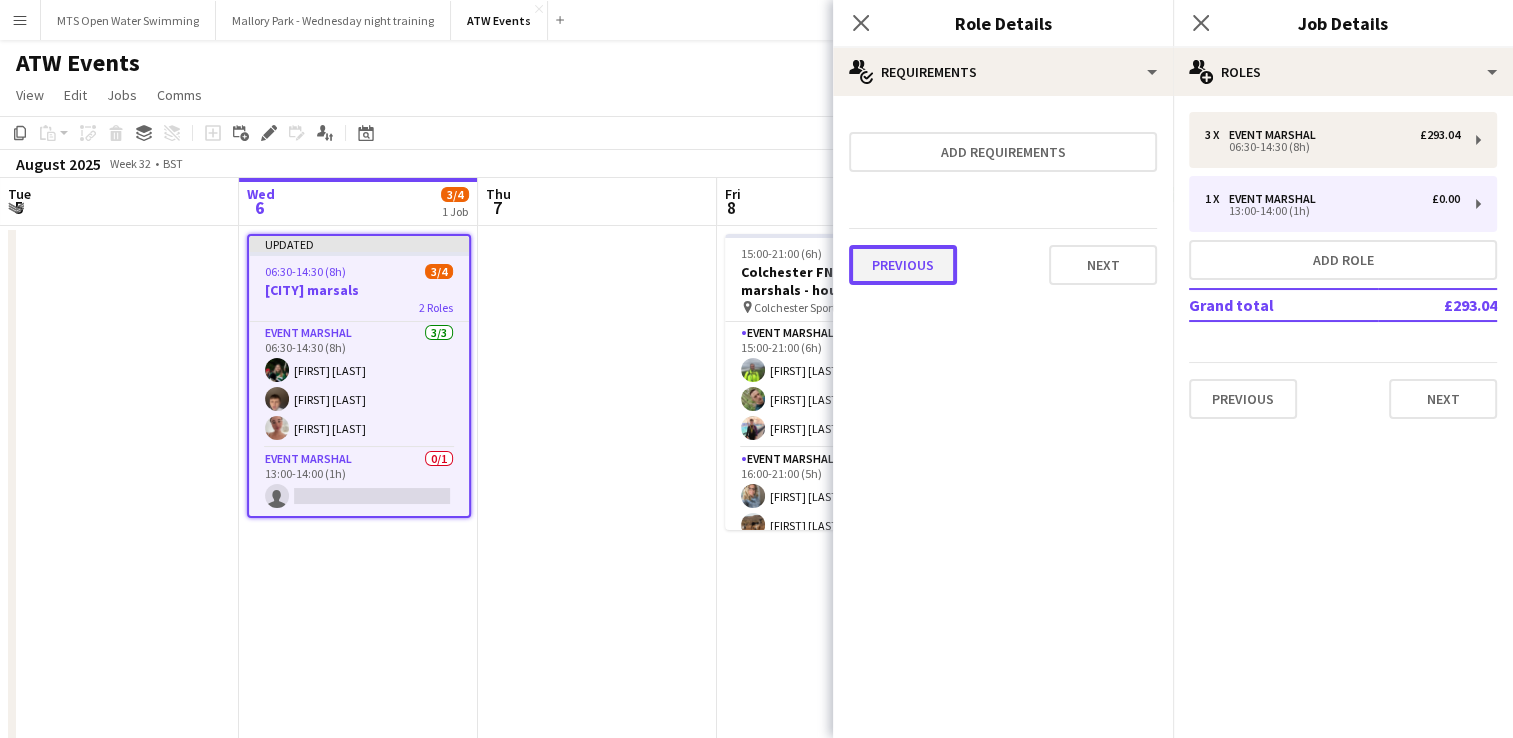 click on "Previous" at bounding box center (903, 265) 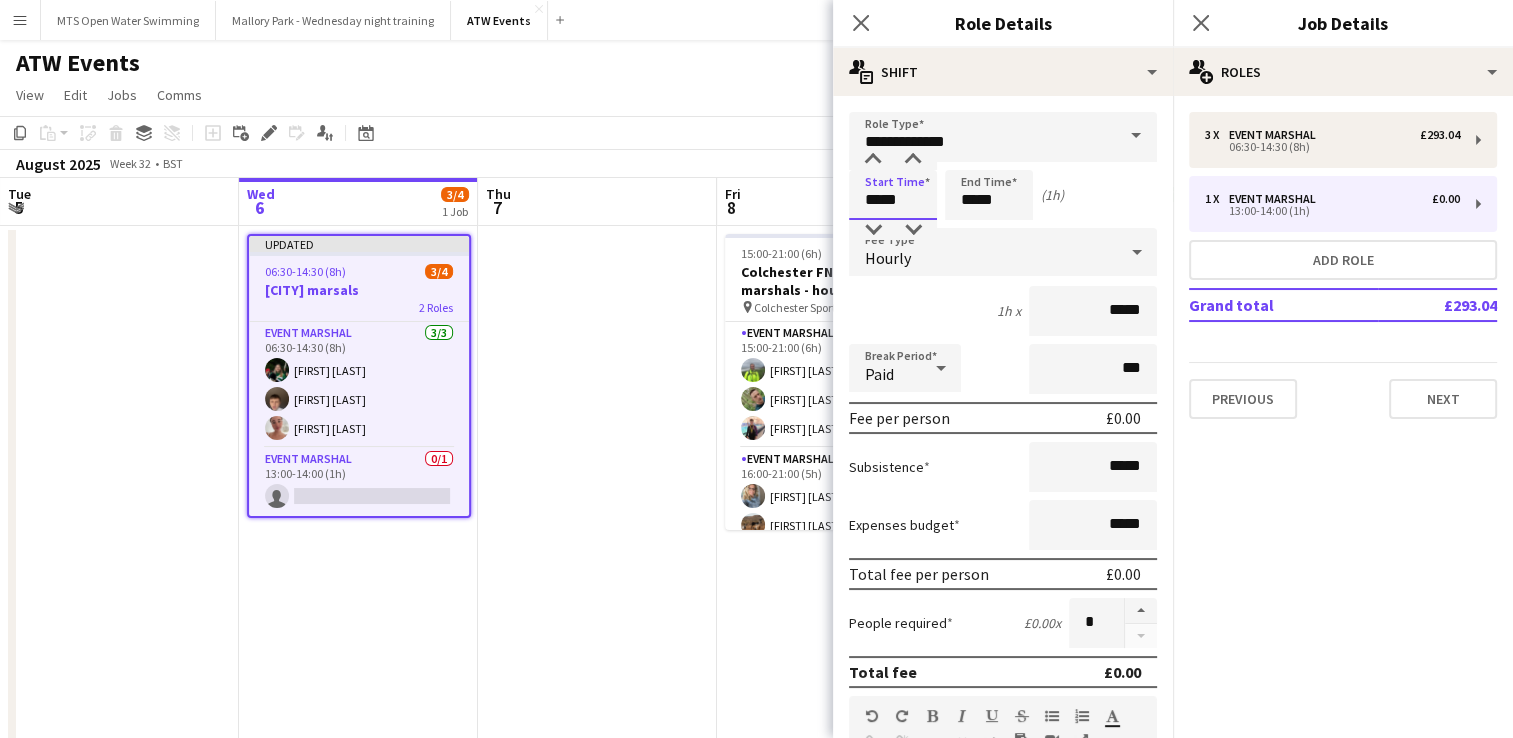 click on "*****" at bounding box center (893, 195) 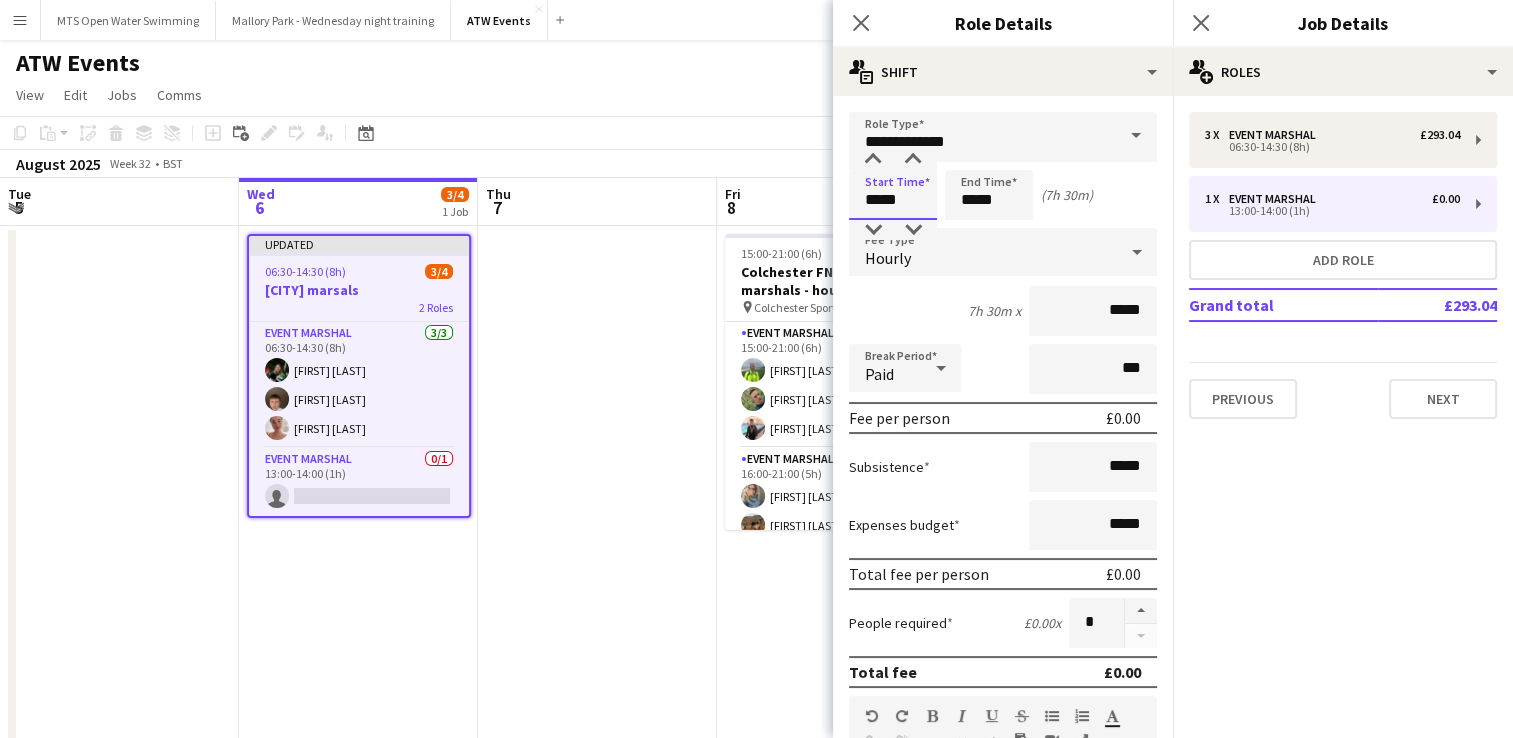 type on "*****" 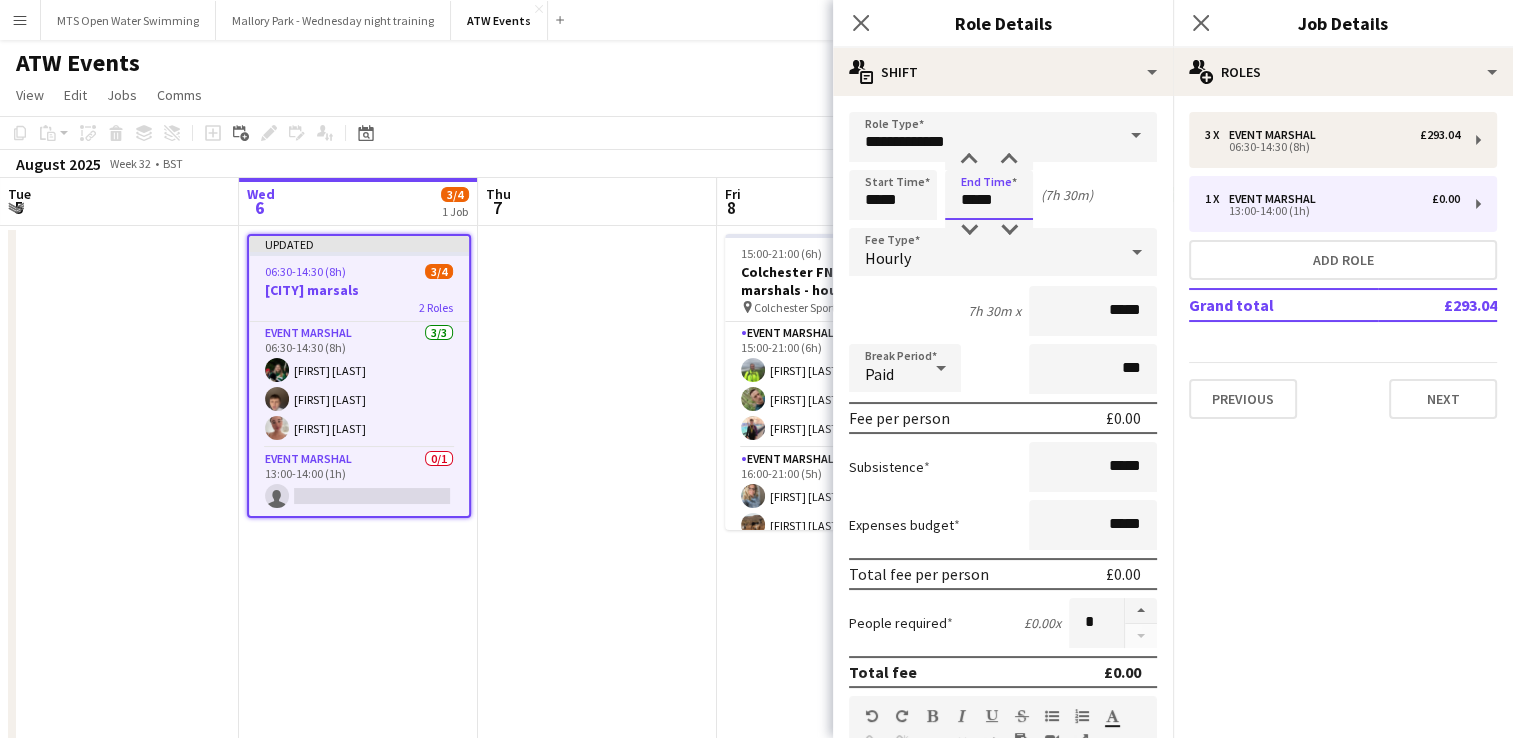 click on "*****" at bounding box center (989, 195) 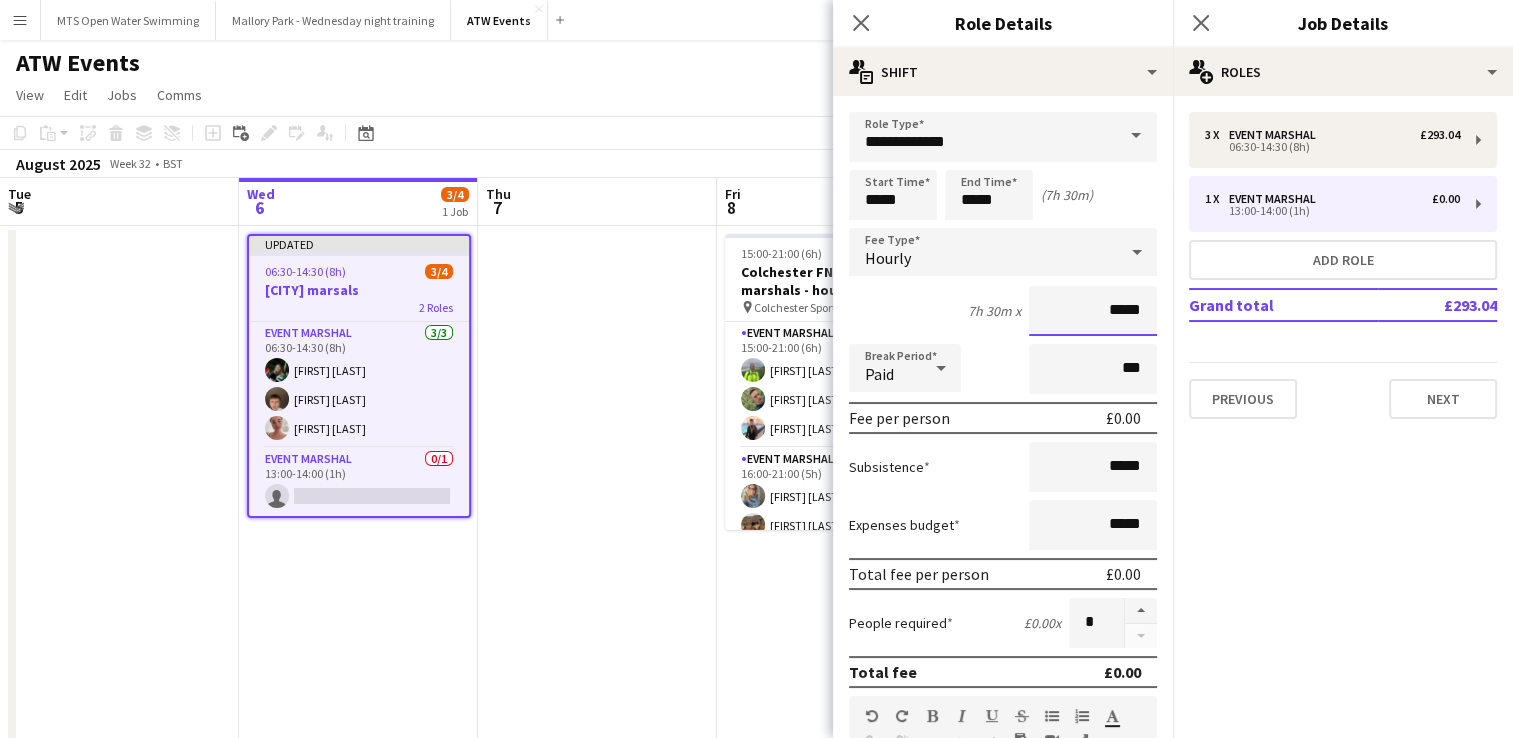 click on "*****" at bounding box center [1093, 311] 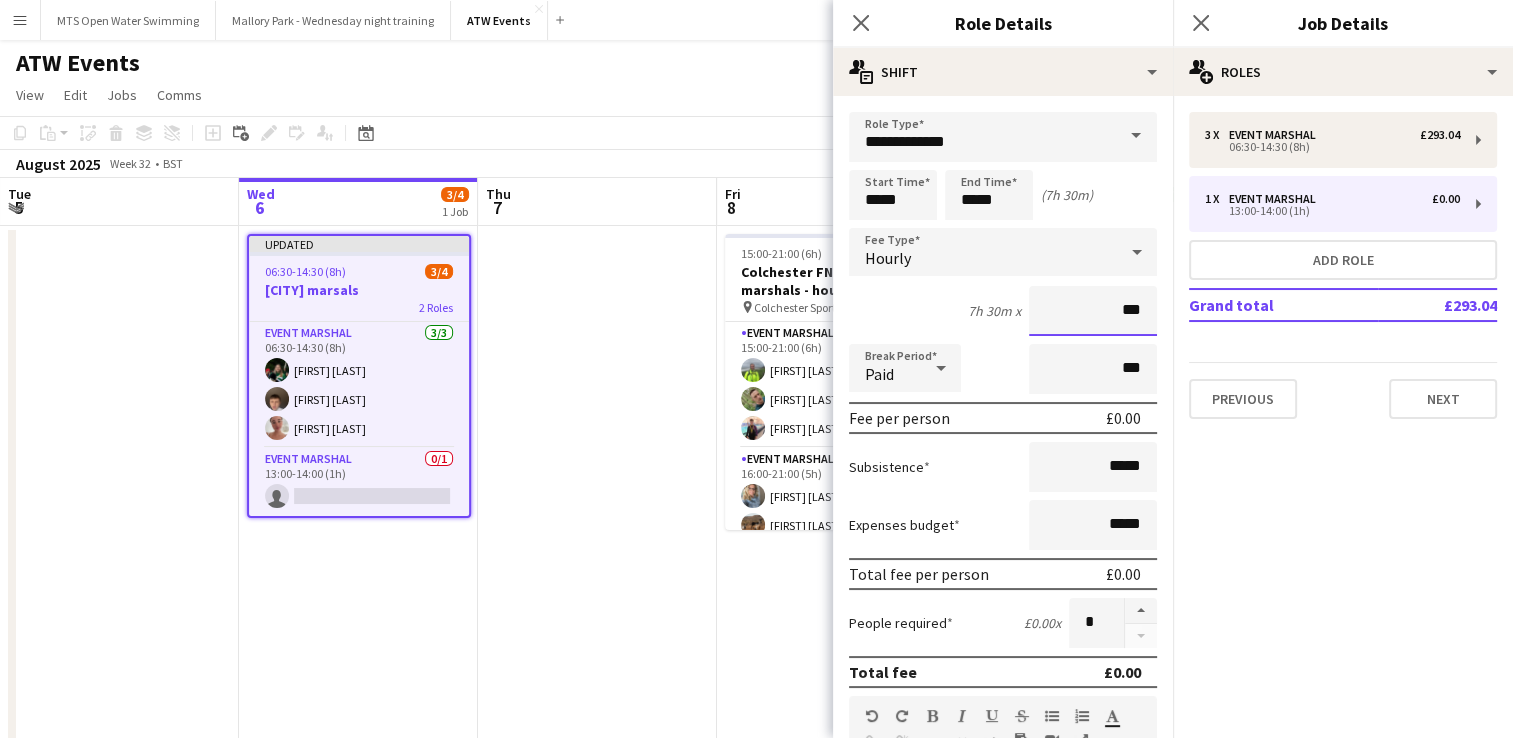 type on "**" 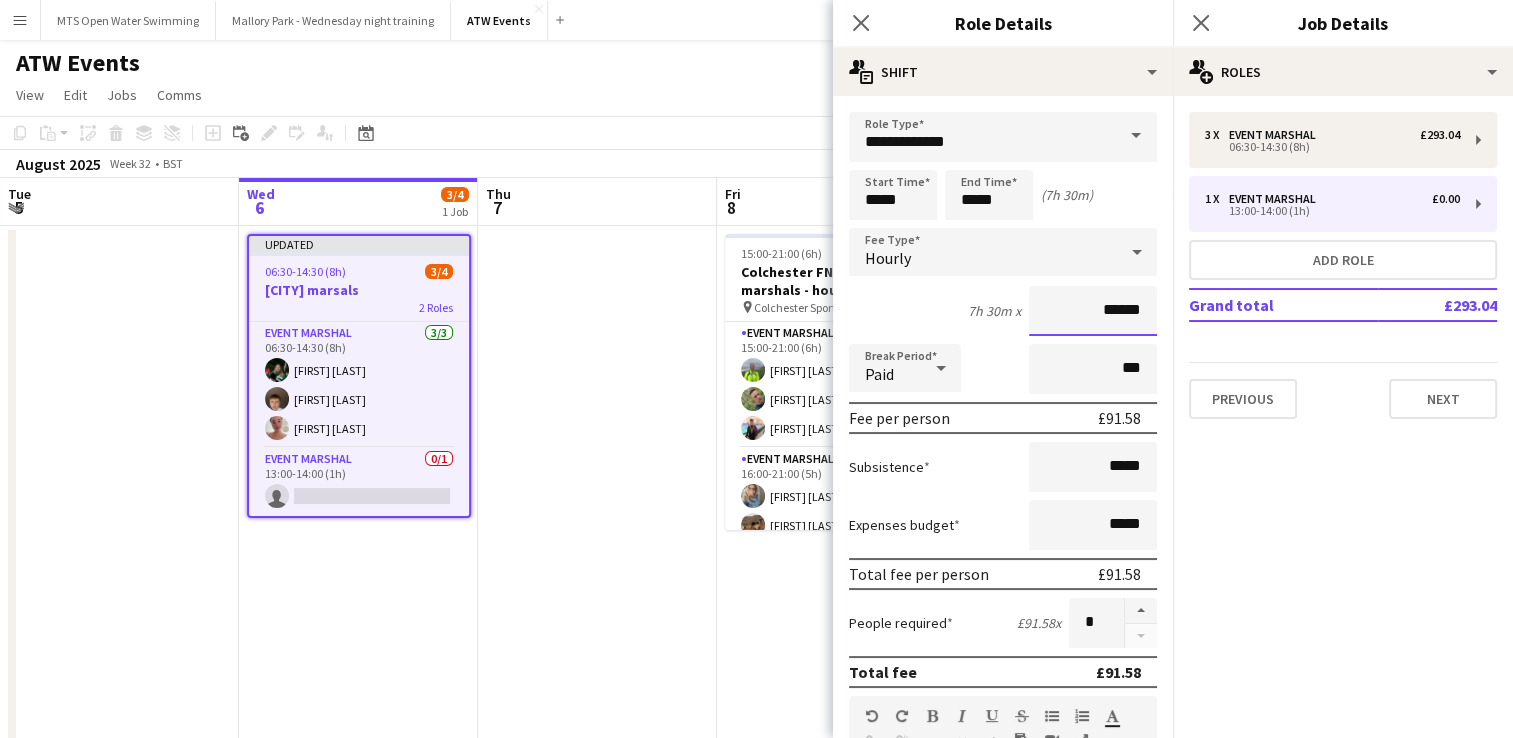 type on "******" 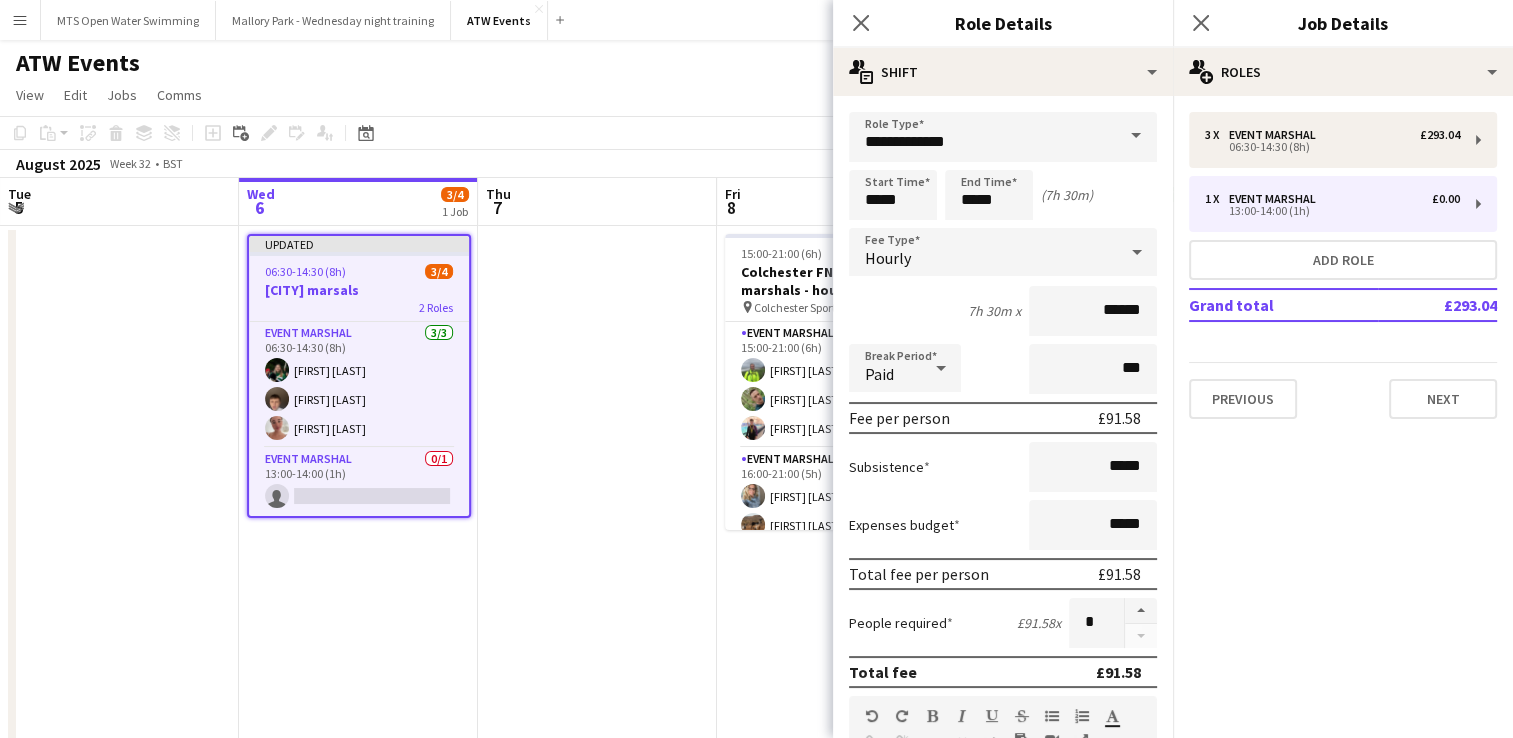click at bounding box center (597, 953) 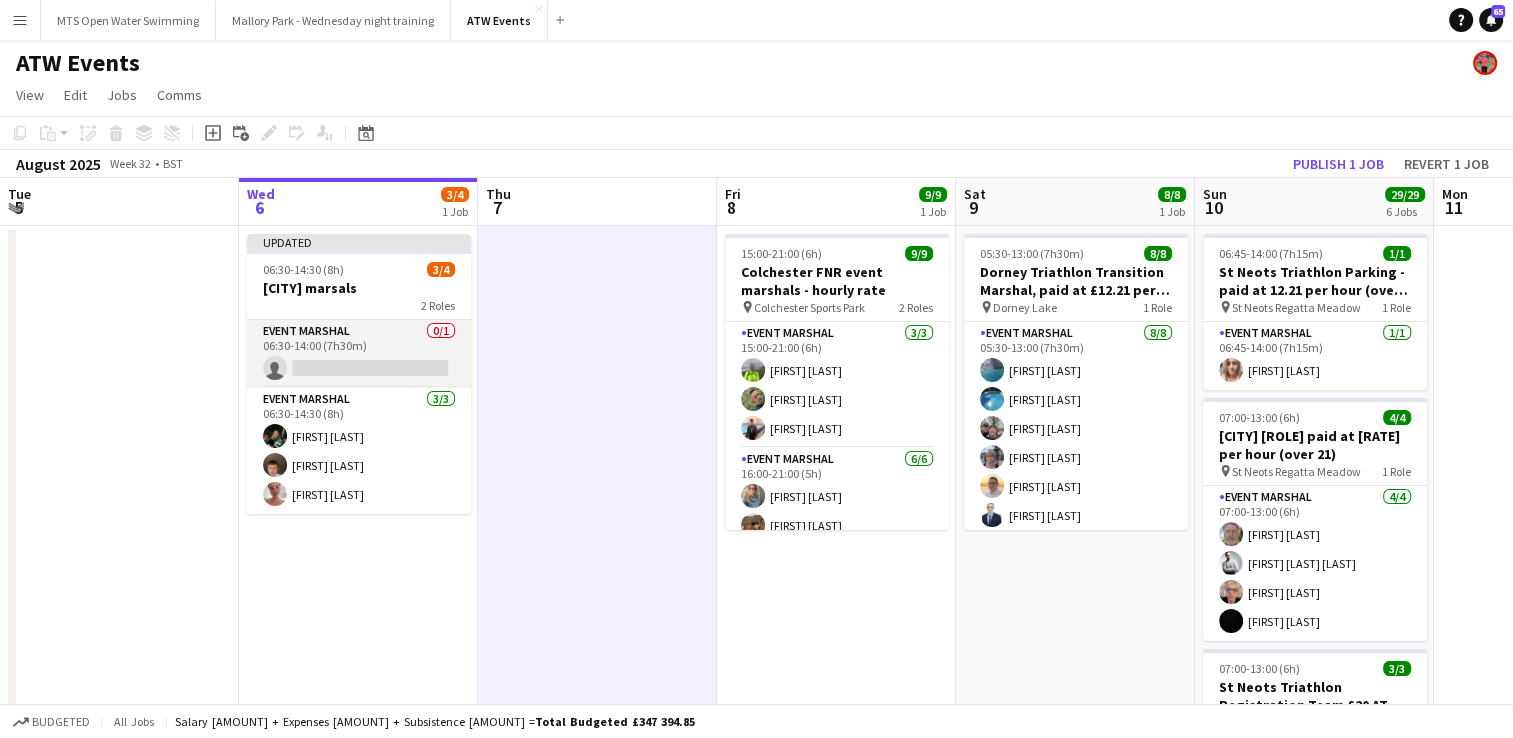 click on "Event Marshal   0/1   06:30-14:00 (7h30m)
single-neutral-actions" at bounding box center [359, 354] 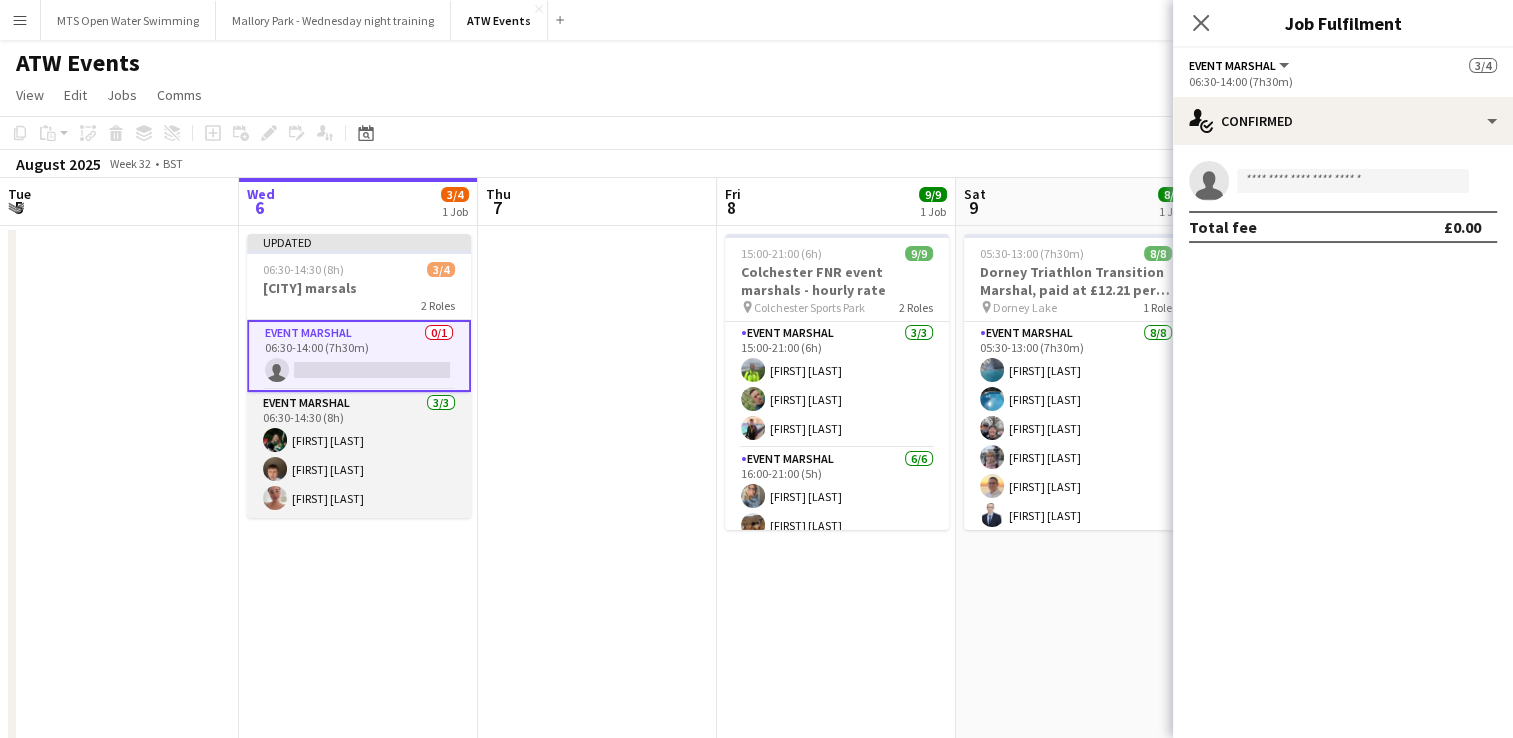 click on "Event Marshal   3/3   06:30-14:30 (8h)
[FIRST] [LAST] [FIRST] [LAST] [FIRST] [LAST]" at bounding box center [359, 455] 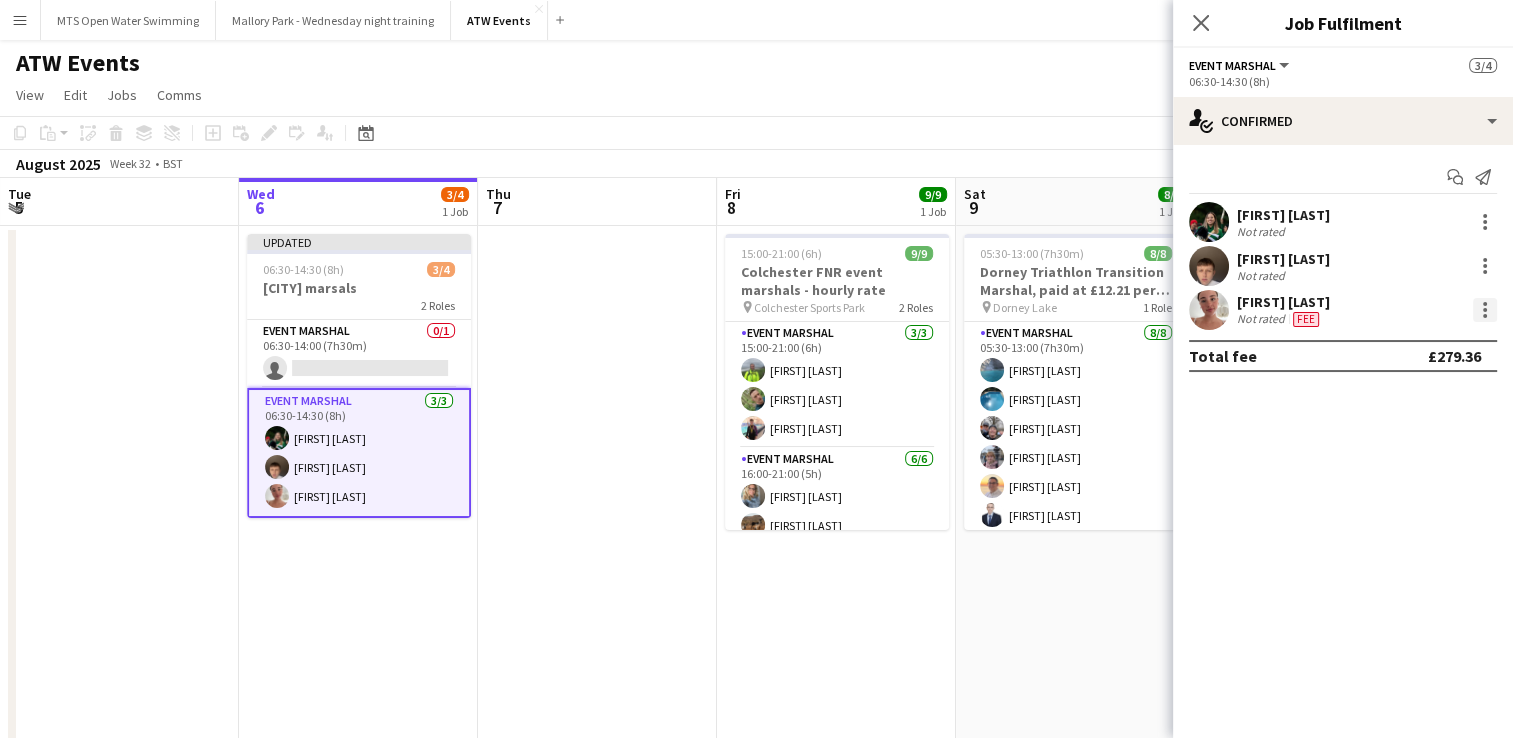 click at bounding box center [1485, 310] 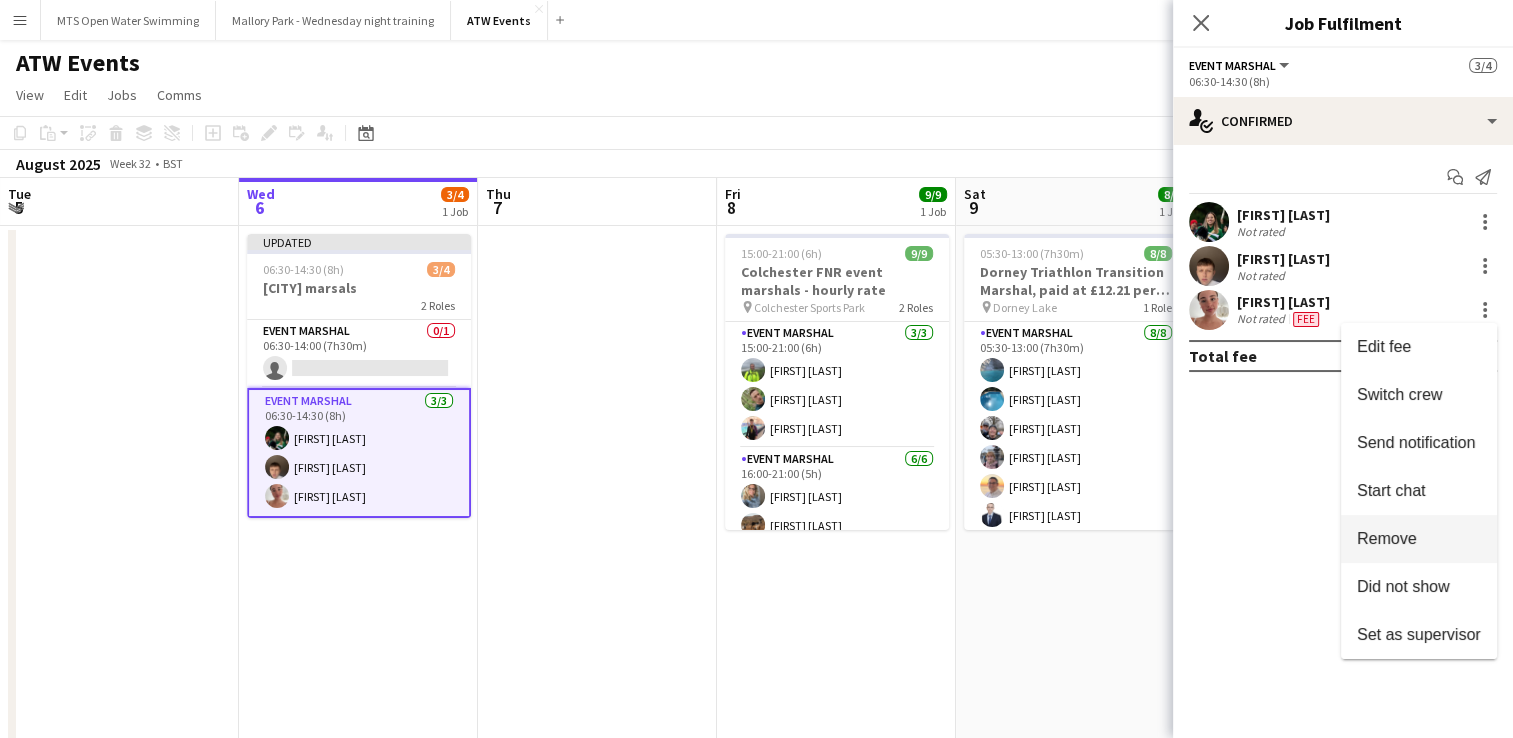 click on "Remove" at bounding box center [1387, 538] 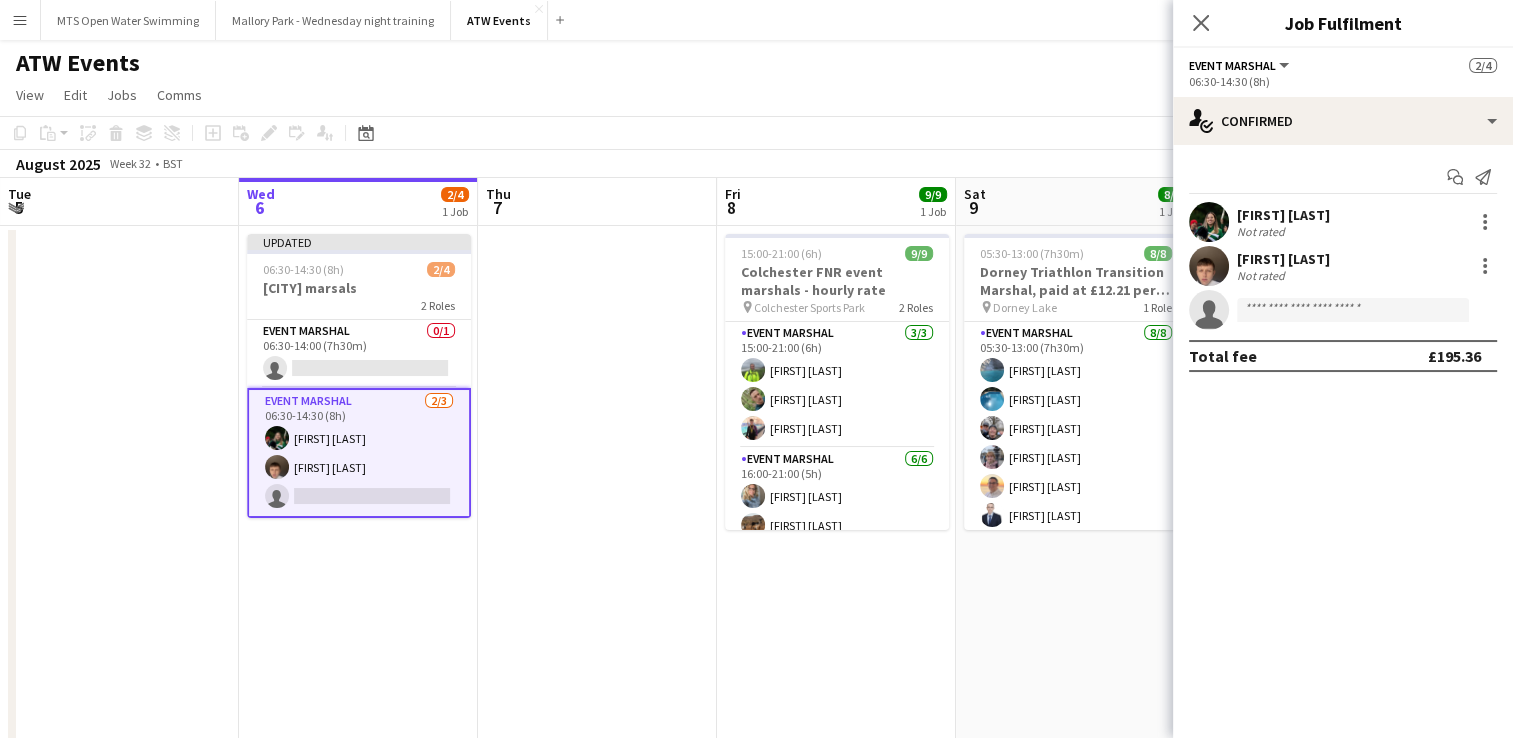 click on "Updated   06:30-14:30 (8h)    2/4    [CITY] [ROLE]   2 Roles   Event Marshal   0/1   06:30-14:00 (7h30m)
single-neutral-actions
Event Marshal   2/3   06:30-14:30 (8h)
[FIRST] [LAST] [FIRST] [LAST]
single-neutral-actions" at bounding box center [358, 953] 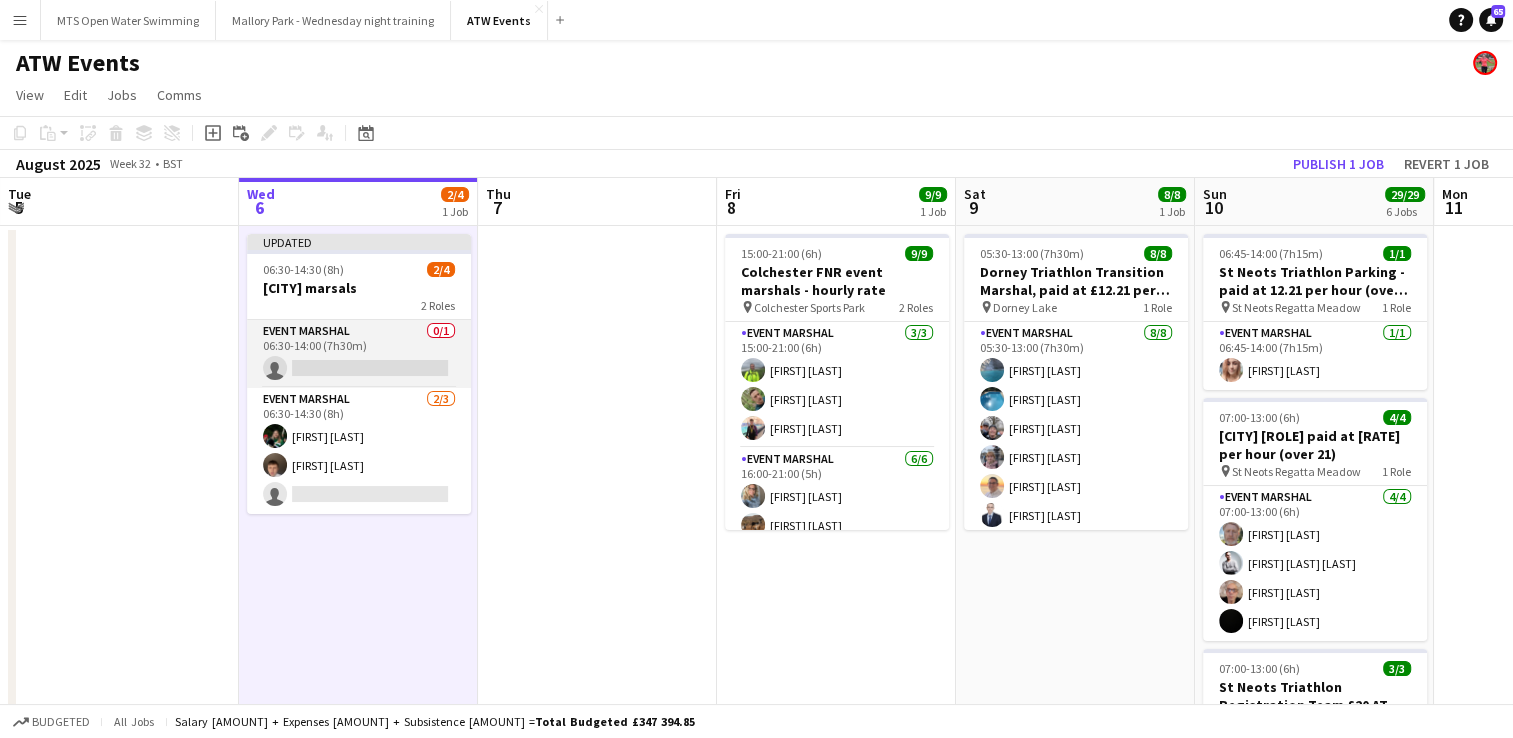 click on "Event Marshal   0/1   06:30-14:00 (7h30m)
single-neutral-actions" at bounding box center [359, 354] 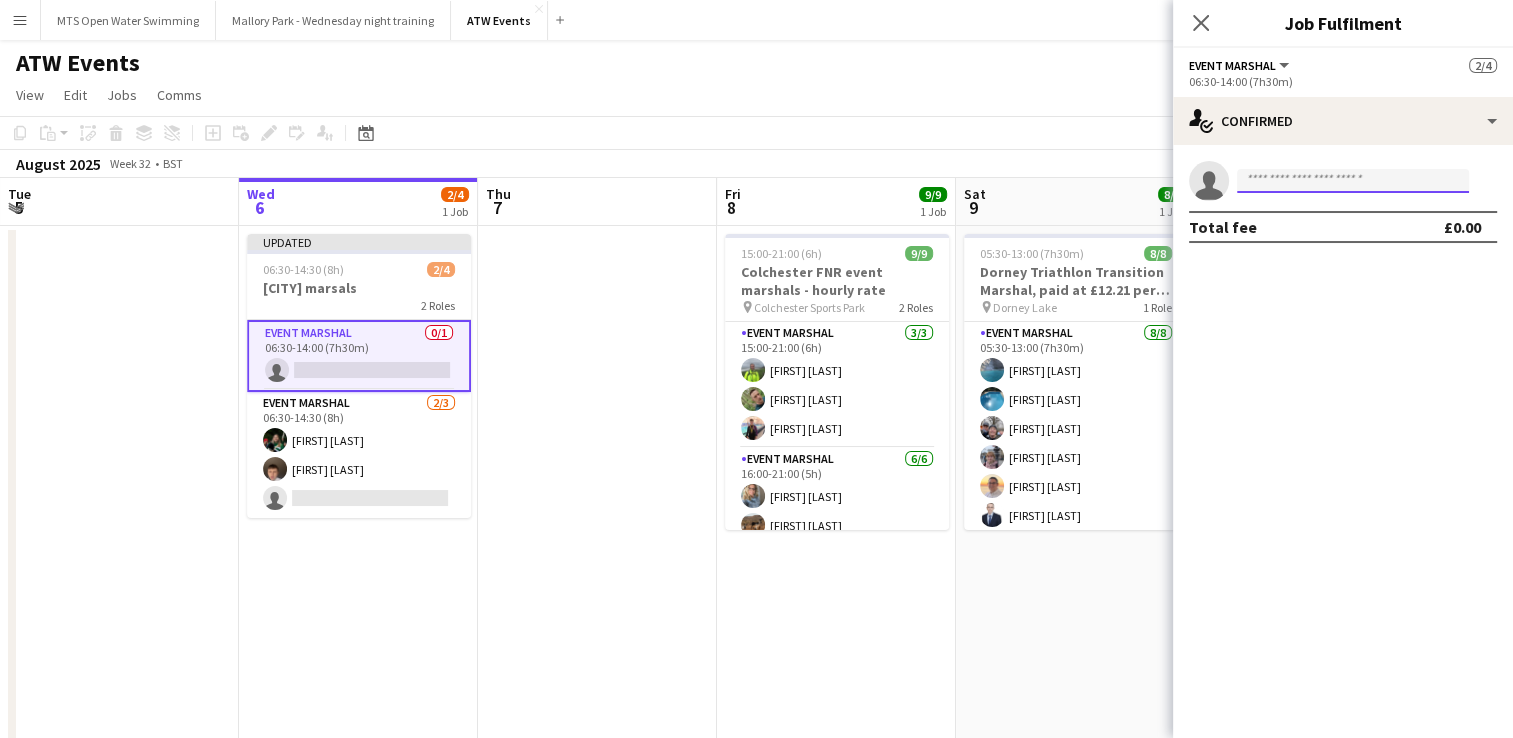 click at bounding box center [1353, 181] 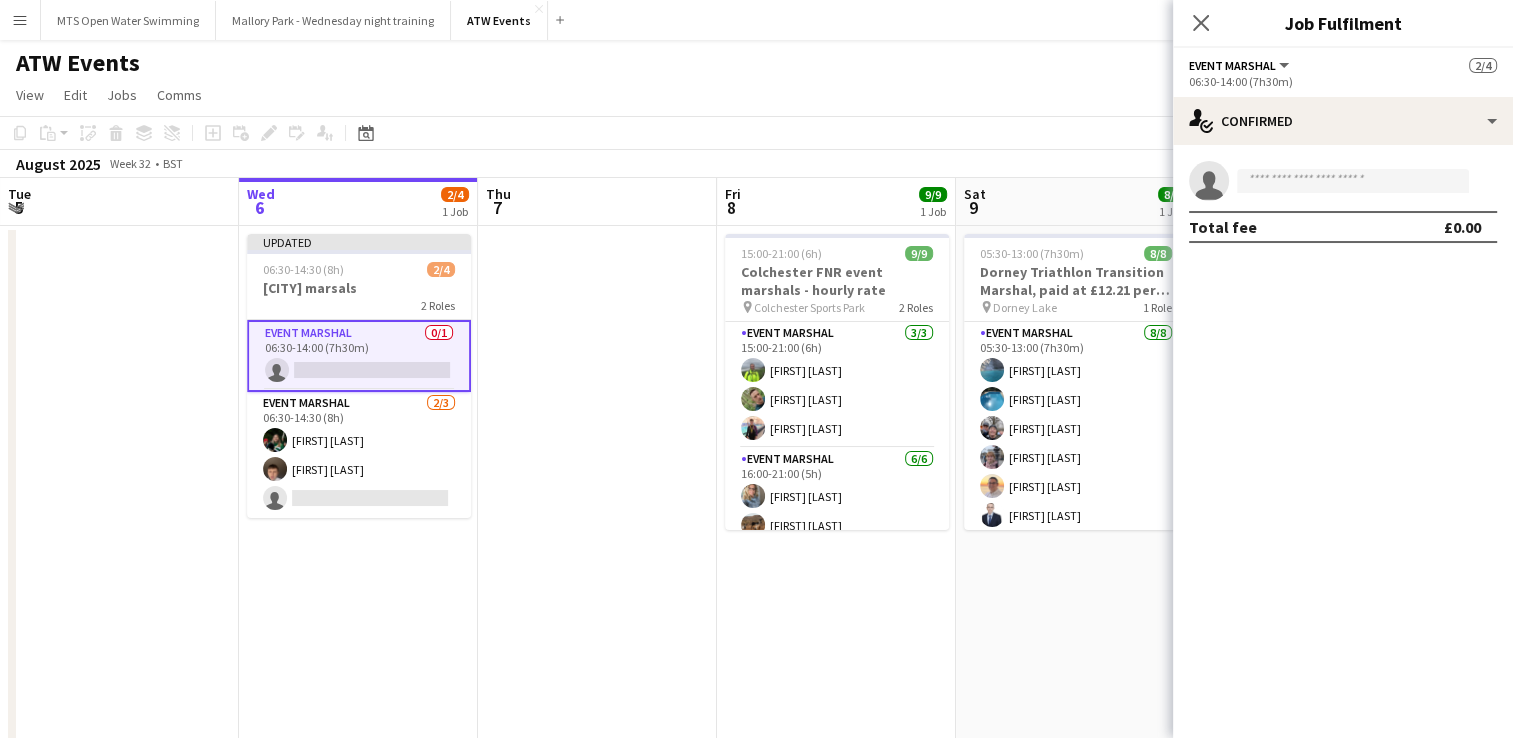 click on "View  Day view expanded Day view collapsed Month view Date picker Jump to today Expand Linked Jobs Collapse Linked Jobs  Edit  Copy Ctrl+C  Paste  Without Crew Ctrl+V With Crew Ctrl+Shift+V Paste as linked job  Group  Group Ungroup  Jobs  New Job Edit Job Delete Job New Linked Job Edit Linked Jobs Job fulfilment Promote Role Copy Role URL  Comms  Notify confirmed crew Create chat" 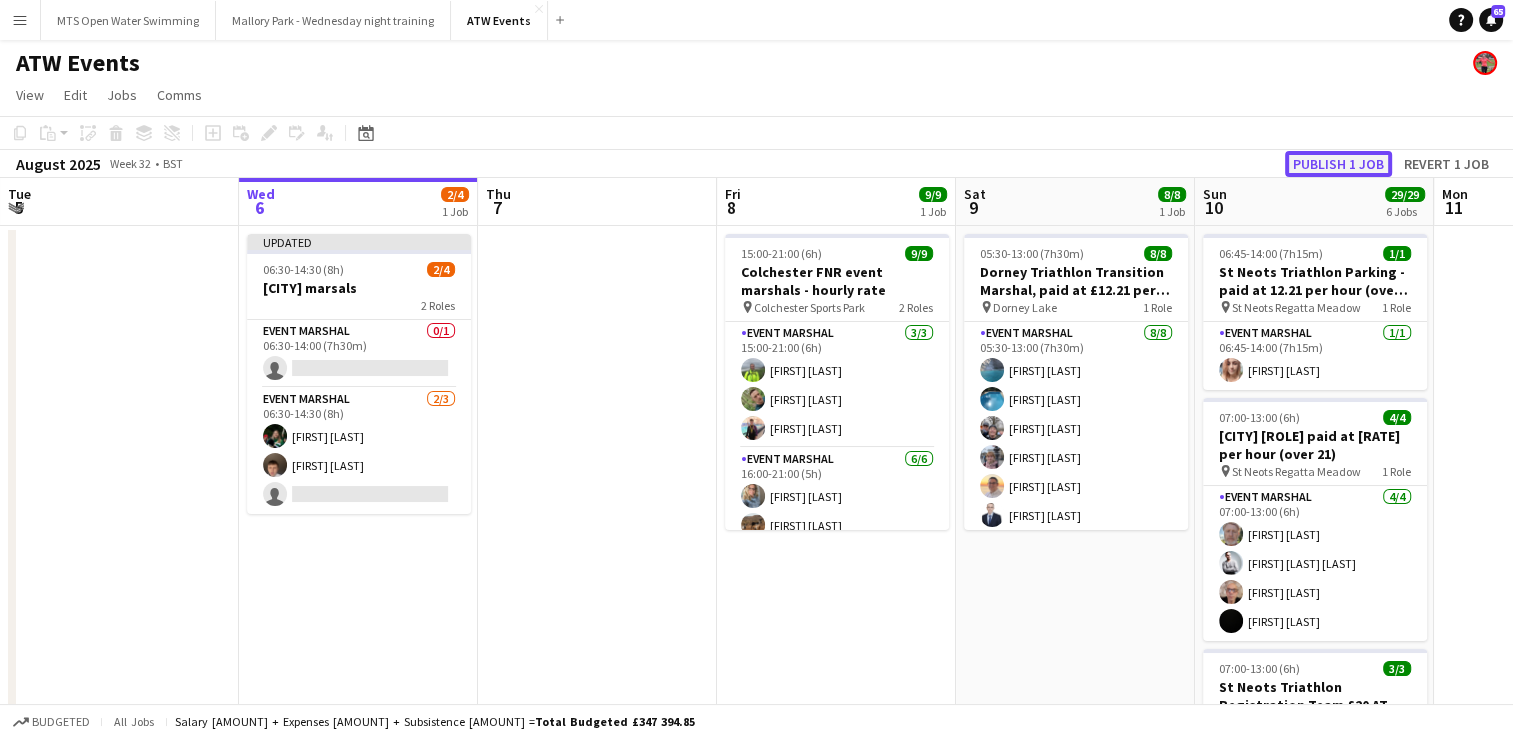 click on "Publish 1 job" 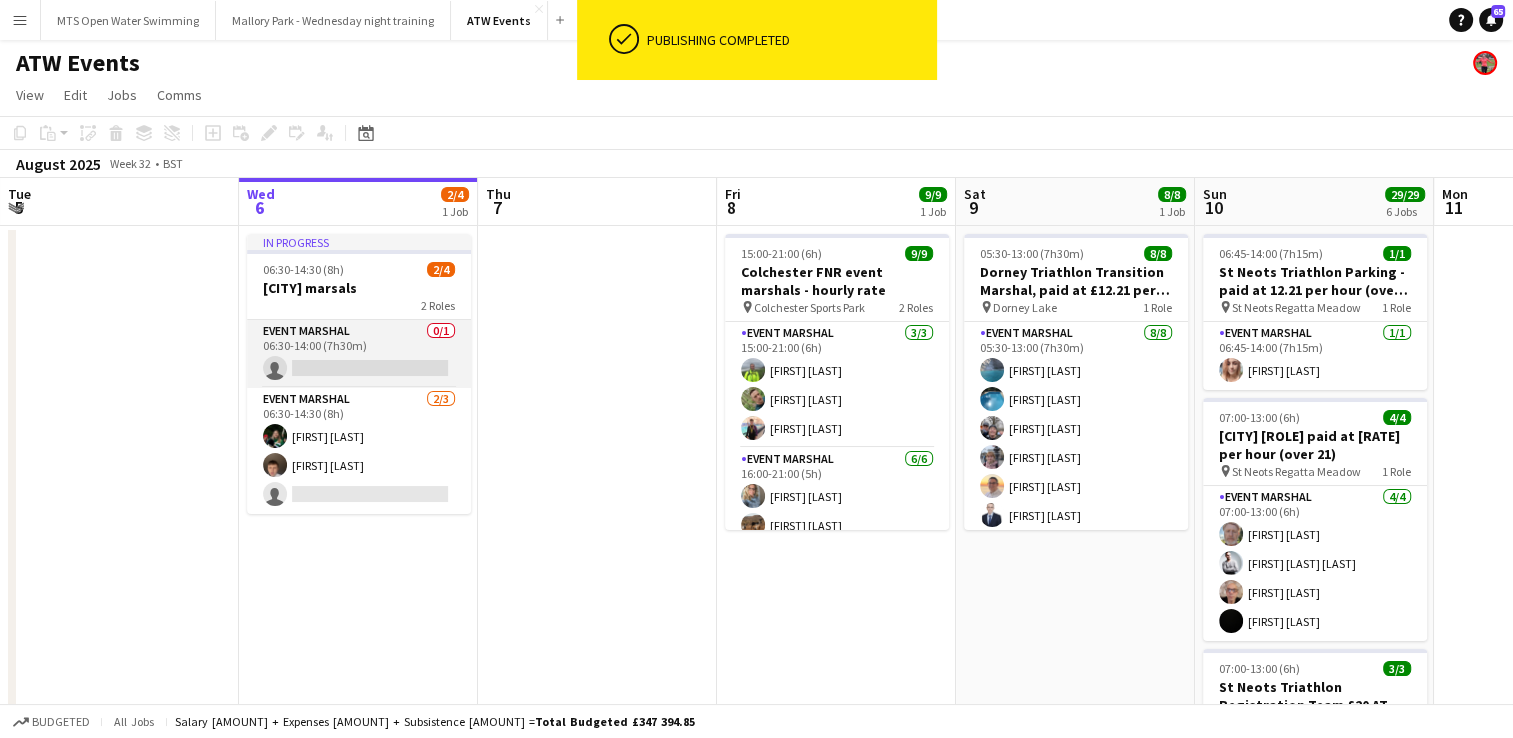 click on "Event Marshal   0/1   06:30-14:00 (7h30m)
single-neutral-actions" at bounding box center (359, 354) 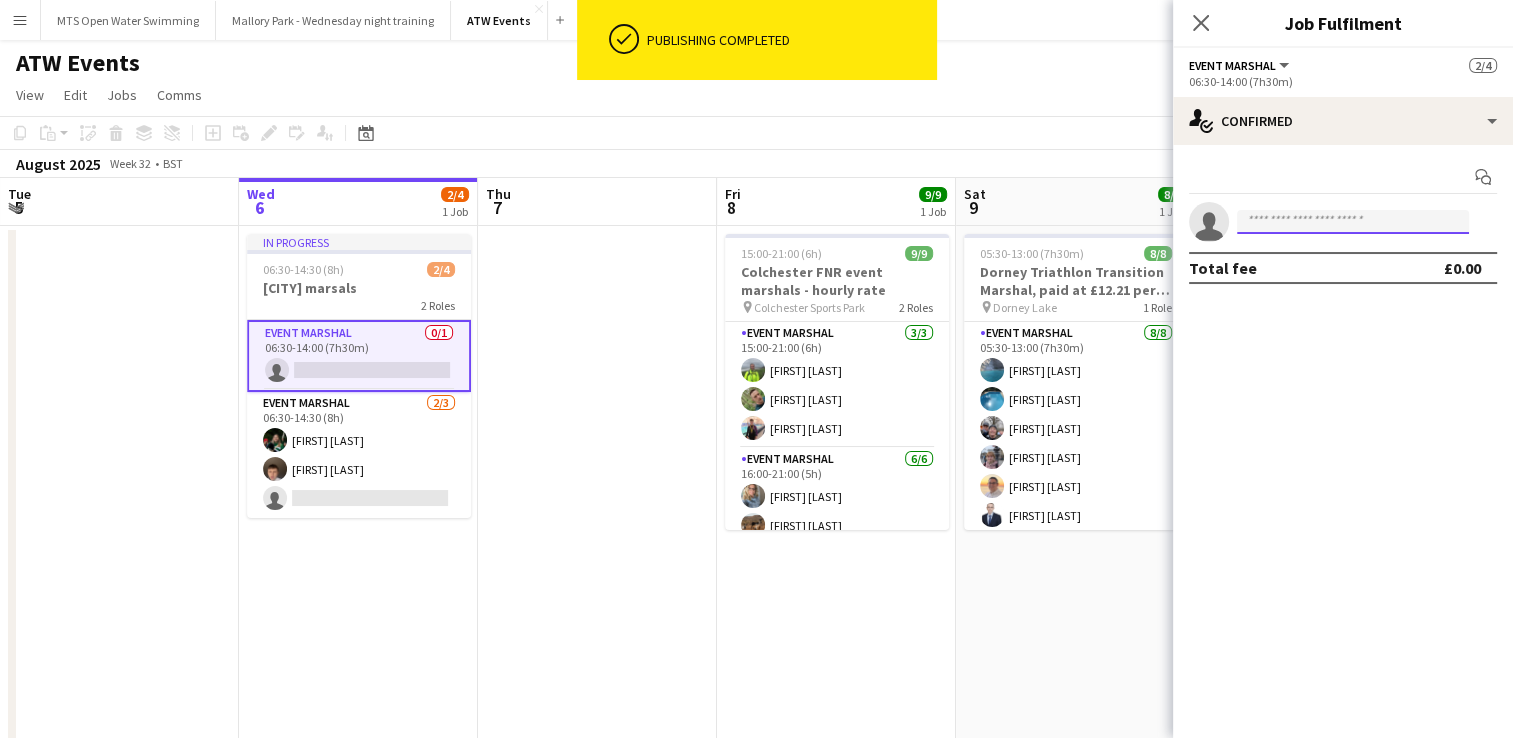 click at bounding box center (1353, 222) 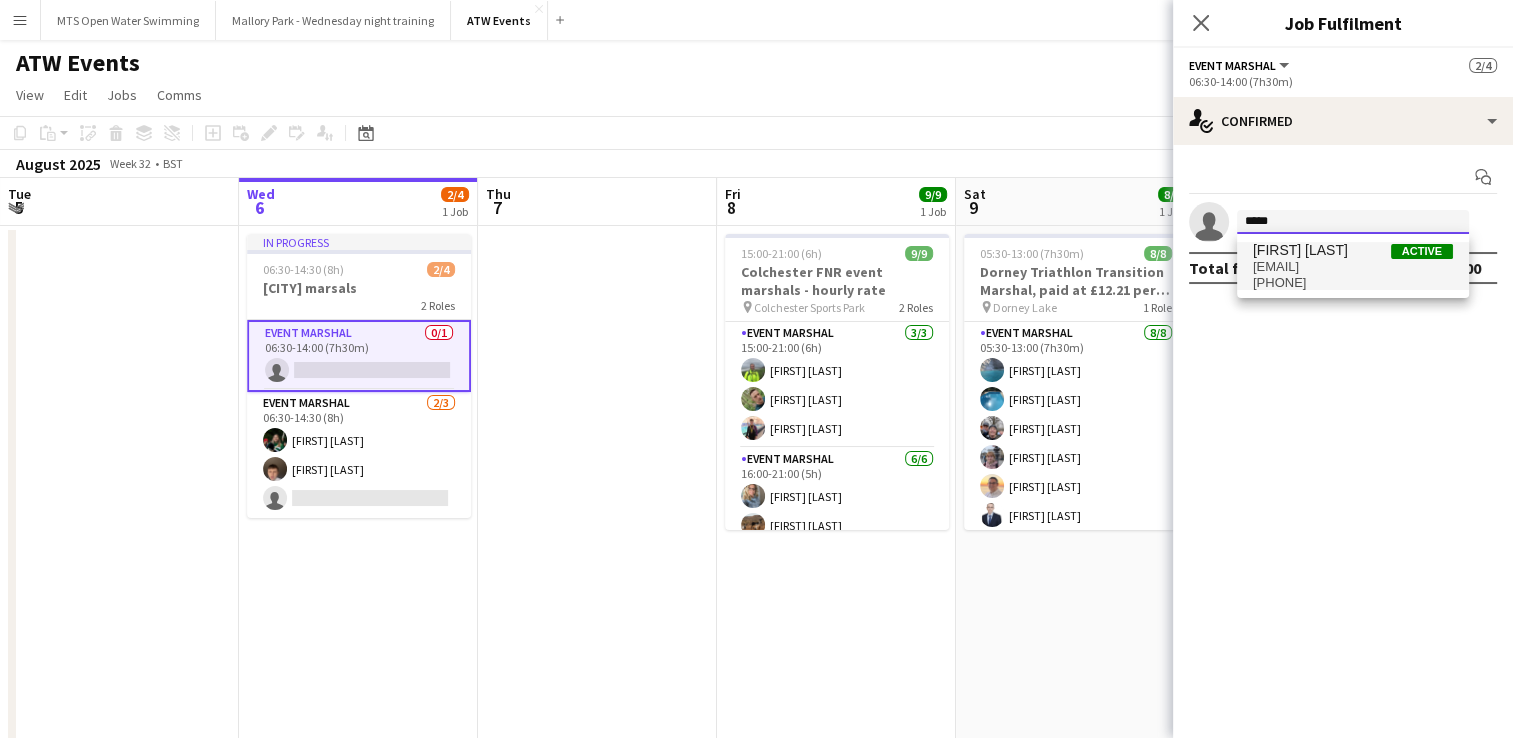 type on "*****" 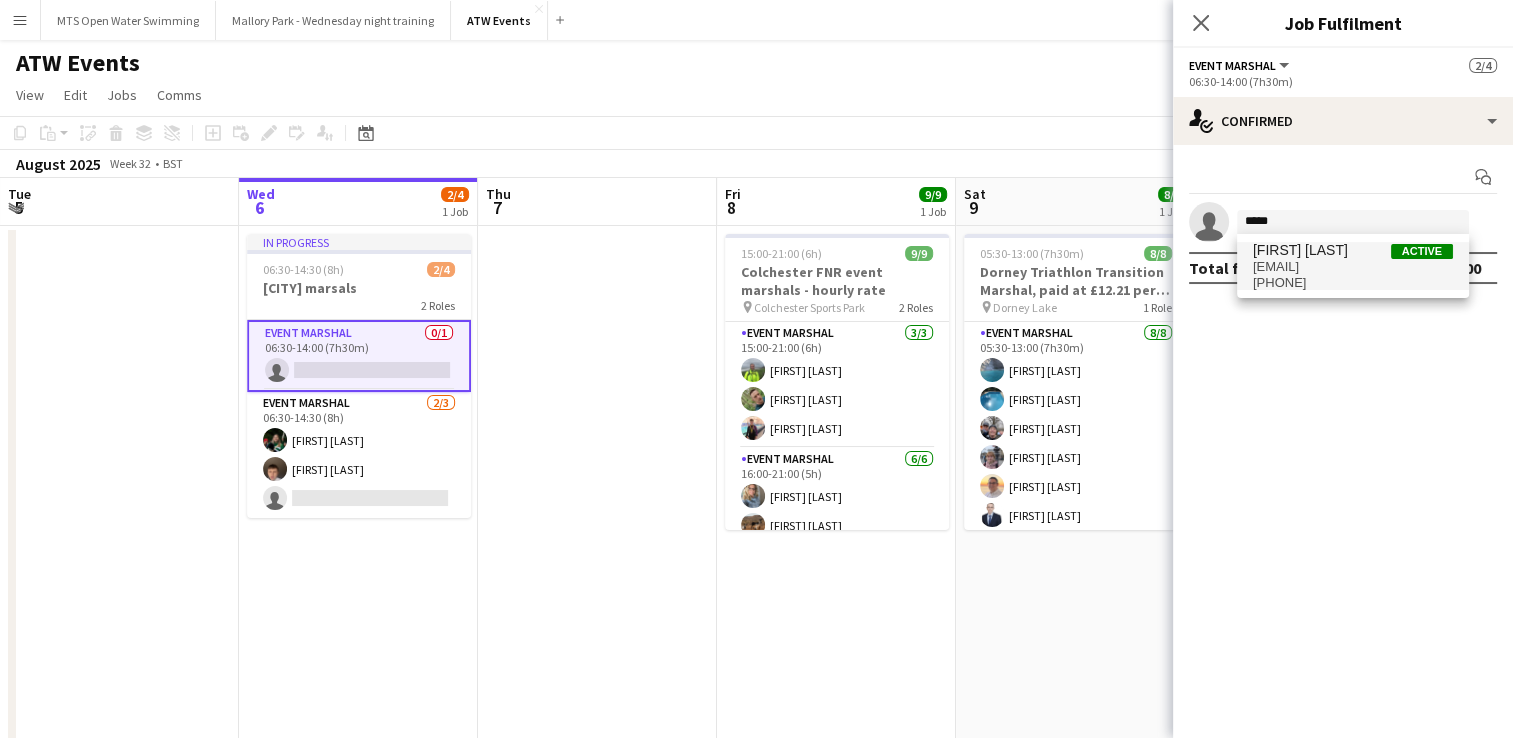 click on "[EMAIL]" at bounding box center (1353, 267) 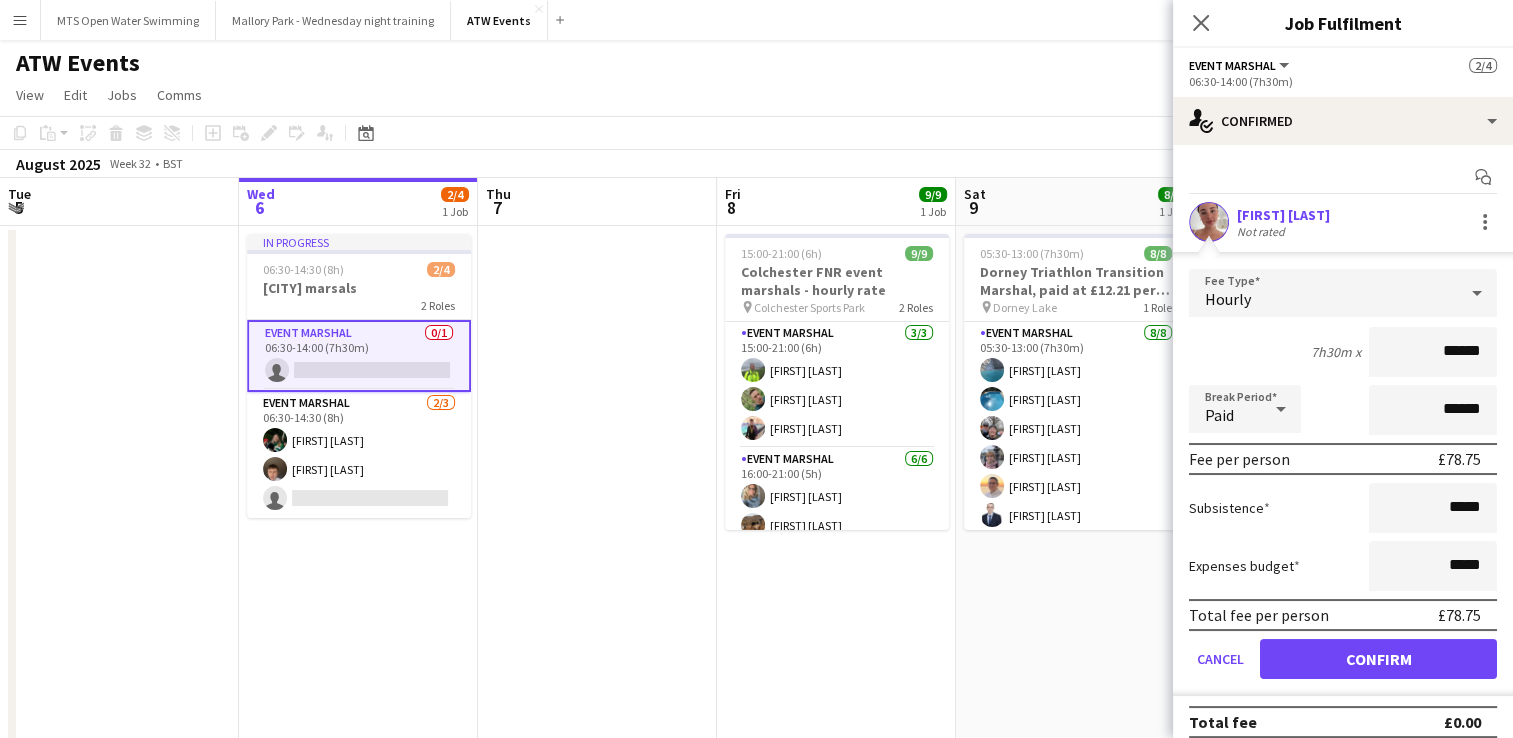 type on "******" 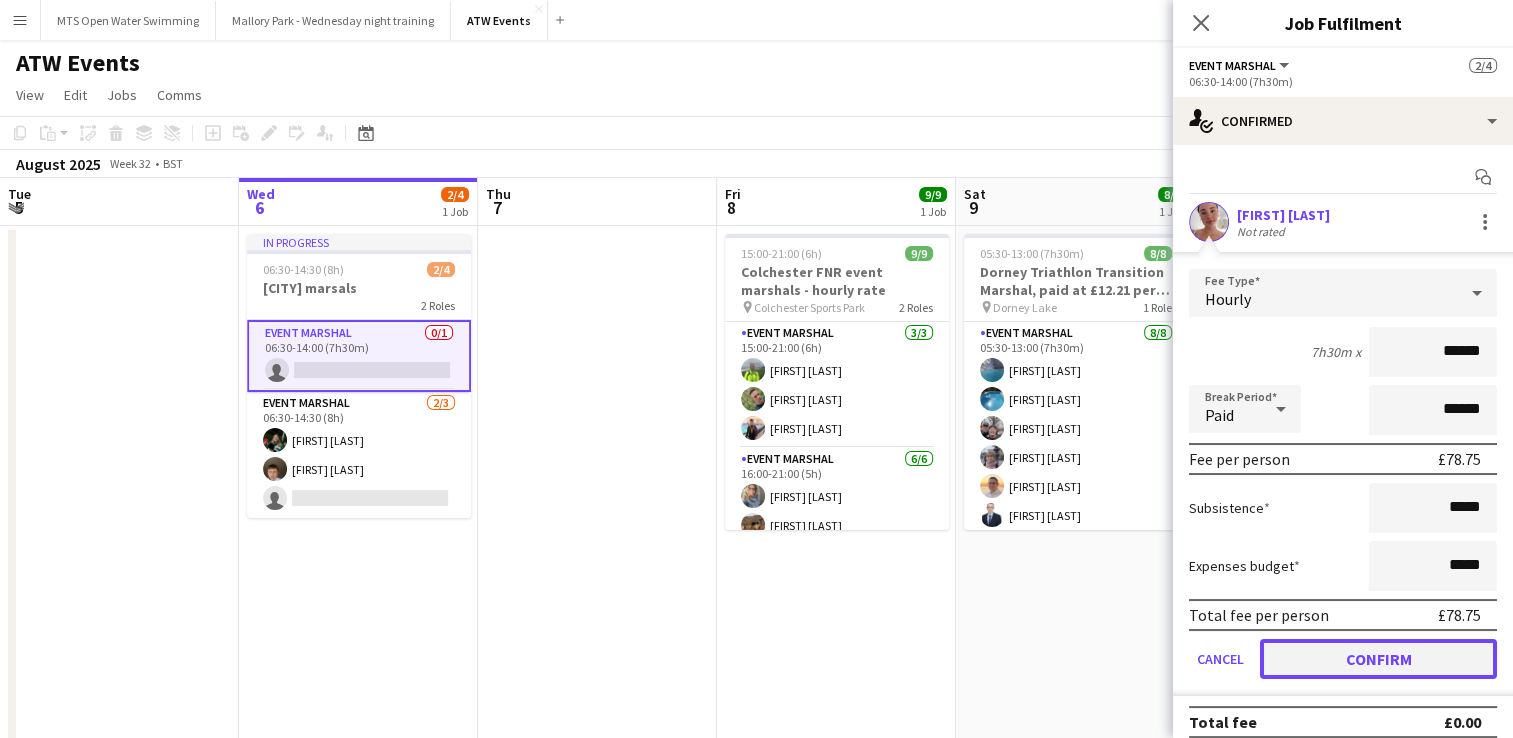 click on "Confirm" at bounding box center (1378, 659) 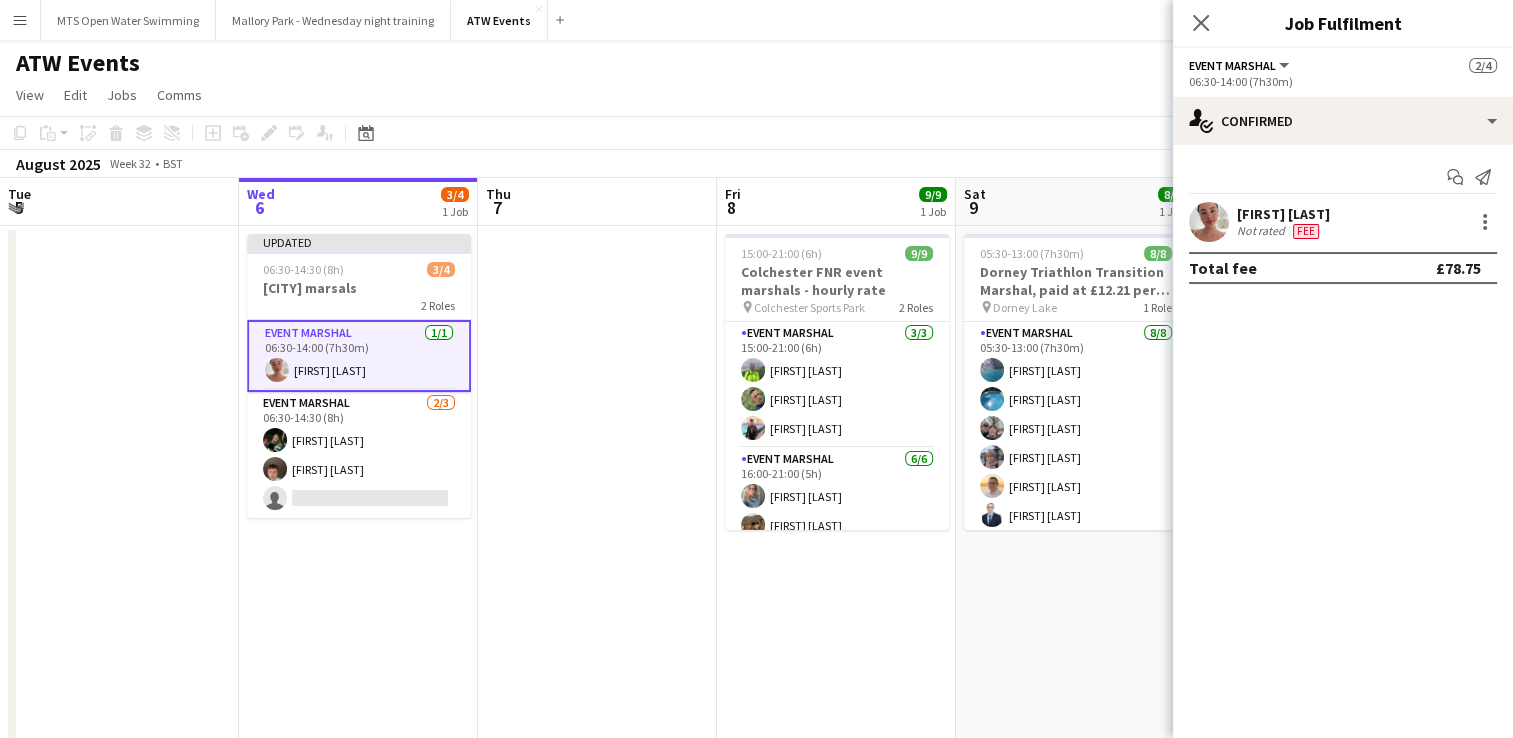 click at bounding box center [597, 953] 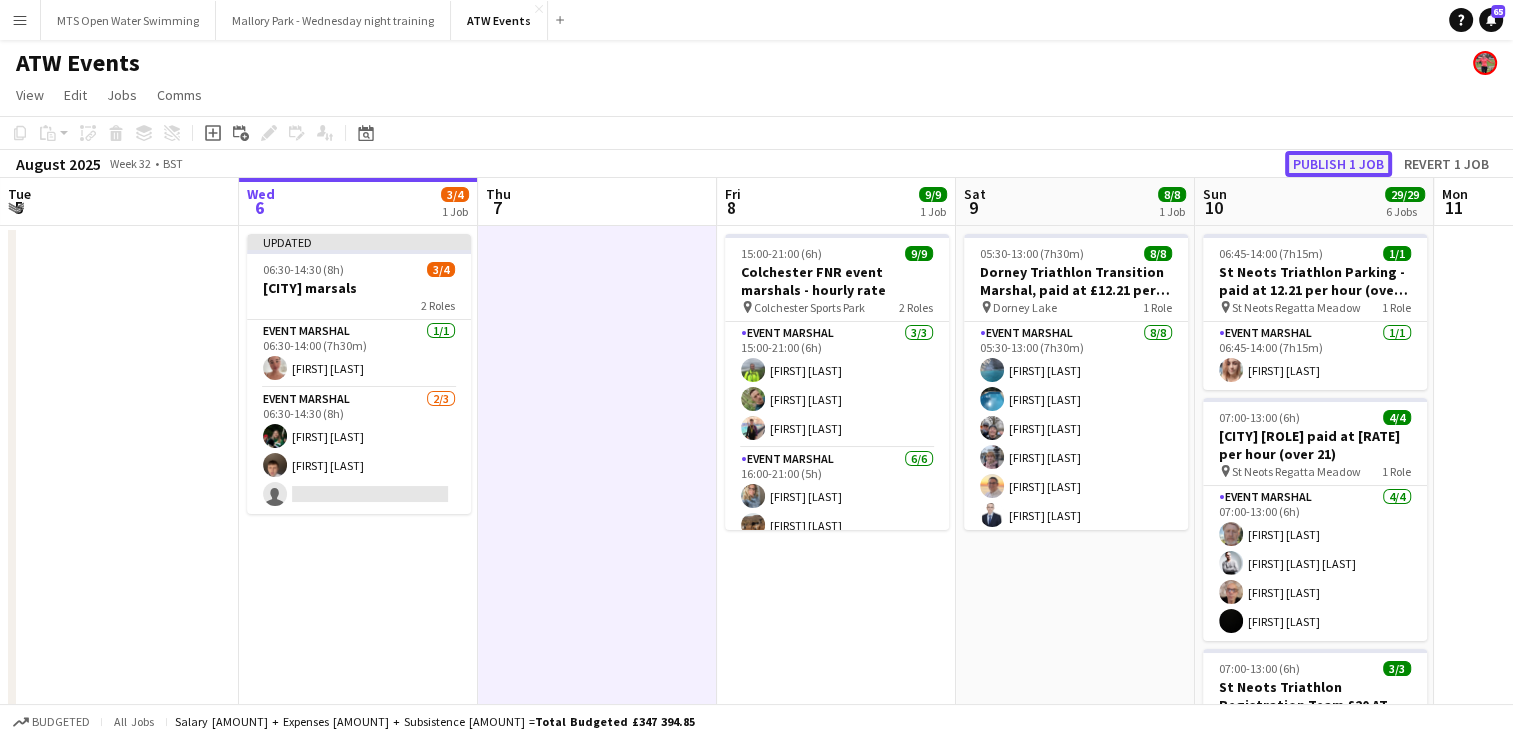 click on "Publish 1 job" 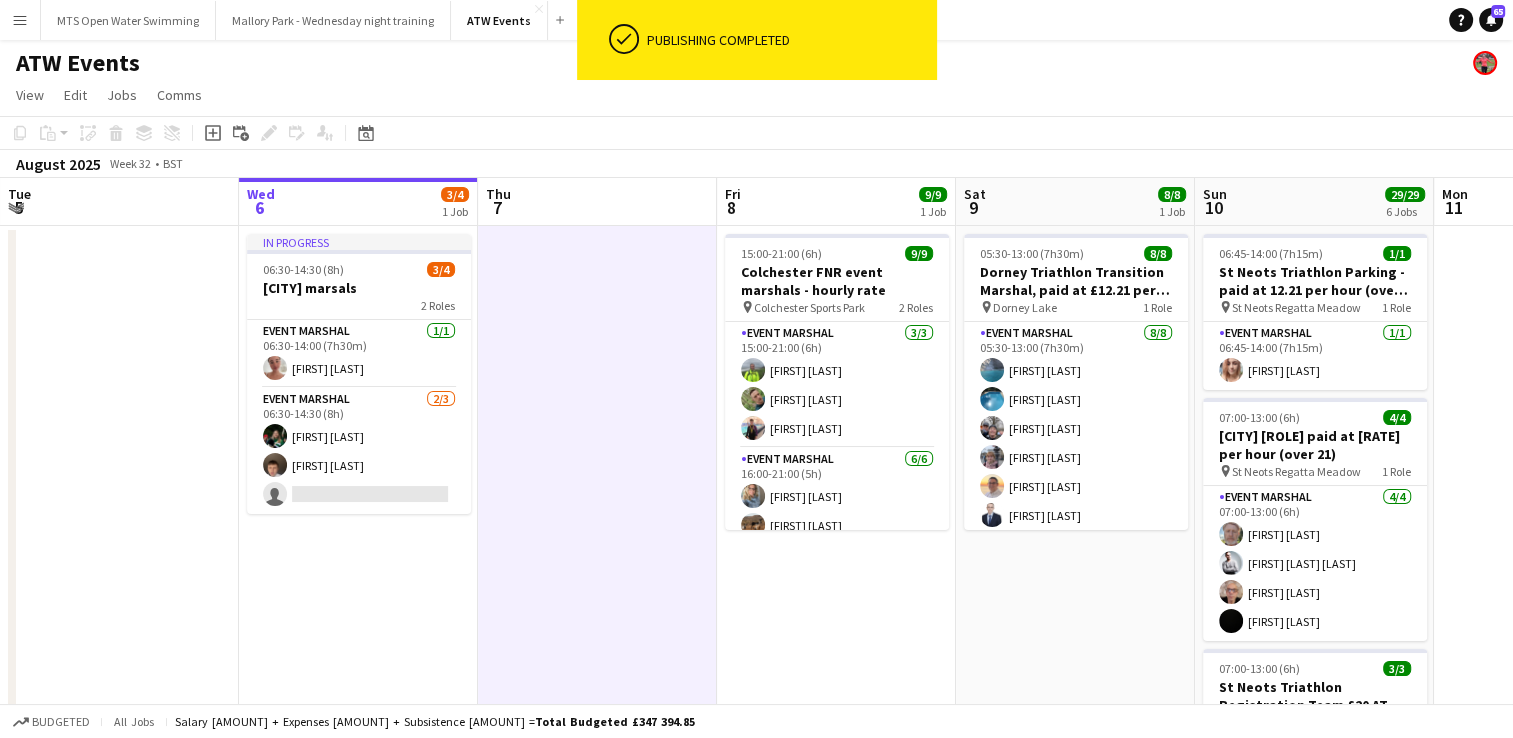 click at bounding box center (597, 953) 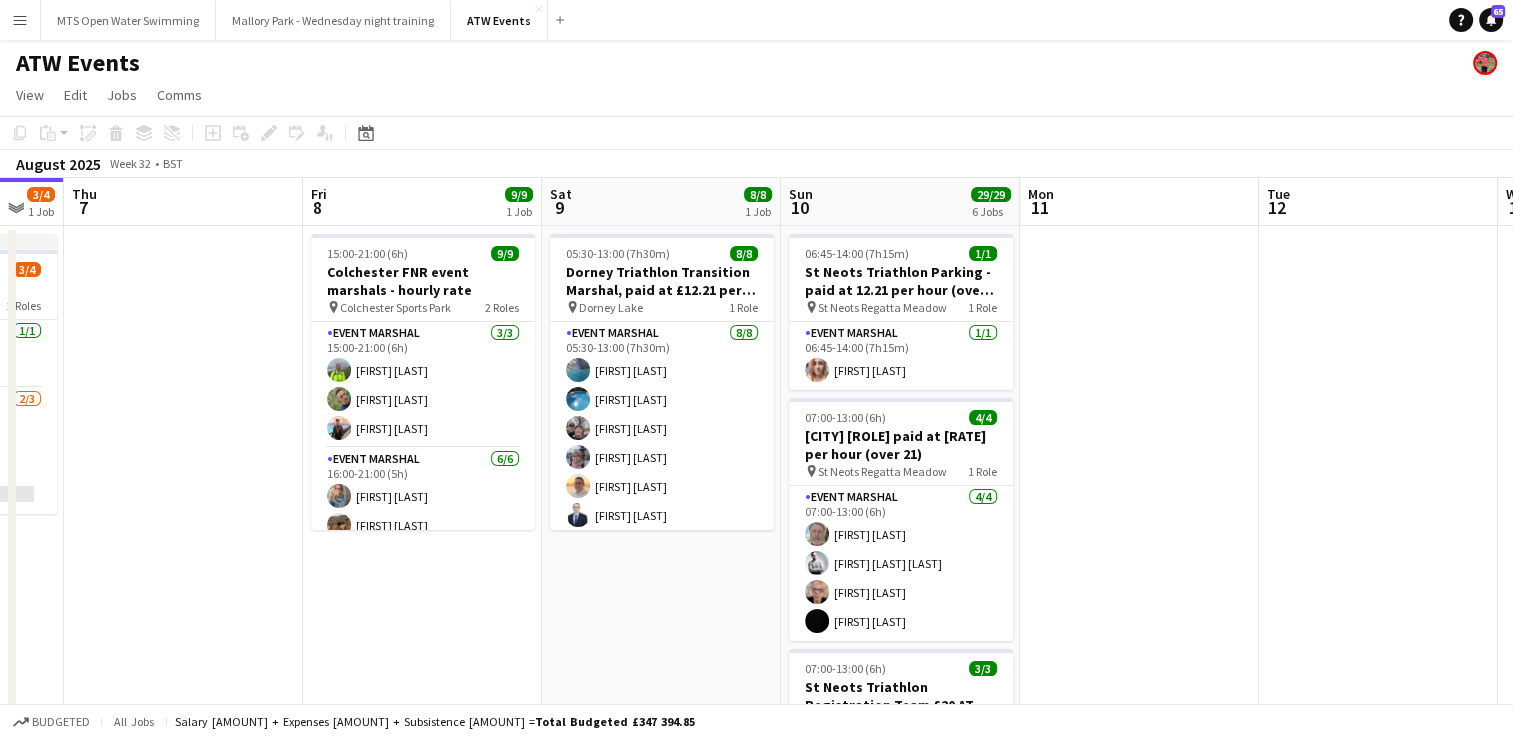scroll, scrollTop: 0, scrollLeft: 660, axis: horizontal 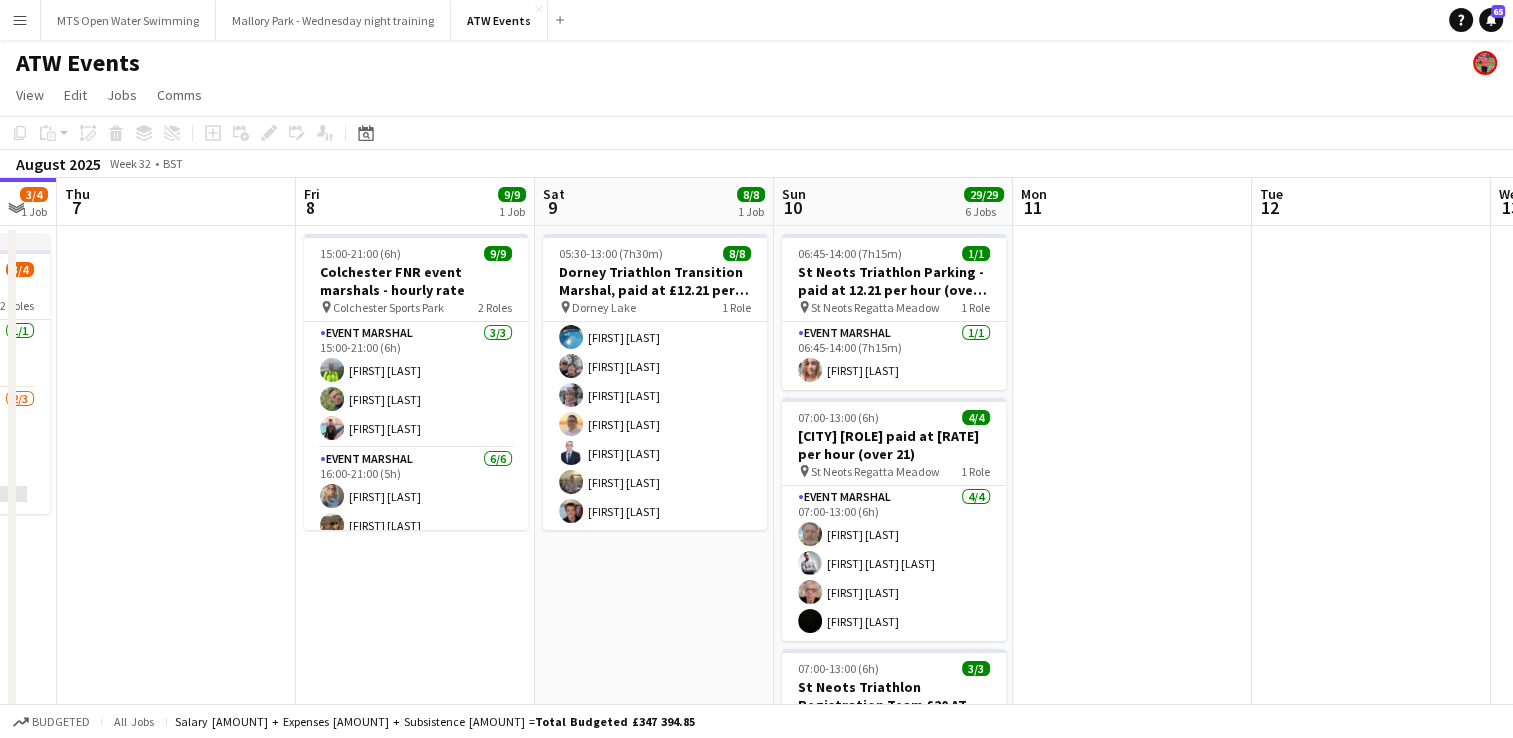 click on "Event Marshal   0/1   06:30-14:00 (7h30m)
[FIRST] [LAST] [FIRST] [LAST] [FIRST] [LAST] [FIRST] [LAST] [FIRST] [LAST] [FIRST] [LAST] [FIRST] [LAST] [FIRST] [LAST]" at bounding box center (654, 1604) 